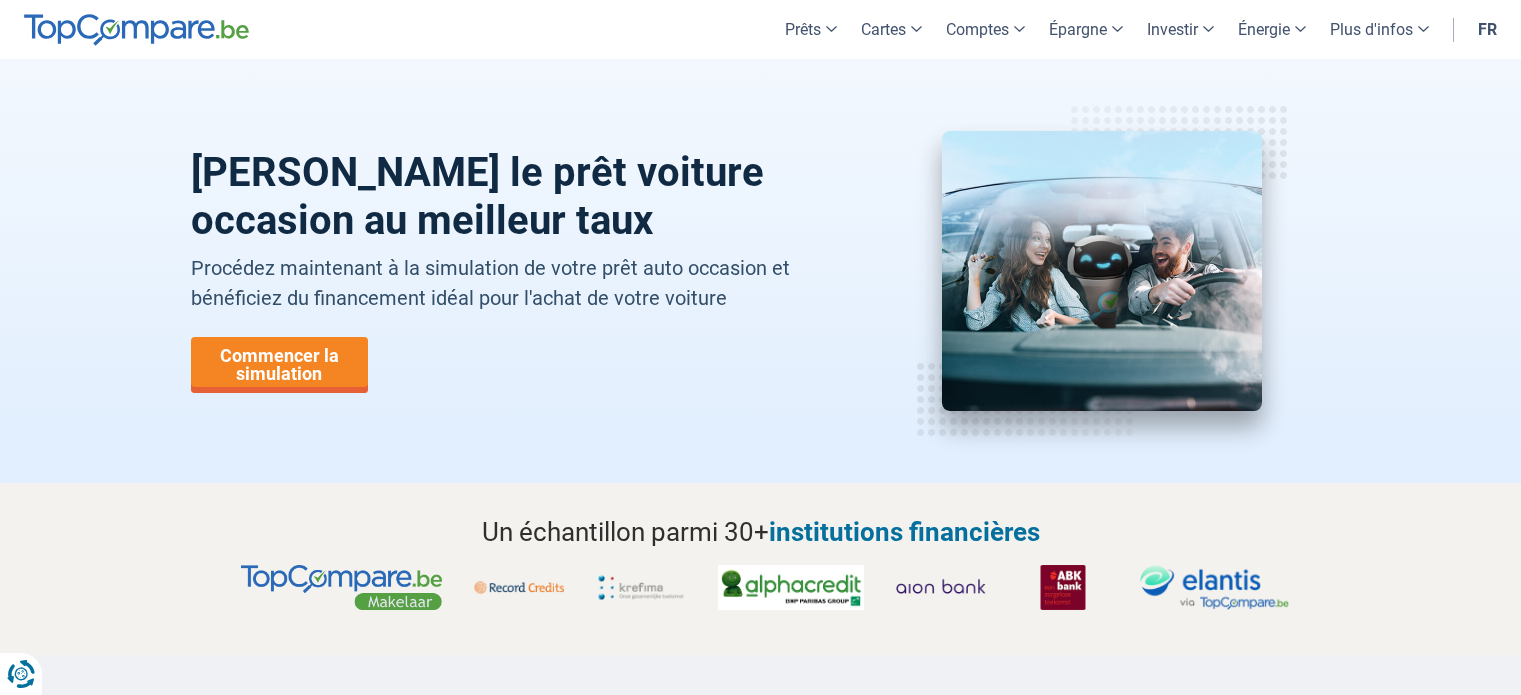 scroll, scrollTop: 0, scrollLeft: 0, axis: both 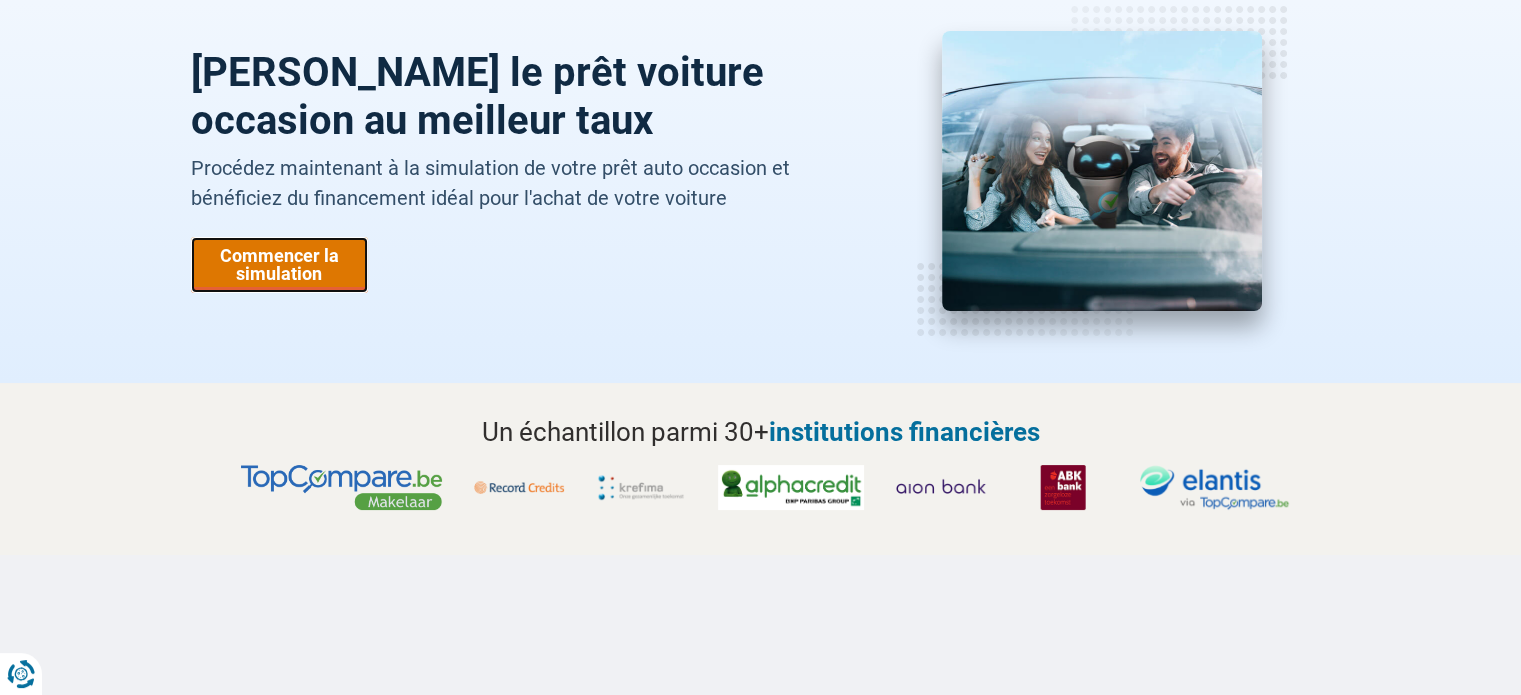 click on "Commencer la simulation" at bounding box center [279, 265] 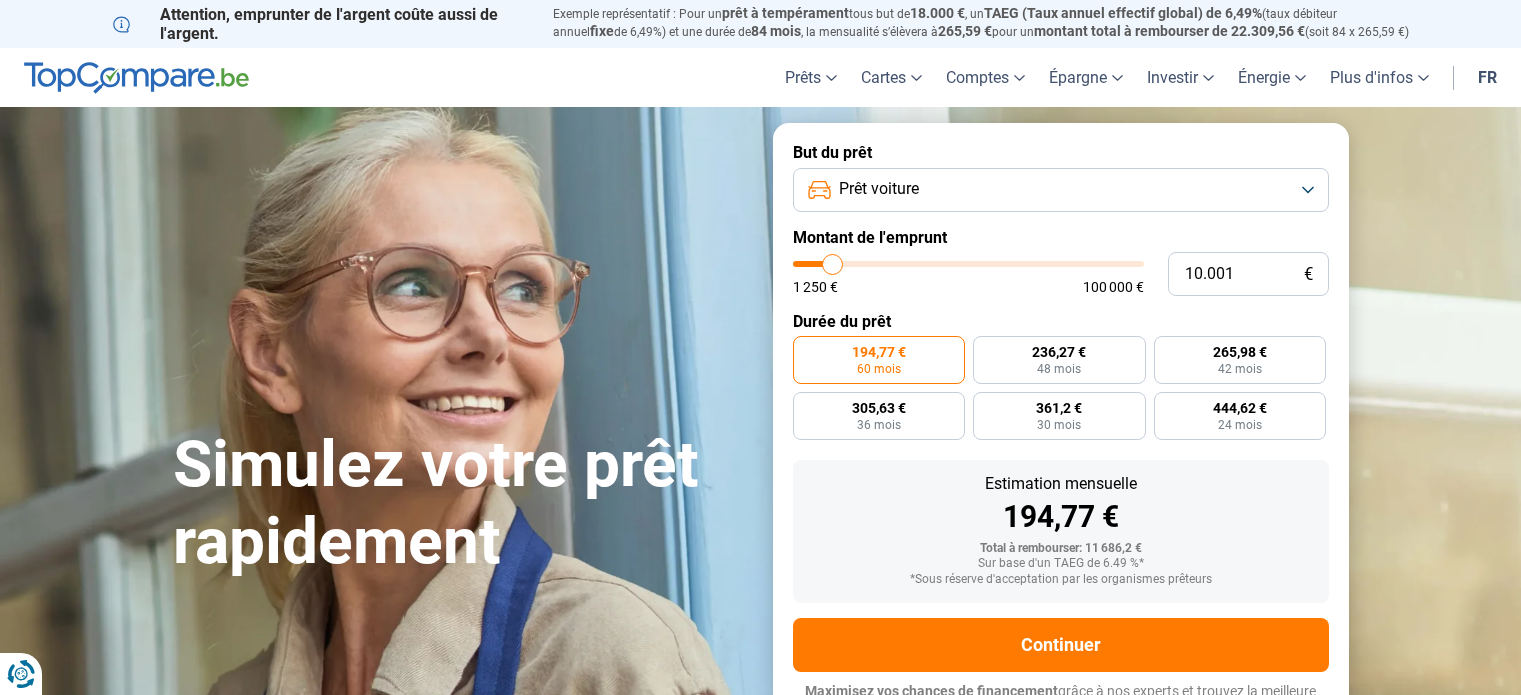 scroll, scrollTop: 27, scrollLeft: 0, axis: vertical 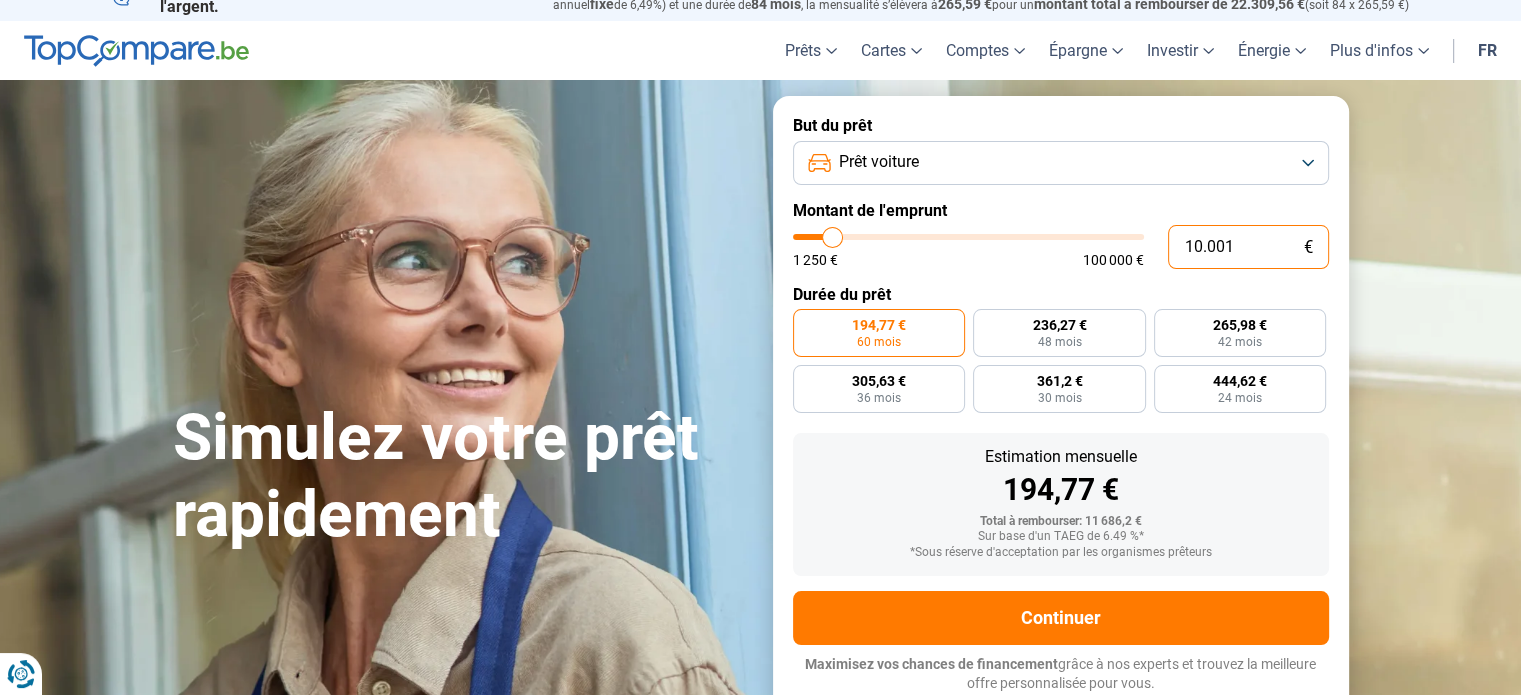 drag, startPoint x: 1238, startPoint y: 245, endPoint x: 1183, endPoint y: 279, distance: 64.66065 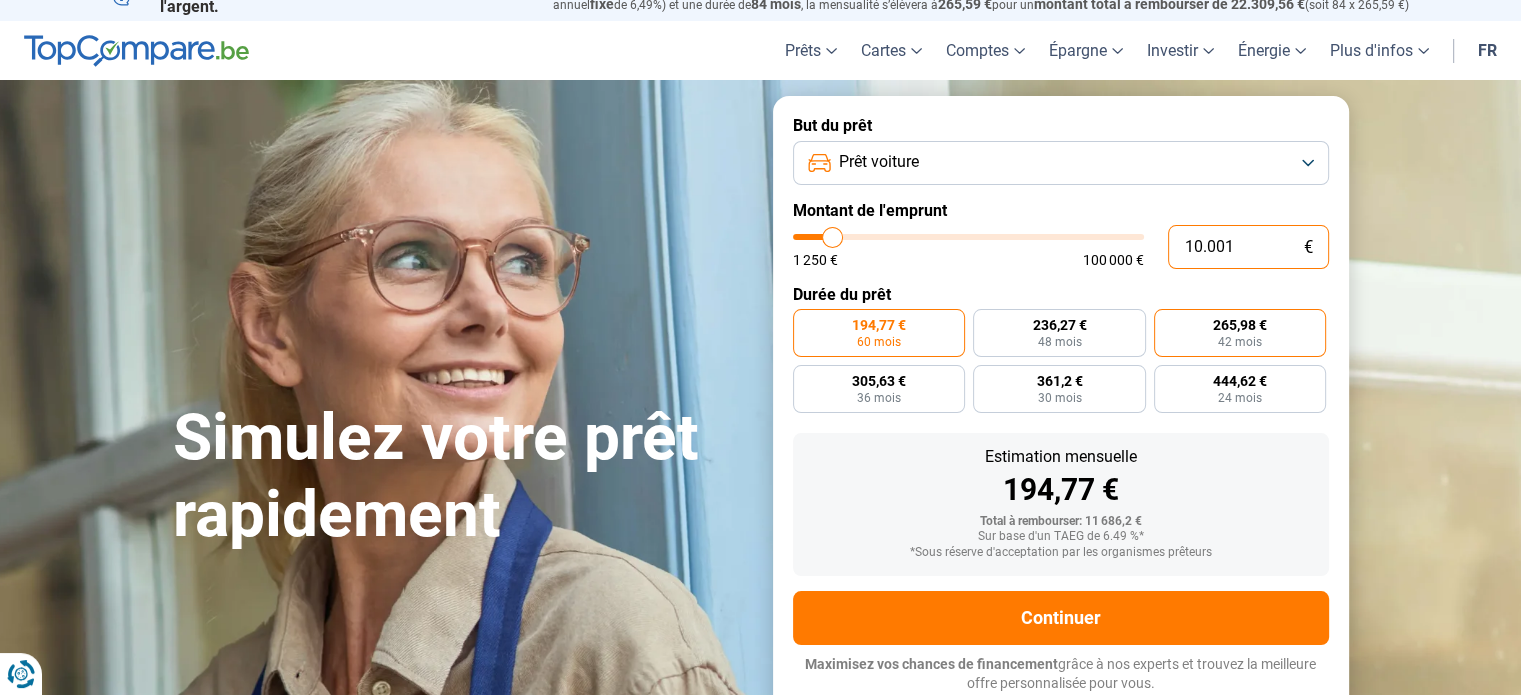 type on "7" 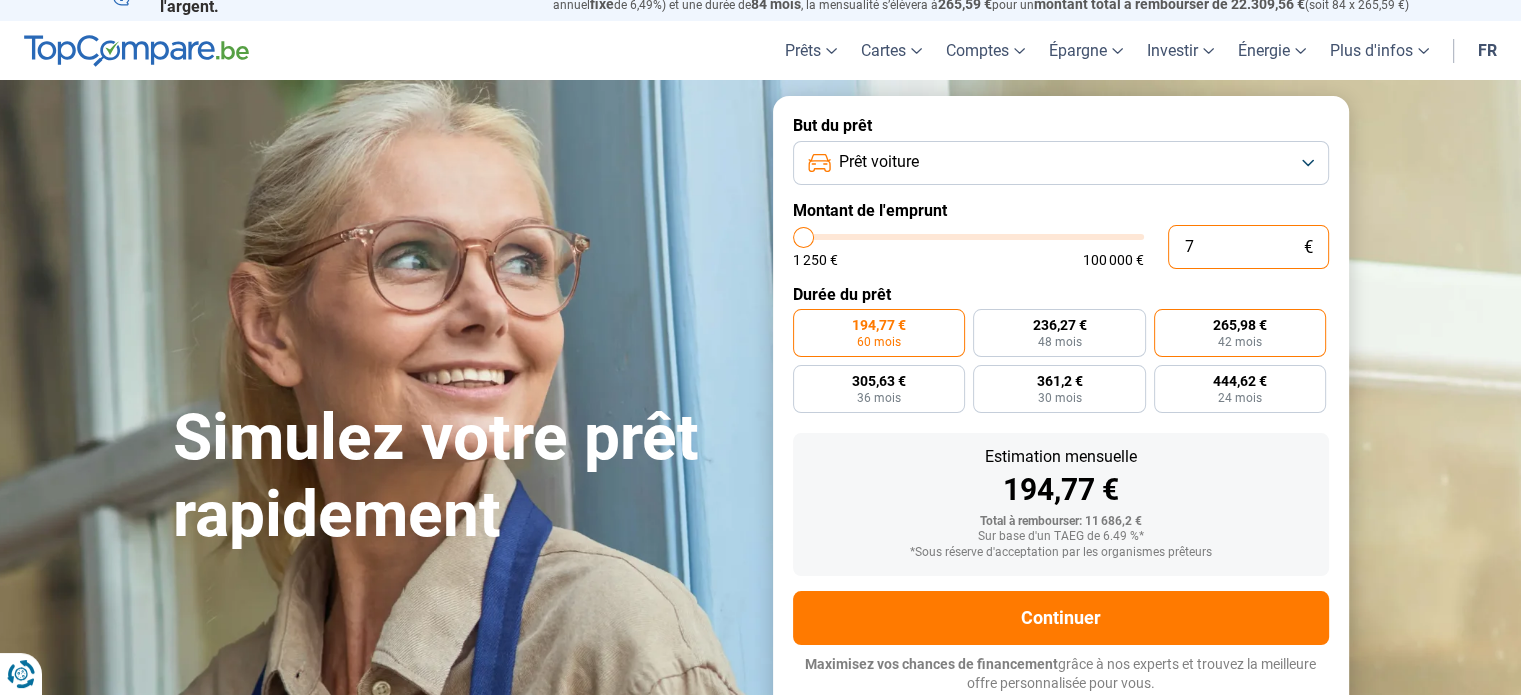 type on "75" 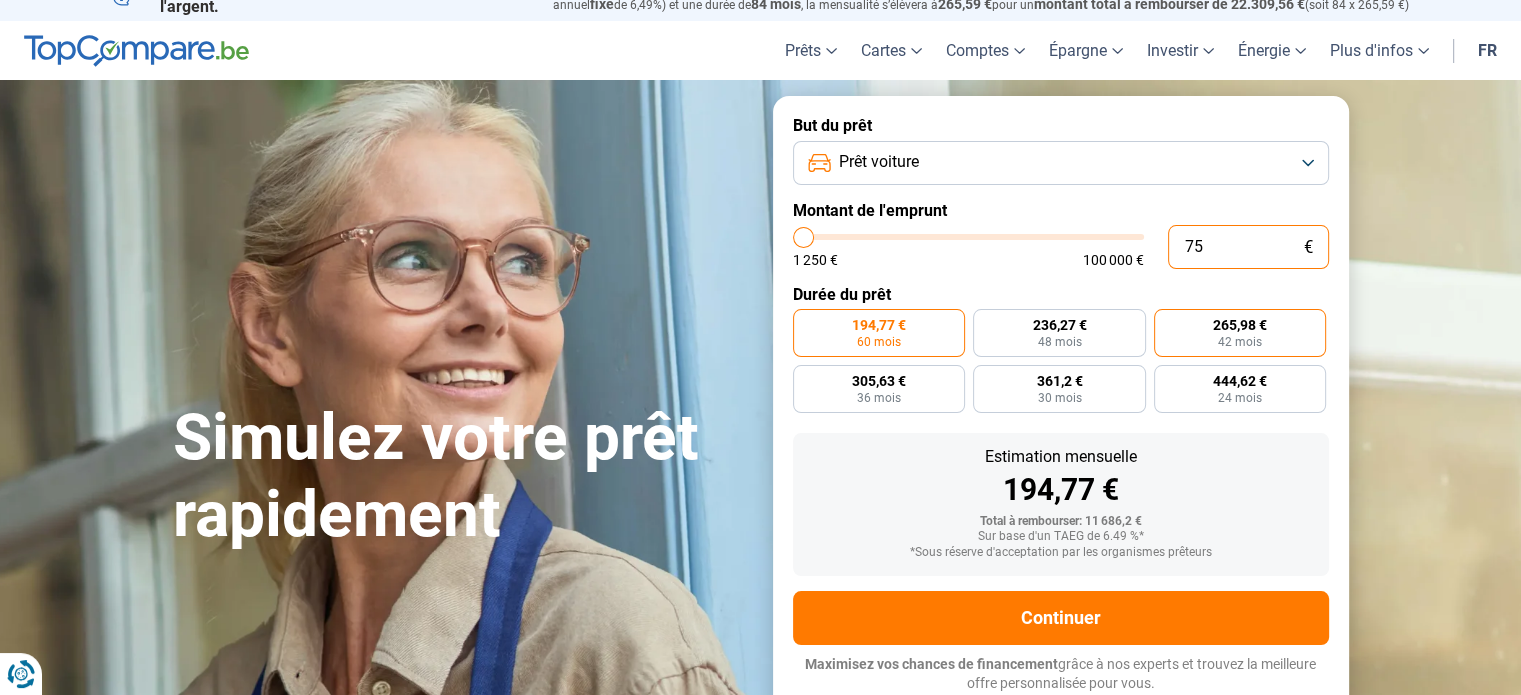 type on "750" 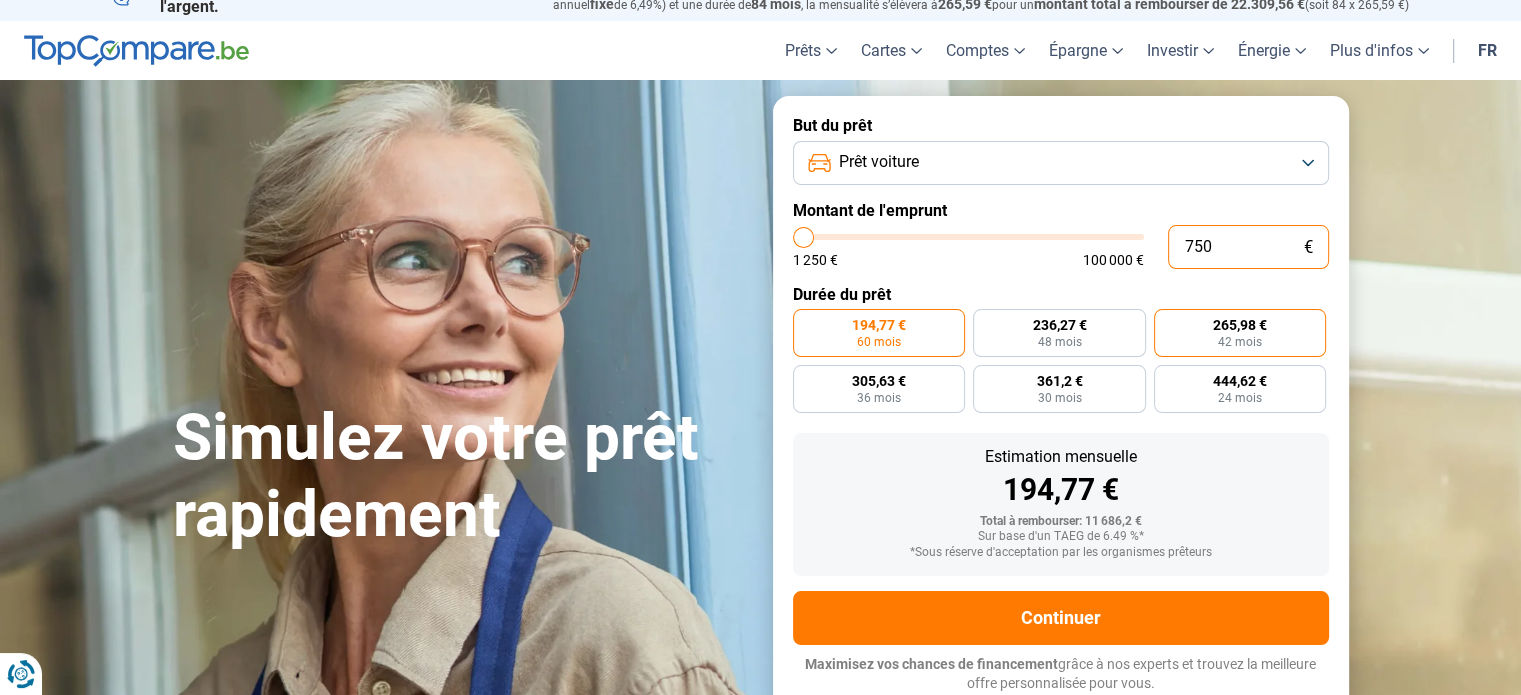 type on "7.500" 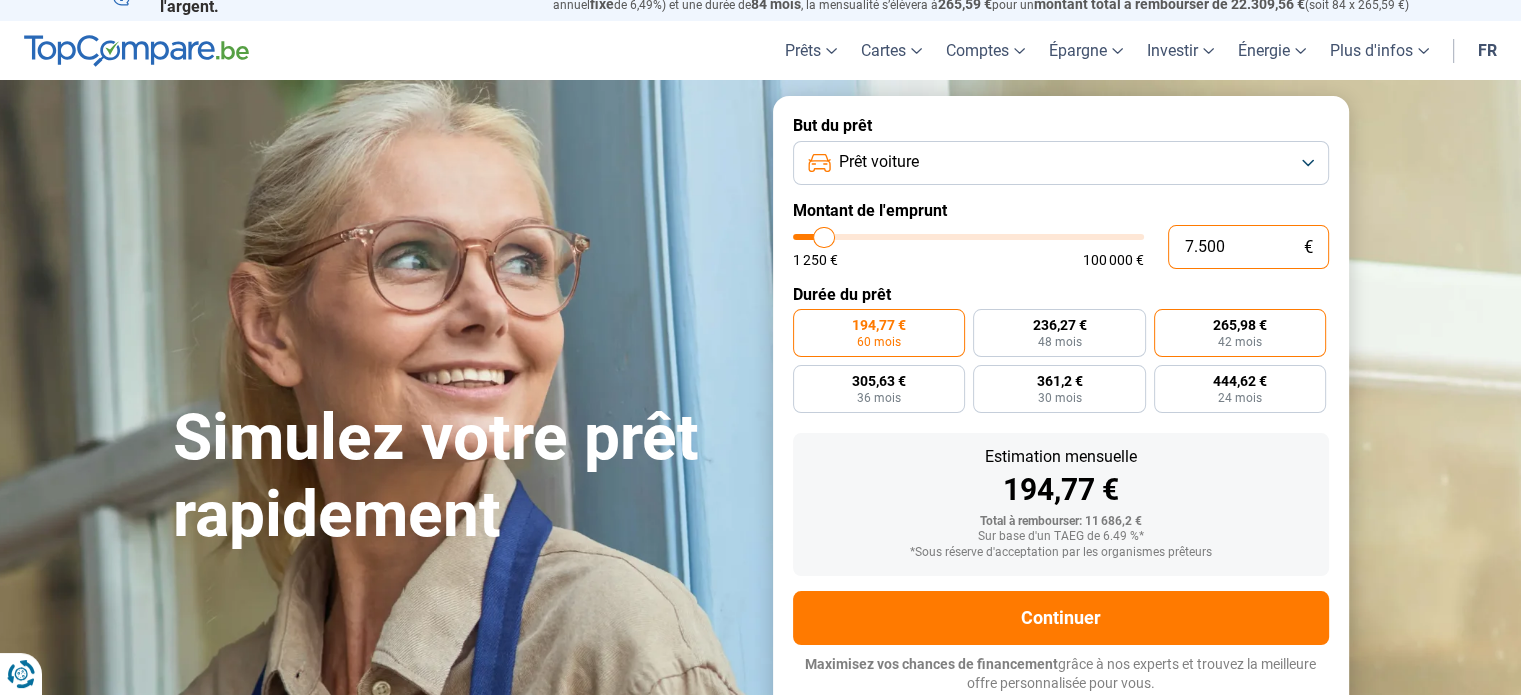 type on "7.500" 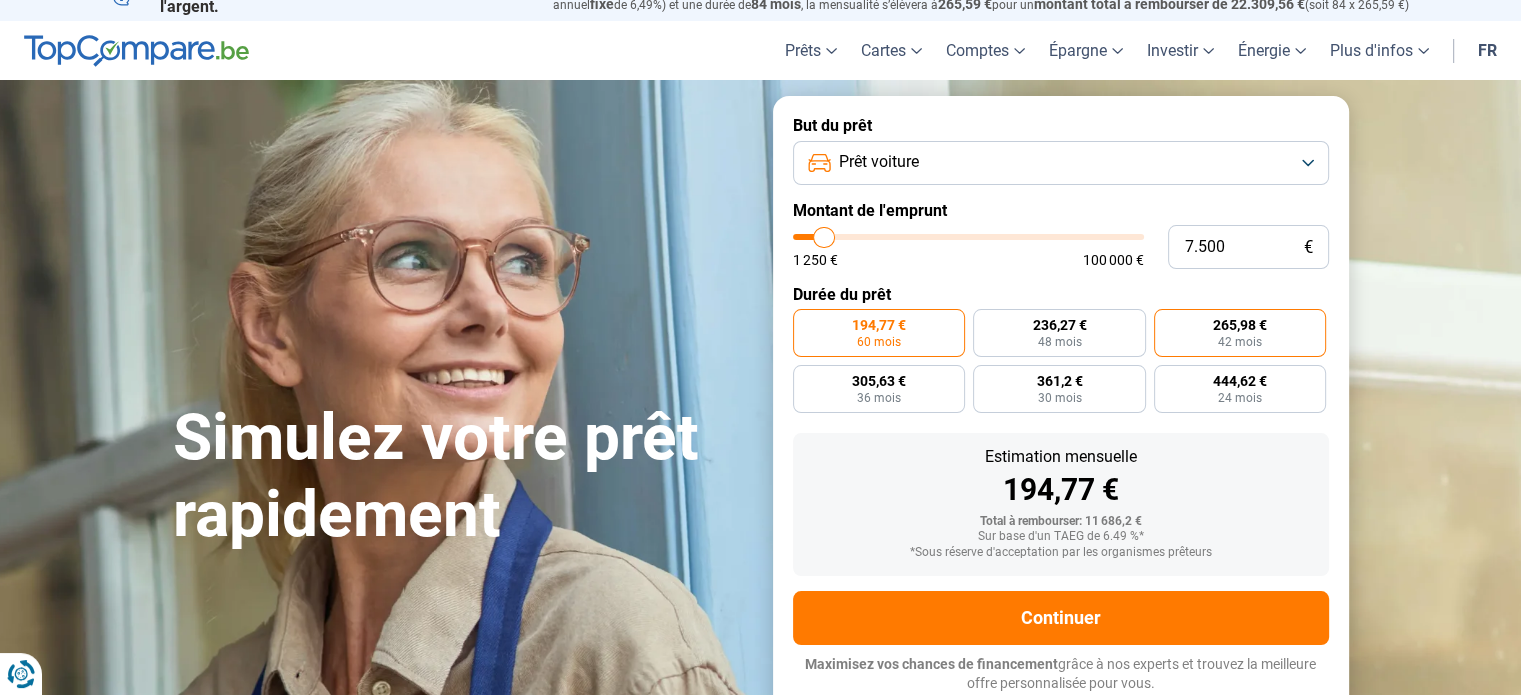 radio on "true" 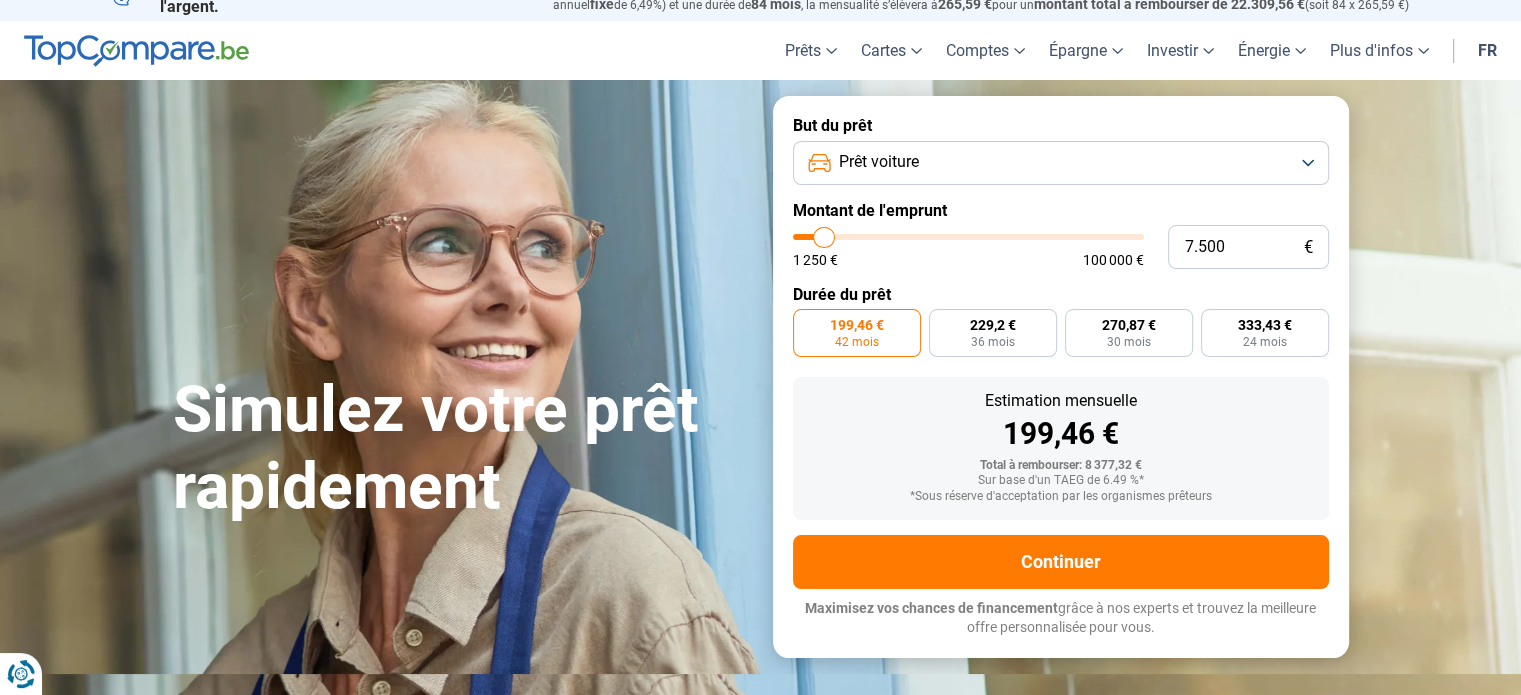 scroll, scrollTop: 0, scrollLeft: 0, axis: both 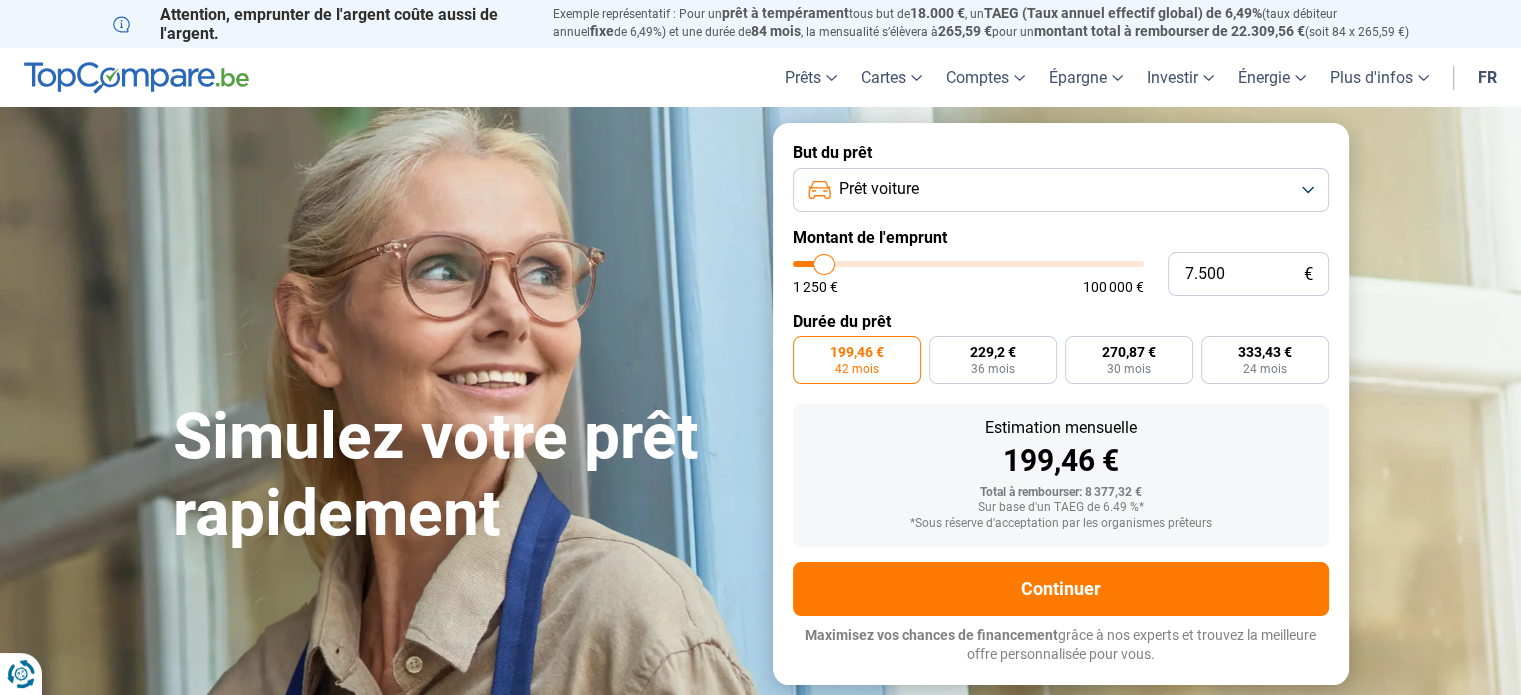 click on "Prêt voiture" at bounding box center (1061, 190) 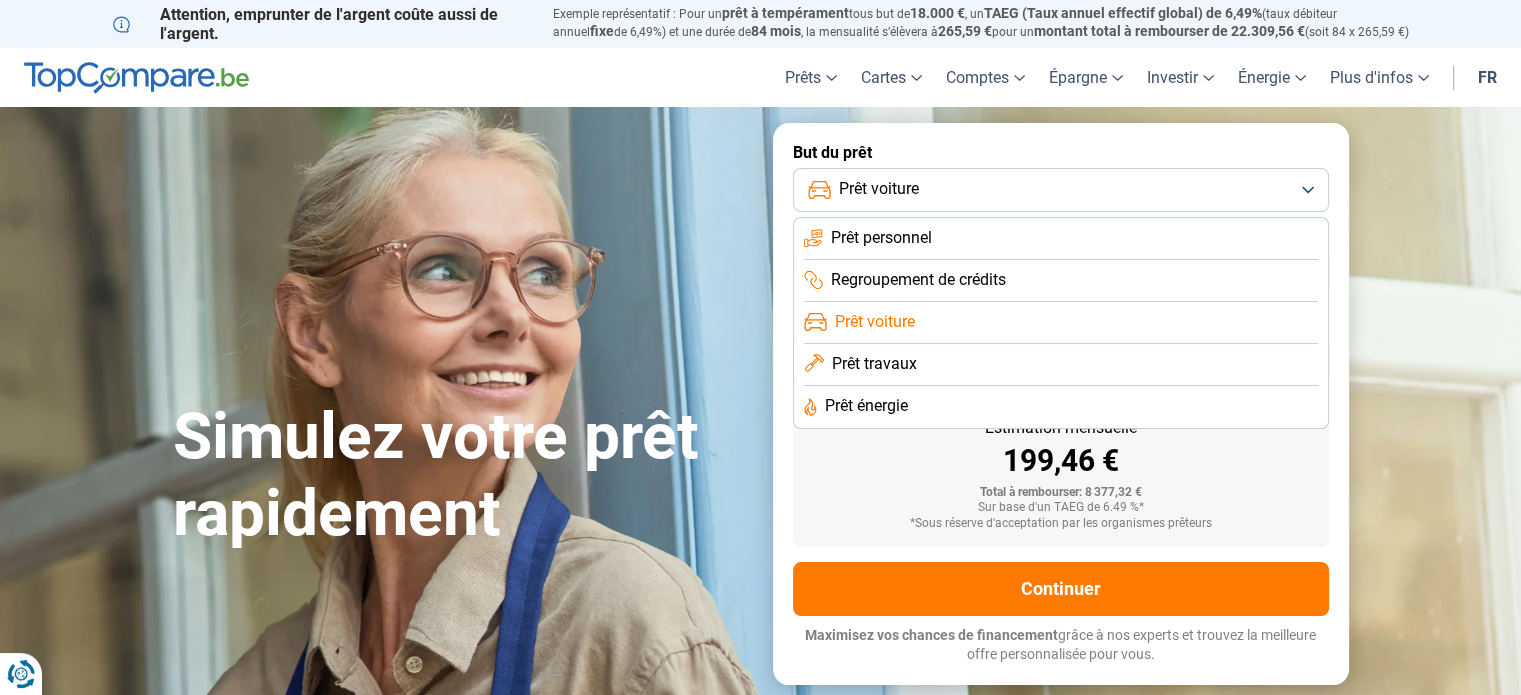 click on "Prêt voiture" 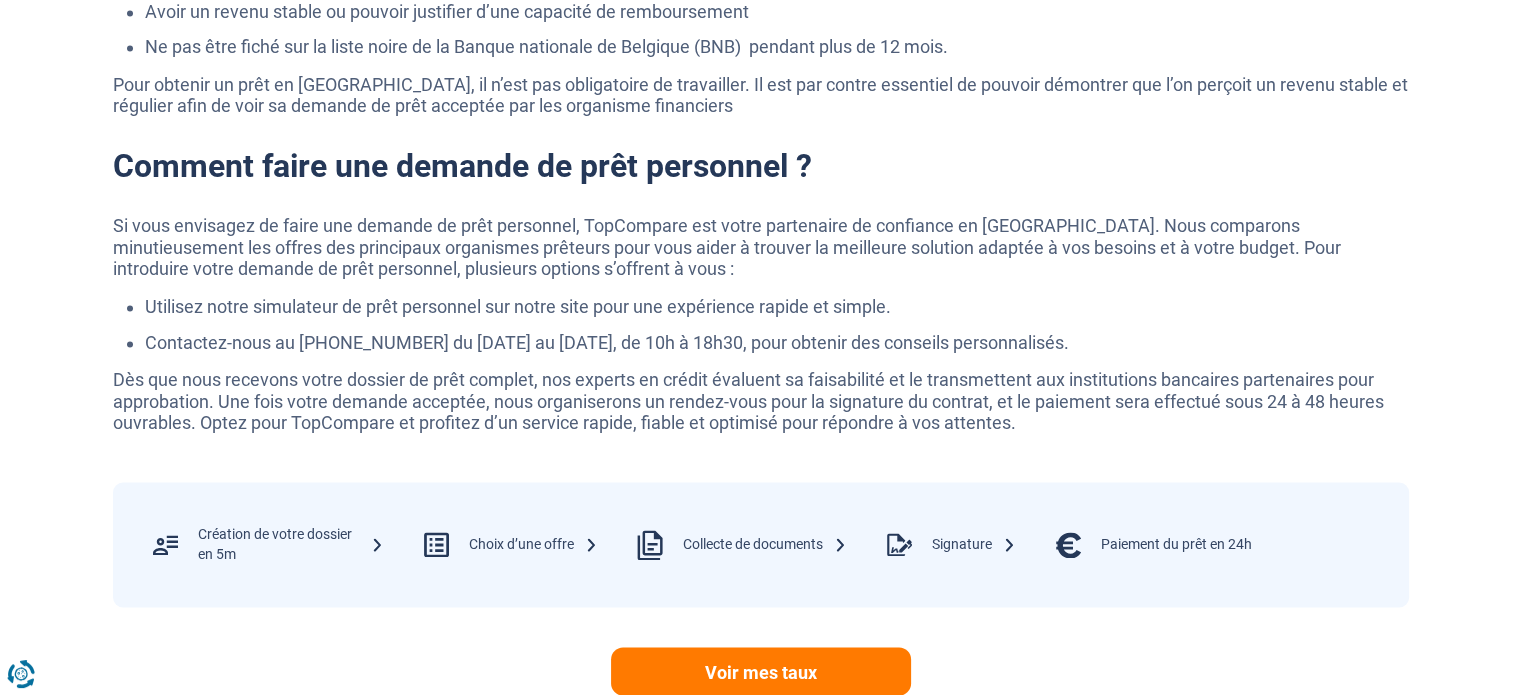 scroll, scrollTop: 3500, scrollLeft: 0, axis: vertical 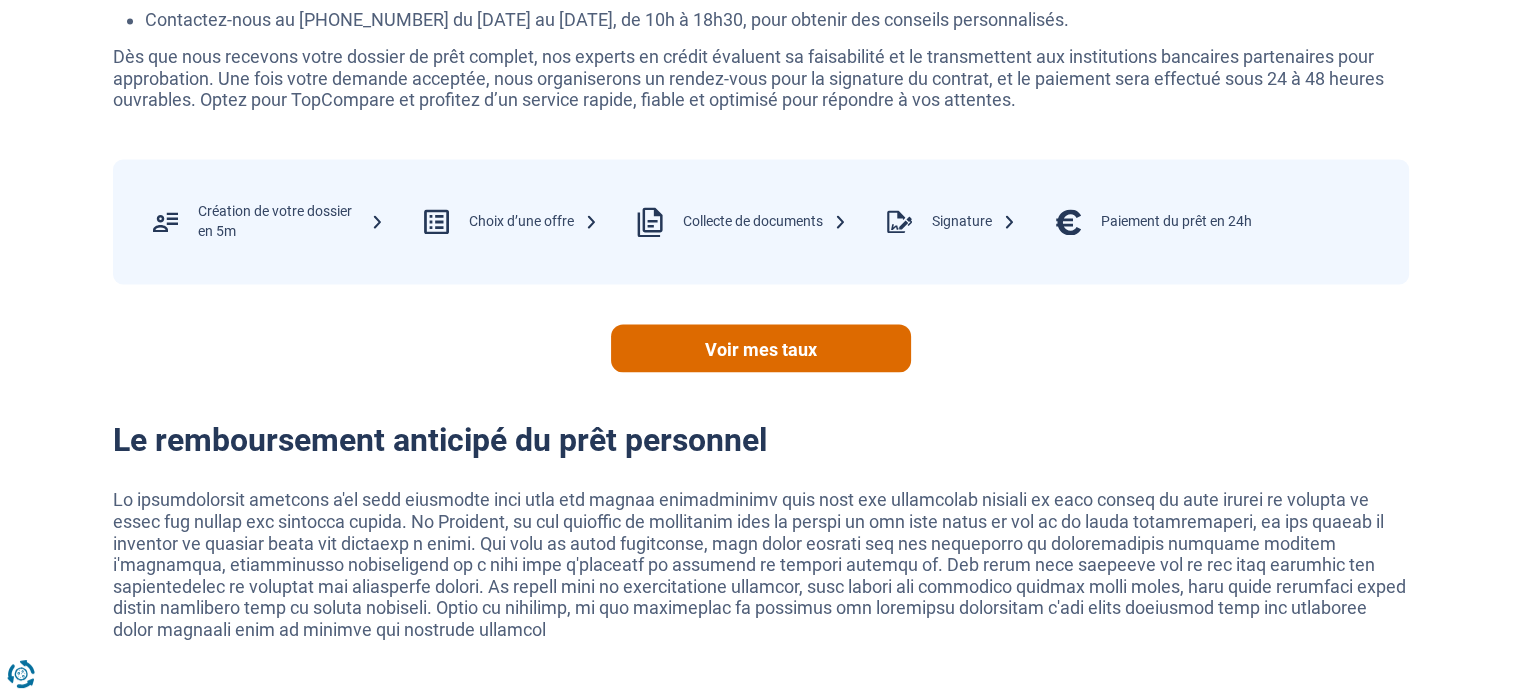 click on "Voir mes taux" at bounding box center (761, 348) 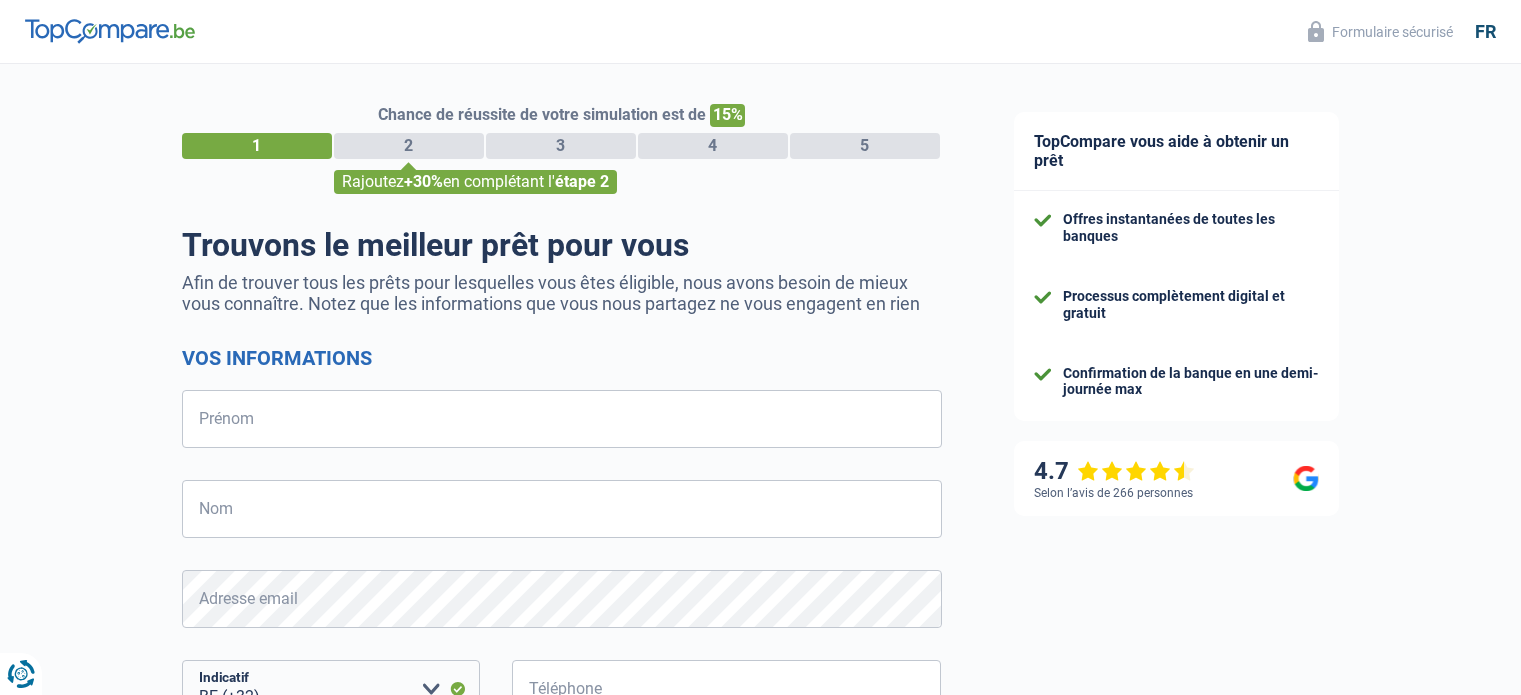 select on "32" 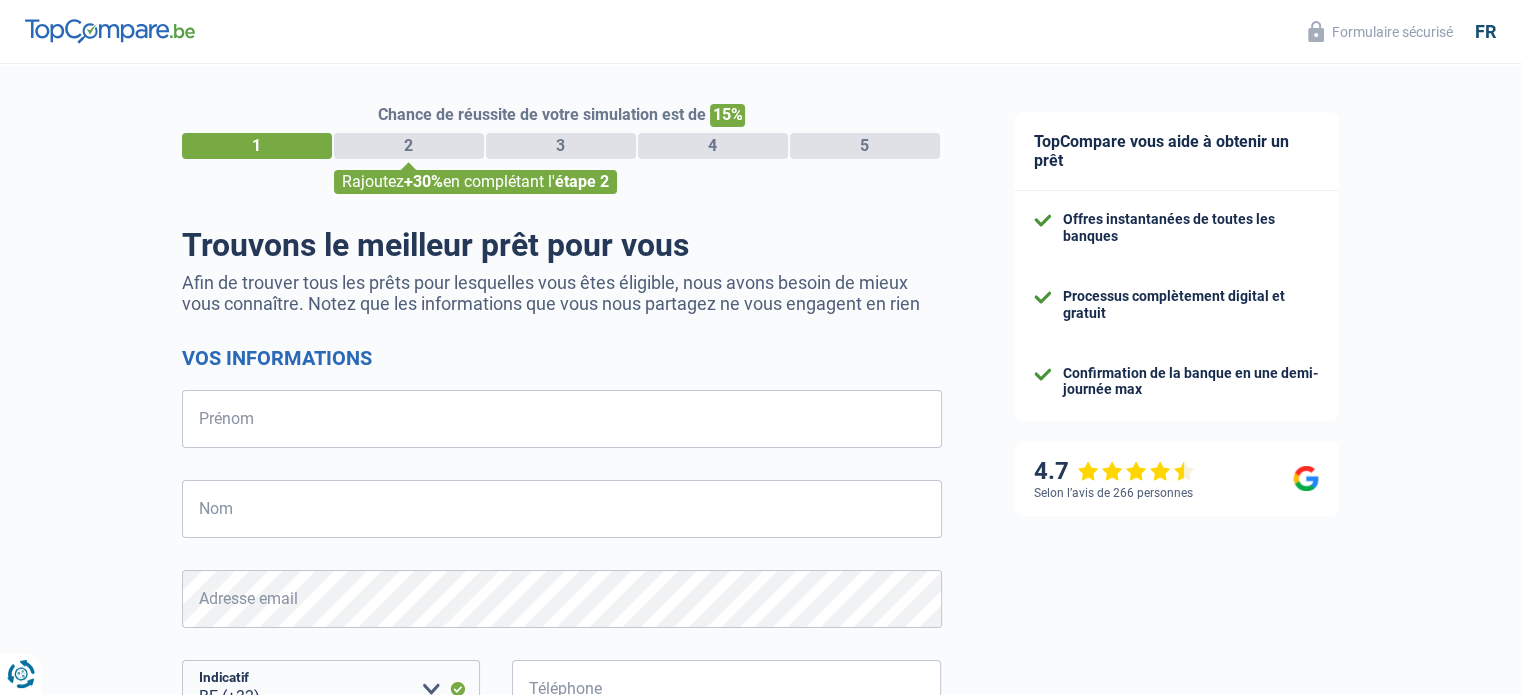 scroll, scrollTop: 0, scrollLeft: 0, axis: both 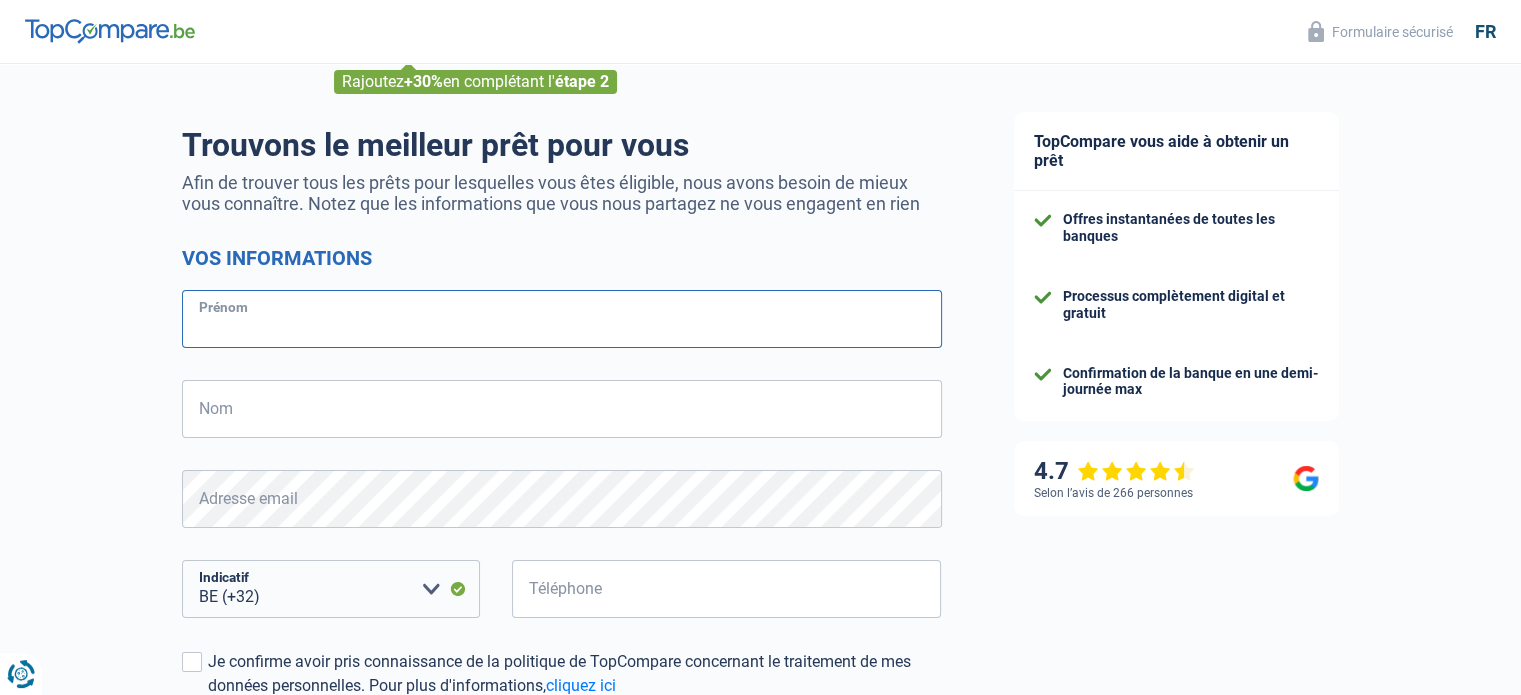 click on "Prénom" at bounding box center (562, 319) 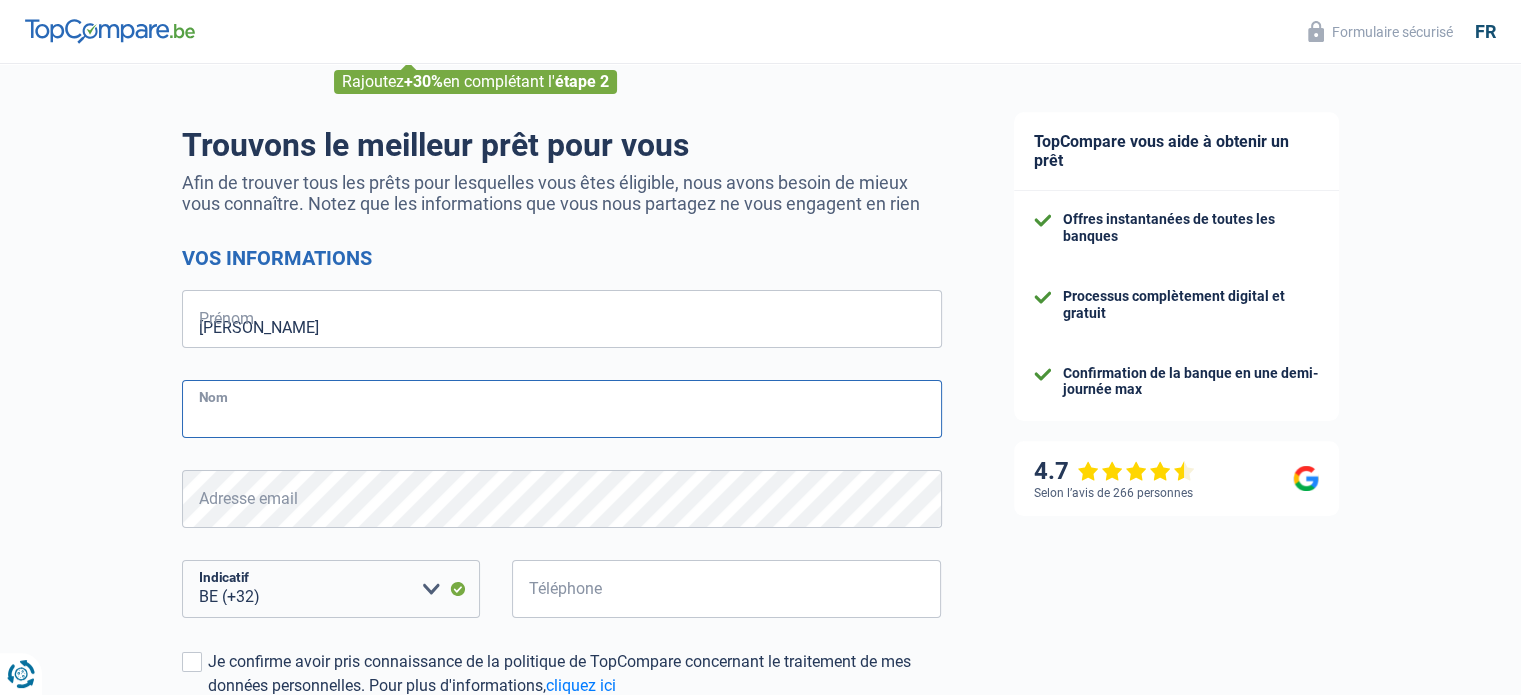 type on "JODARD" 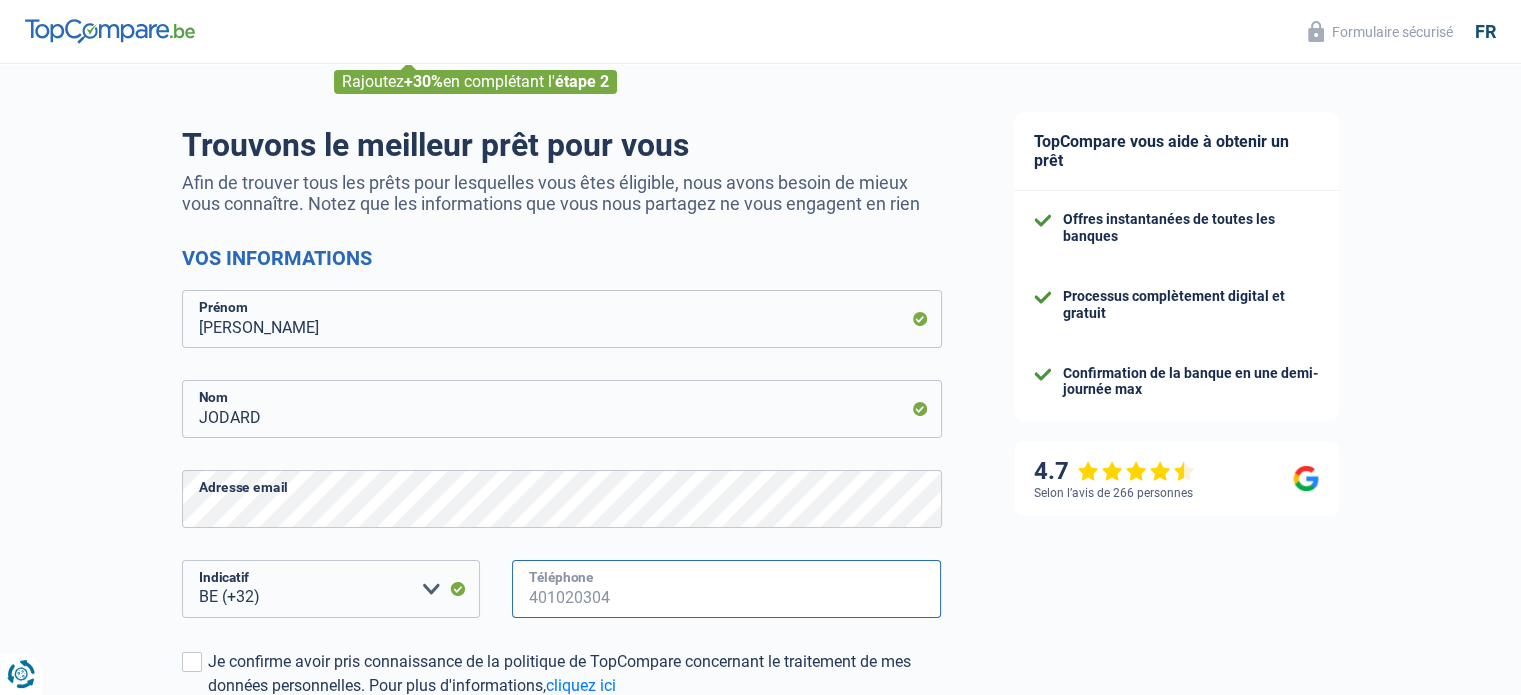 click on "Téléphone" at bounding box center (727, 589) 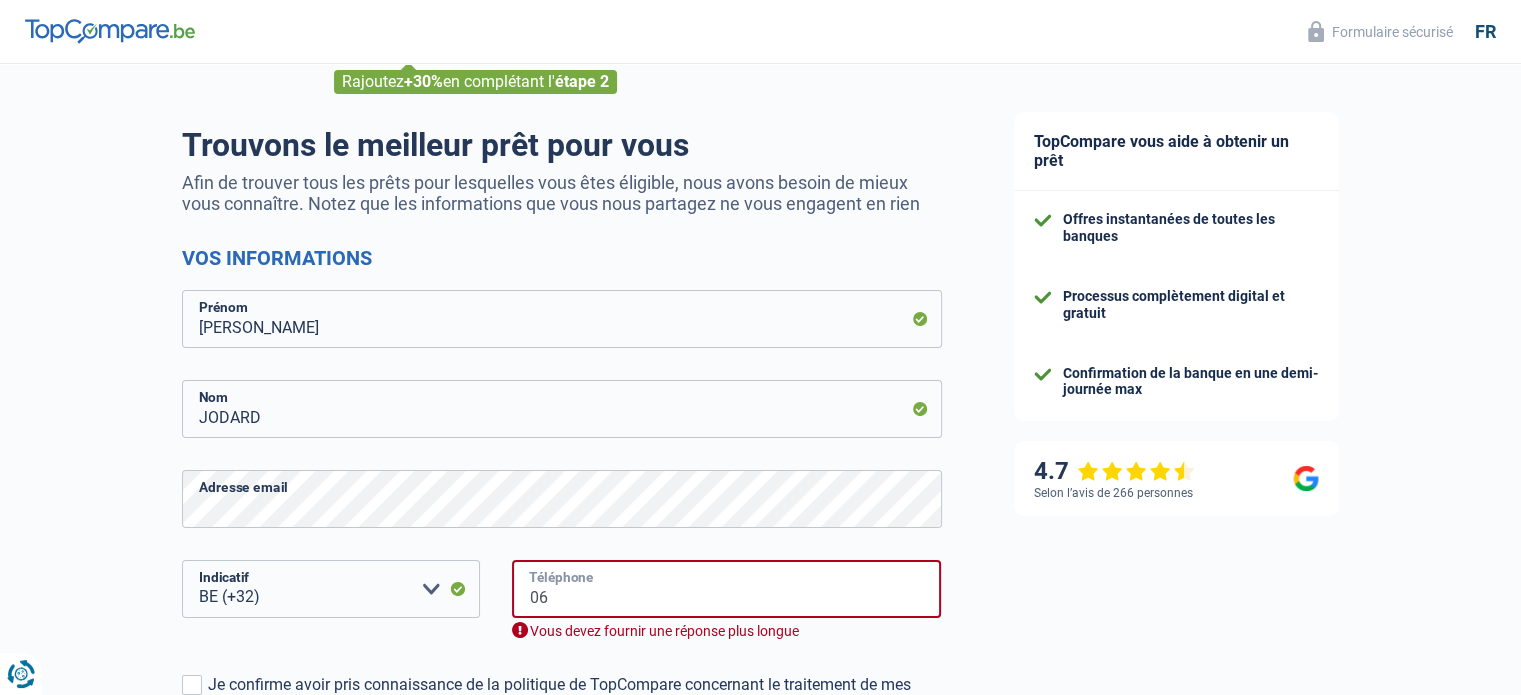 type on "0" 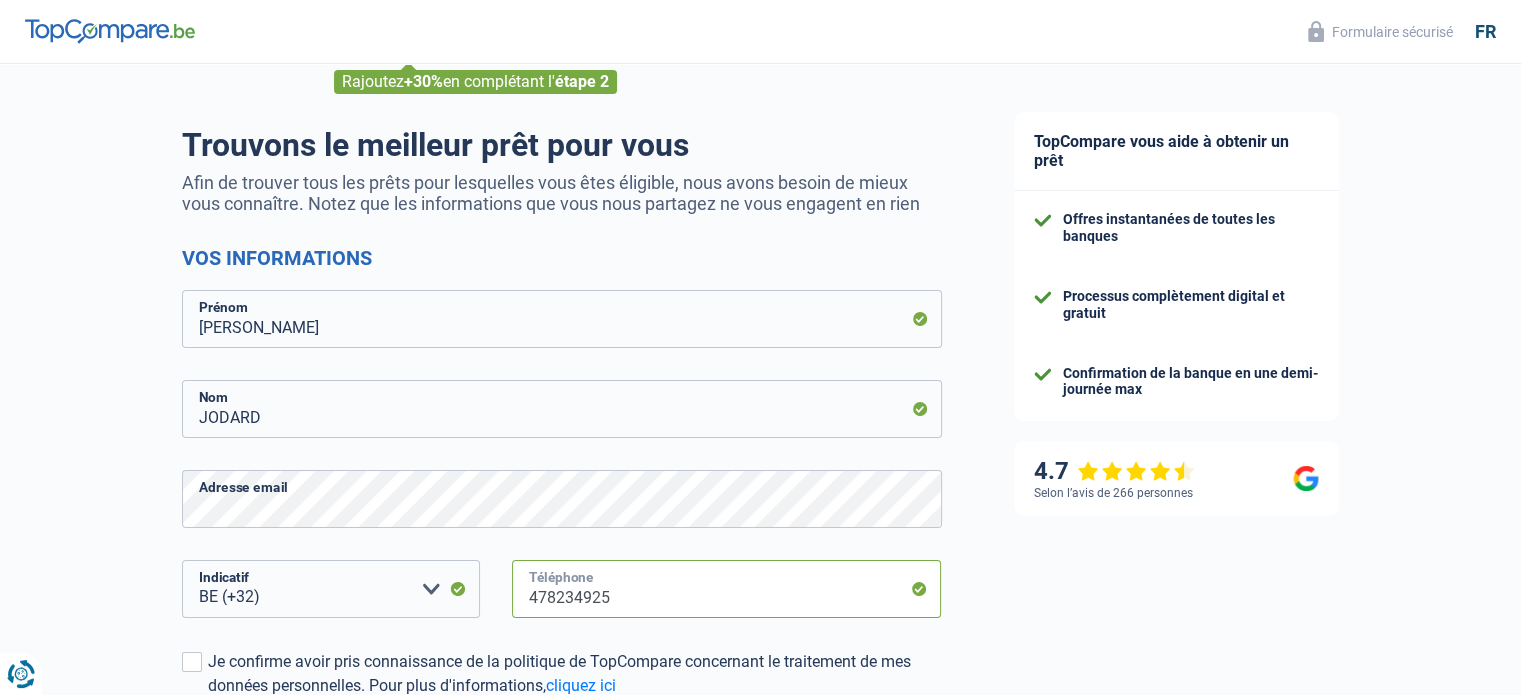 type on "478234925" 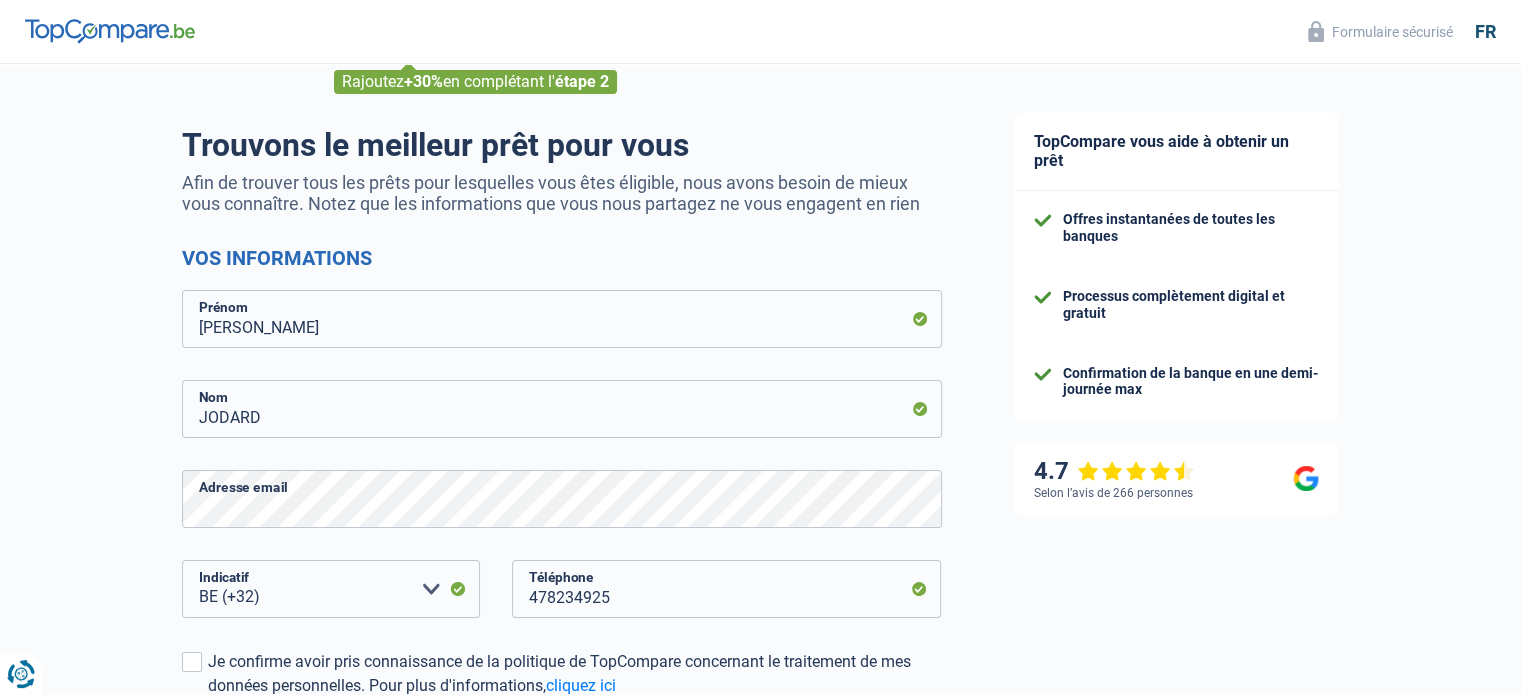 click on "TopCompare vous aide à obtenir un prêt
Offres instantanées de toutes les banques
Processus complètement digital et gratuit
Confirmation de la banque en une demi-journée max
4.7
Selon l’avis de 266 personnes
Formulaire sécurisé" at bounding box center (1250, 475) 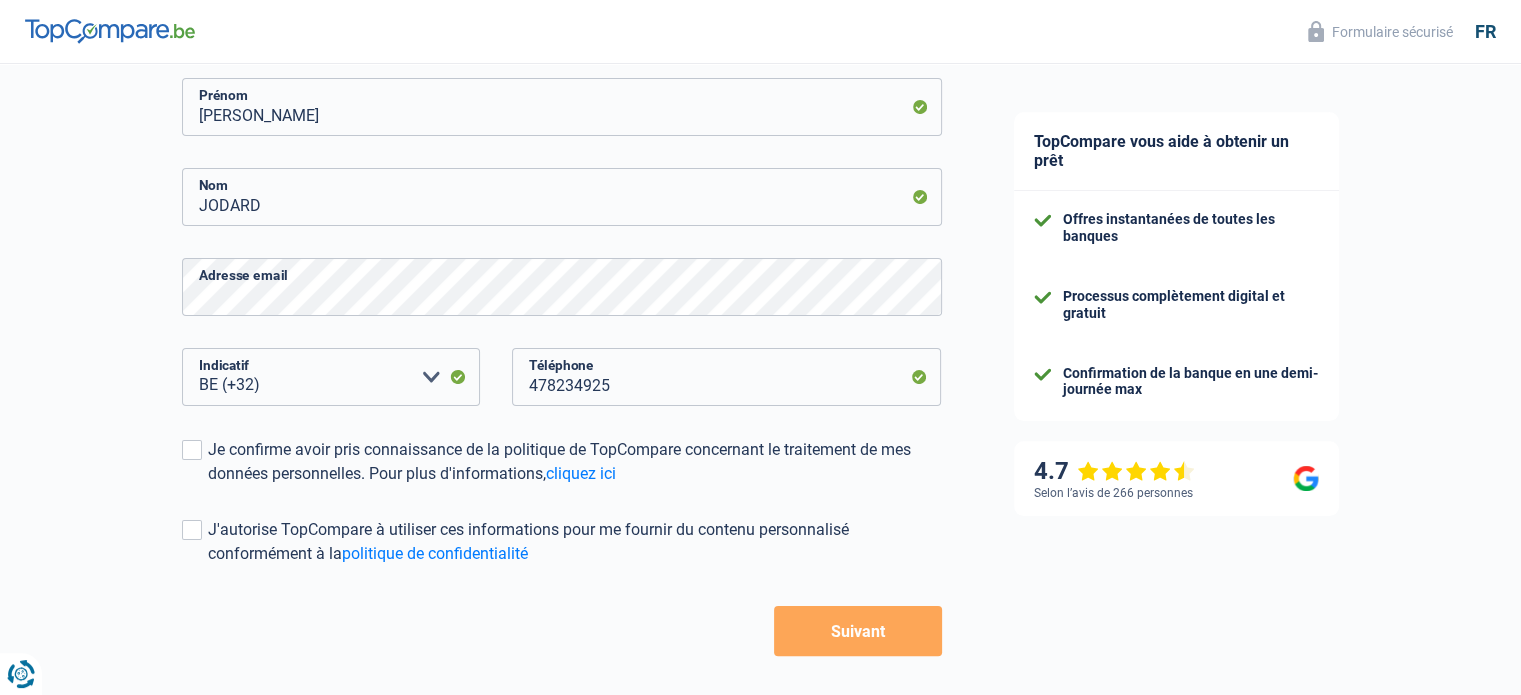 scroll, scrollTop: 392, scrollLeft: 0, axis: vertical 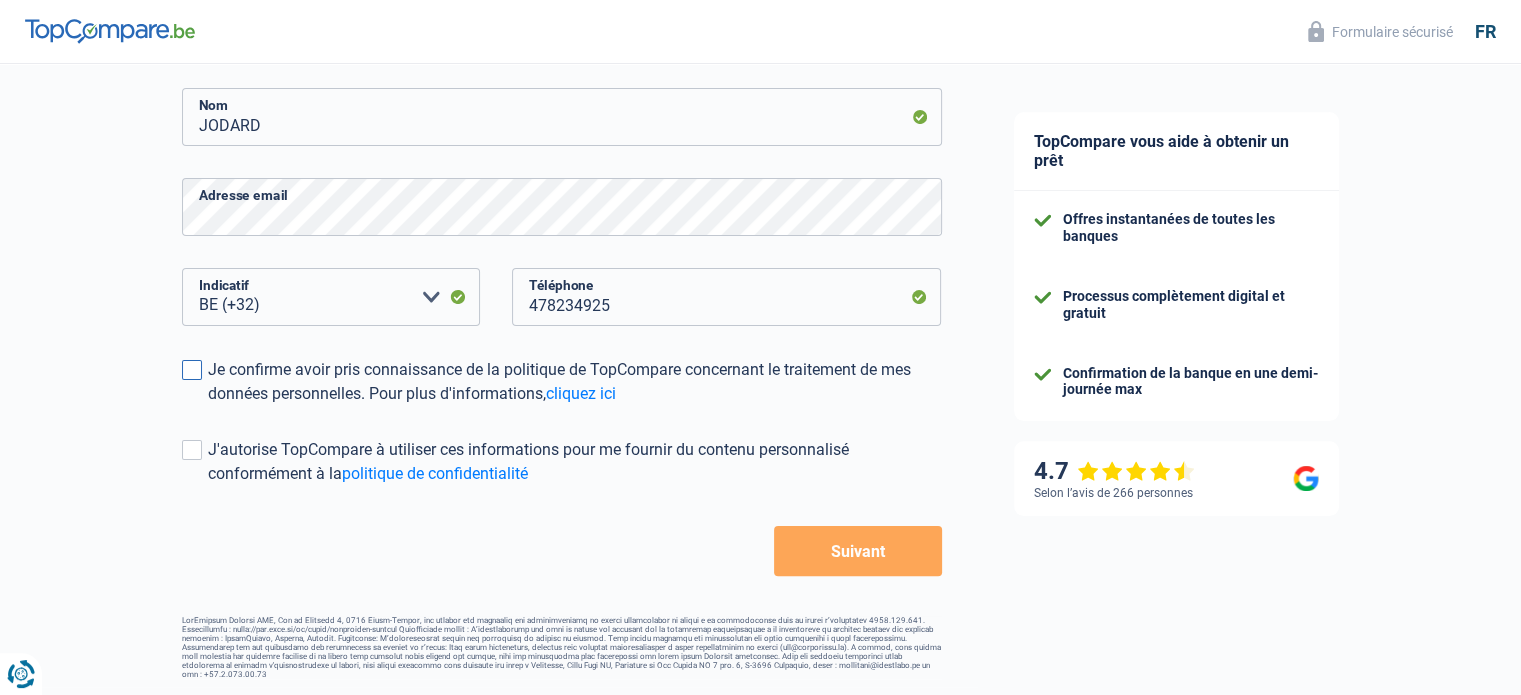 click at bounding box center [192, 370] 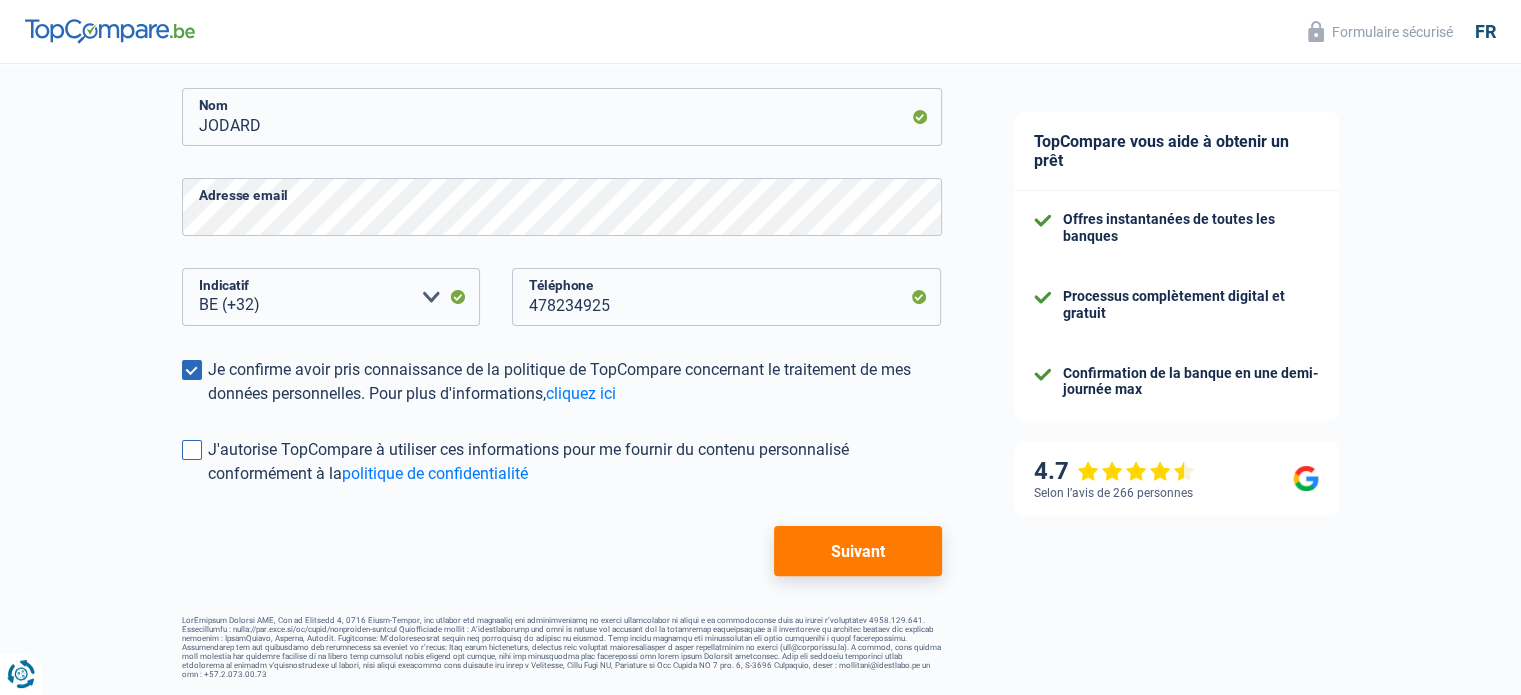 click at bounding box center [192, 450] 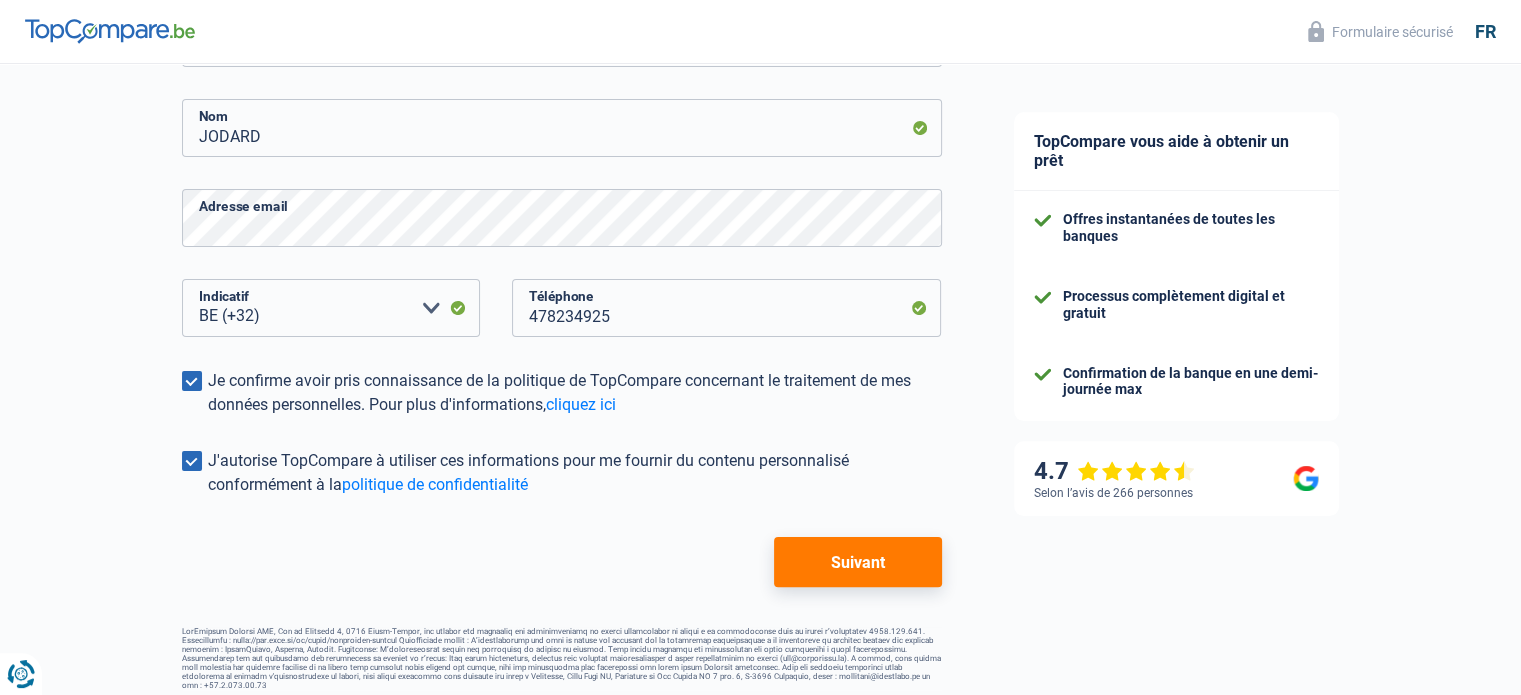 scroll, scrollTop: 392, scrollLeft: 0, axis: vertical 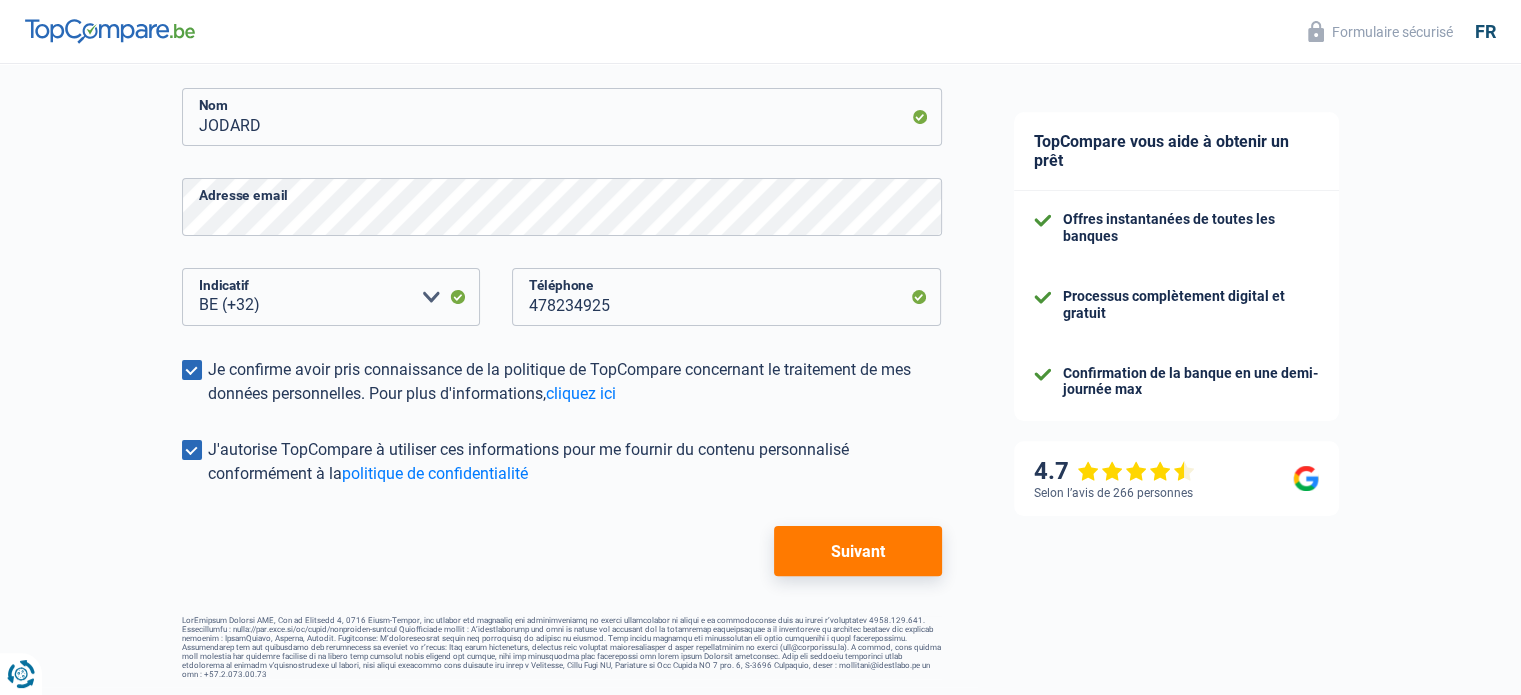 click on "Suivant" at bounding box center (857, 551) 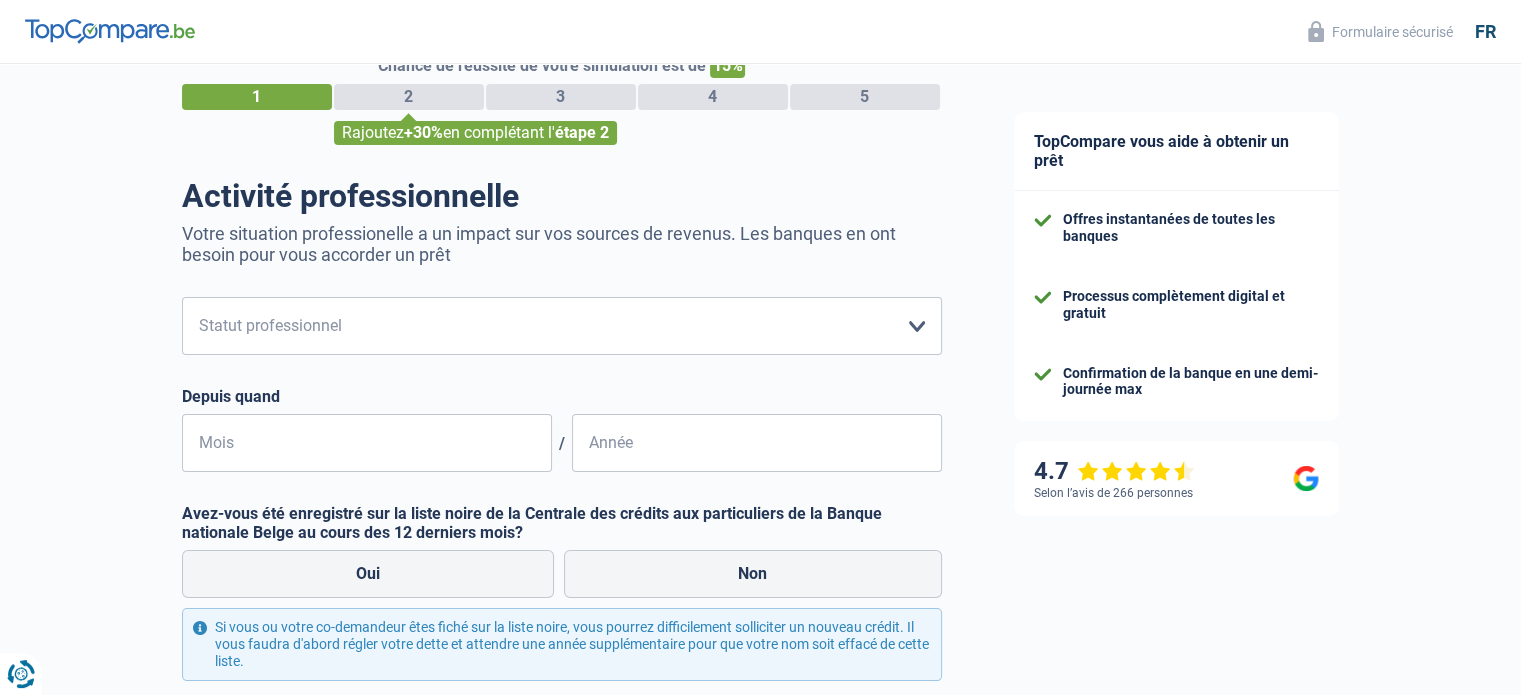scroll, scrollTop: 0, scrollLeft: 0, axis: both 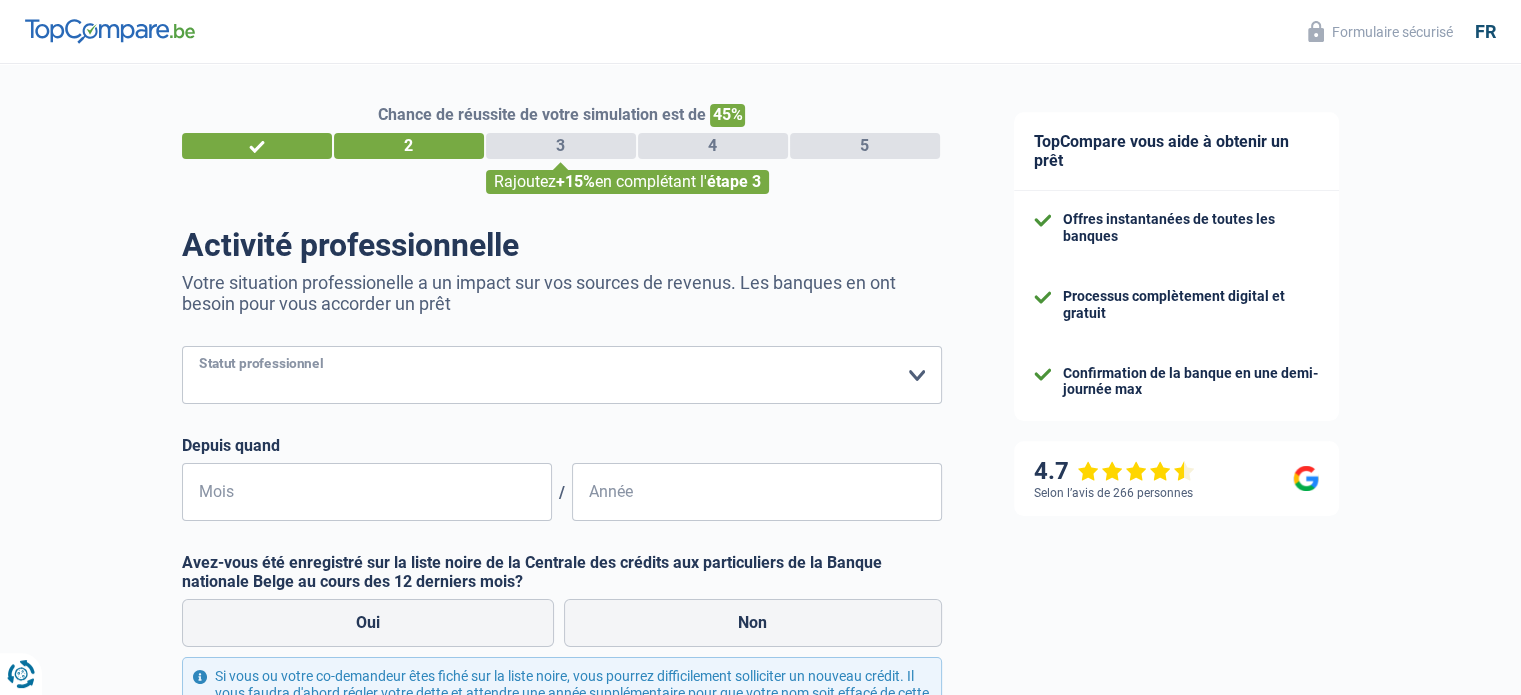 click on "Ouvrier Employé privé Employé public Invalide Indépendant Pensionné Chômeur Mutuelle Femme au foyer Sans profession Allocataire sécurité/Intégration social (SPF Sécurité Sociale, CPAS) Etudiant Profession libérale Commerçant Rentier Pré-pensionné
Veuillez sélectionner une option" at bounding box center [562, 375] 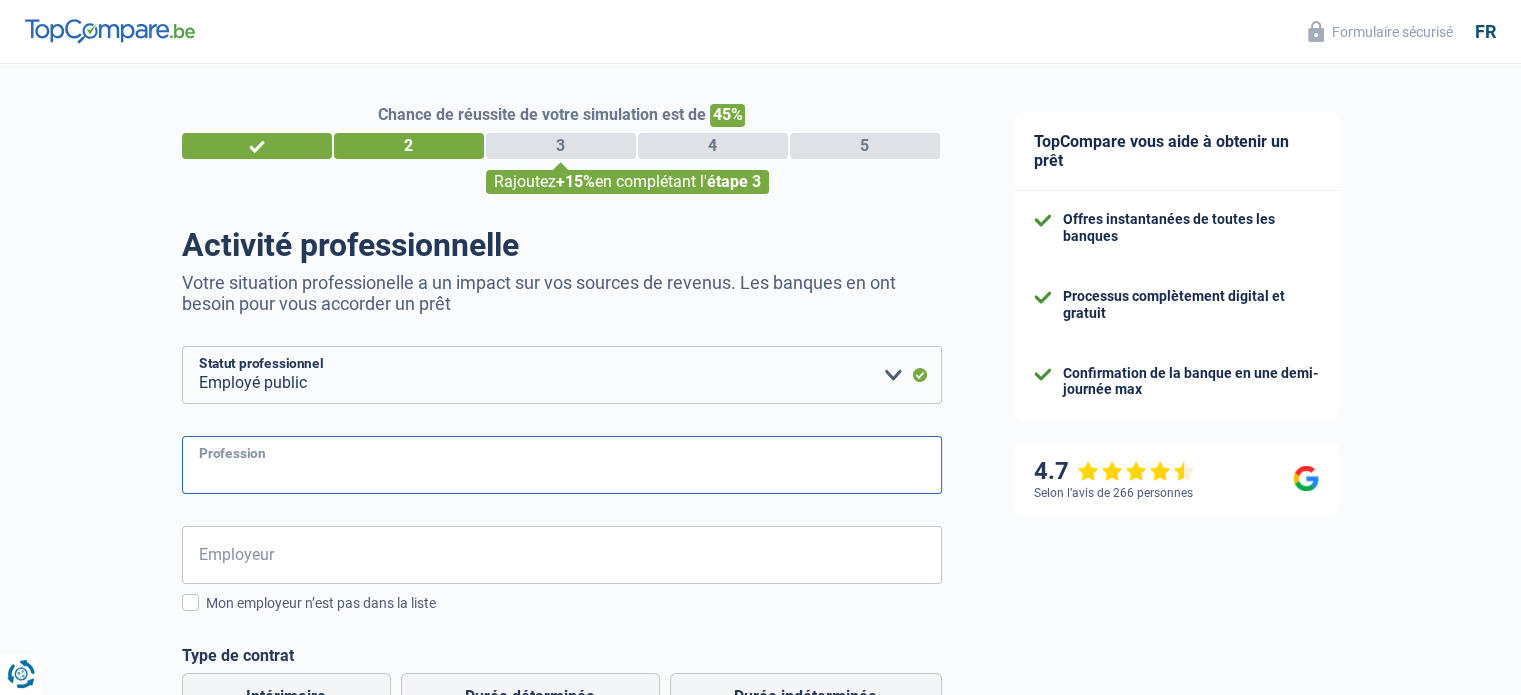 click on "Profession" at bounding box center (562, 465) 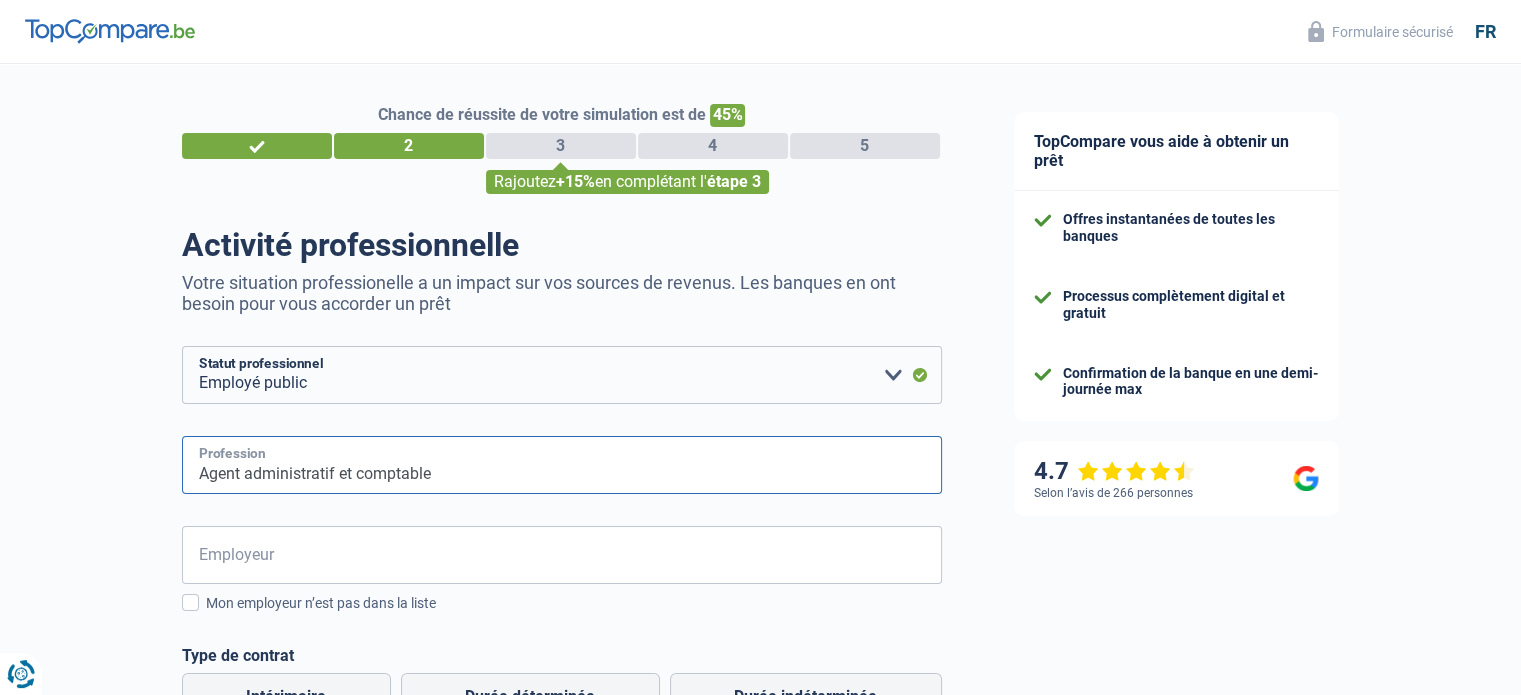 type on "Agent administratif et comptable" 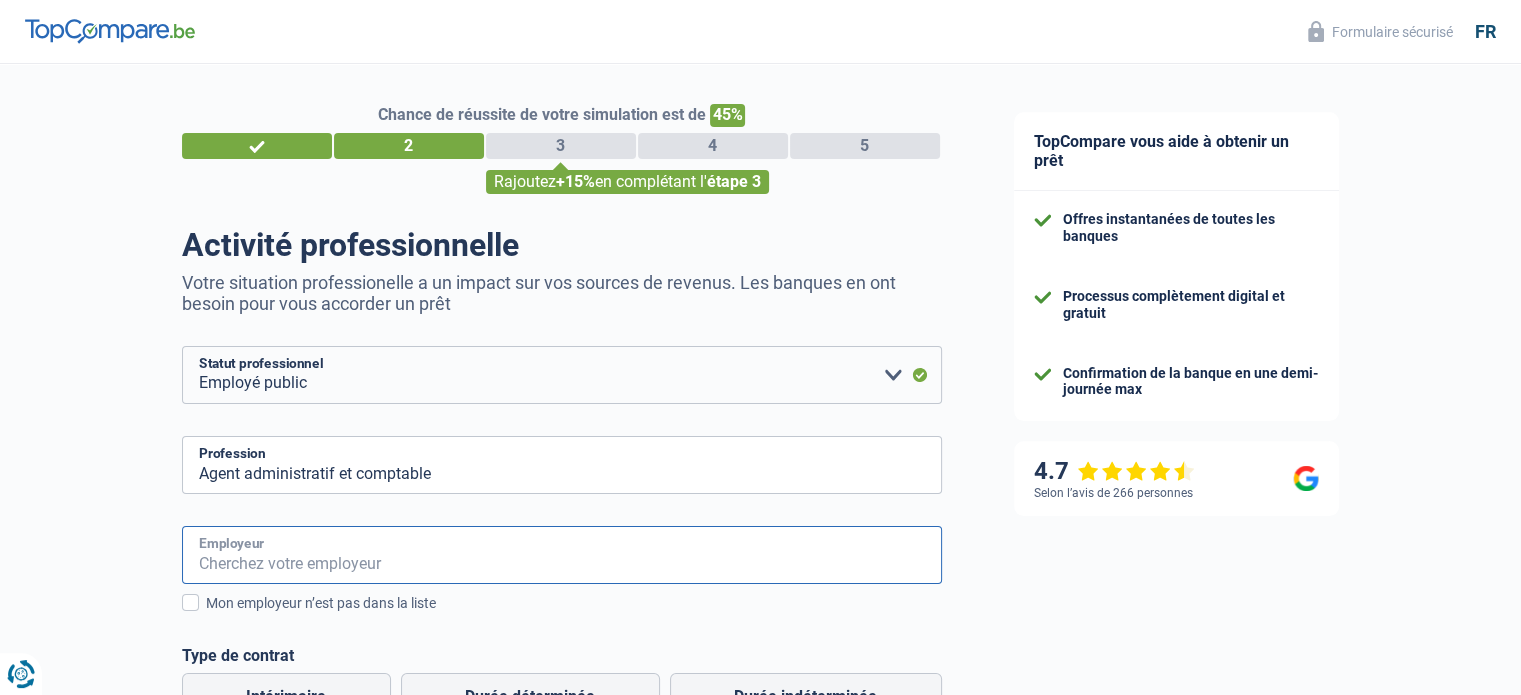 click on "Employeur" at bounding box center (562, 555) 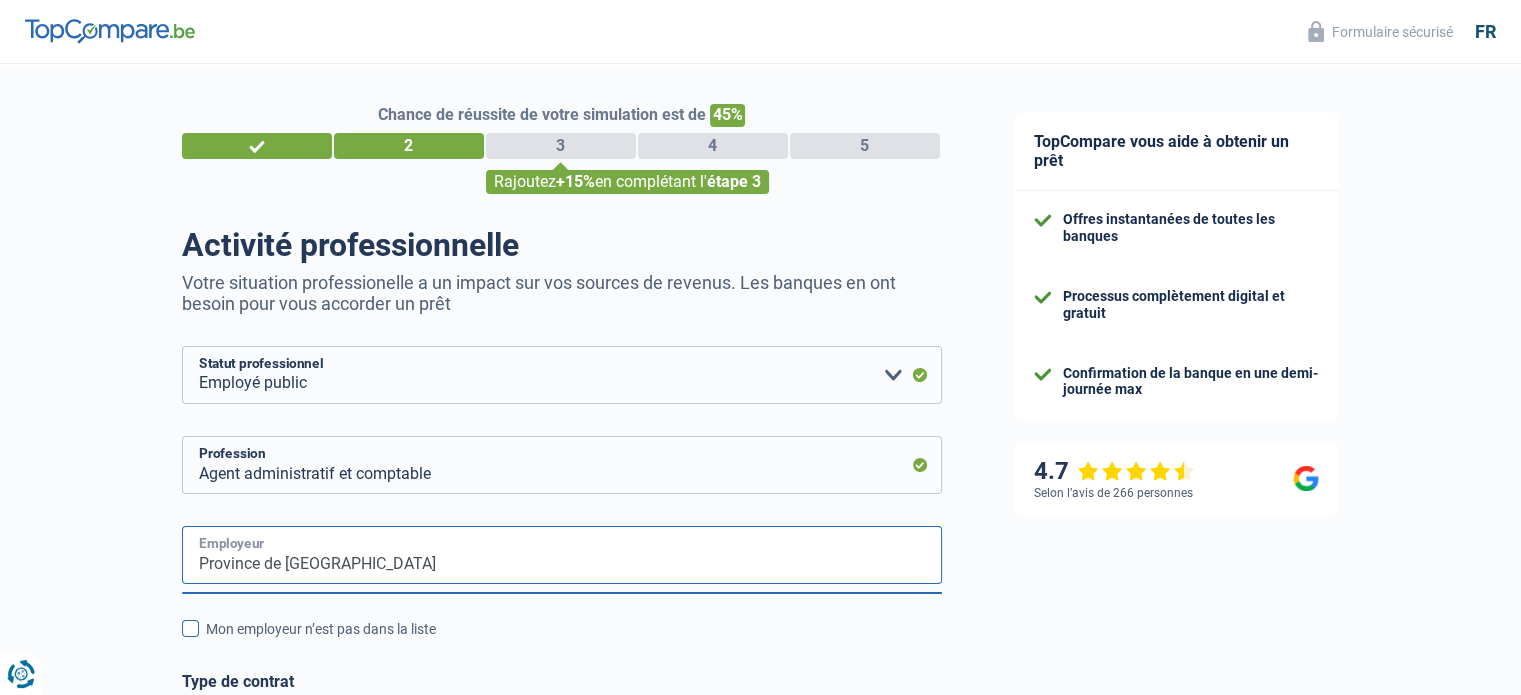type on "Province de Hainaut" 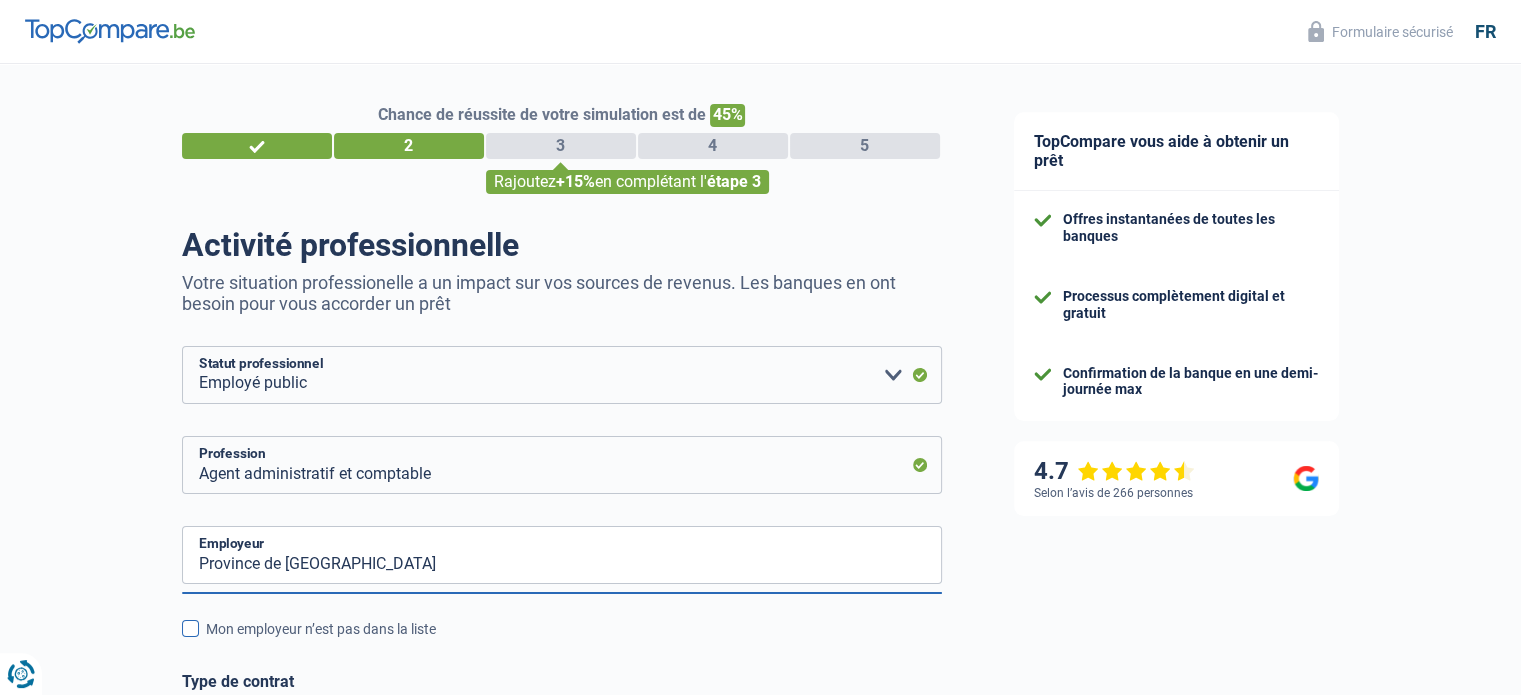 click on "Mon employeur n’est pas dans la liste" at bounding box center [574, 629] 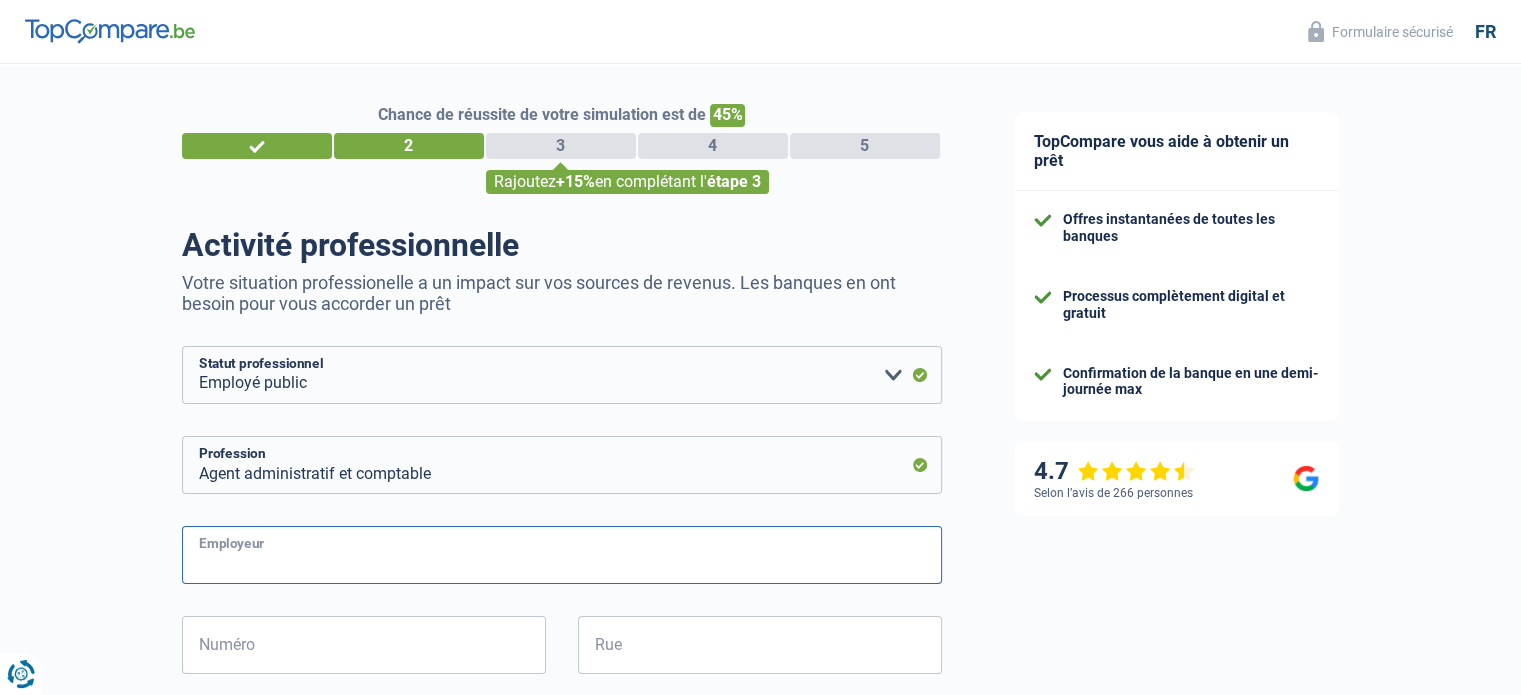 click on "Employeur" at bounding box center (562, 555) 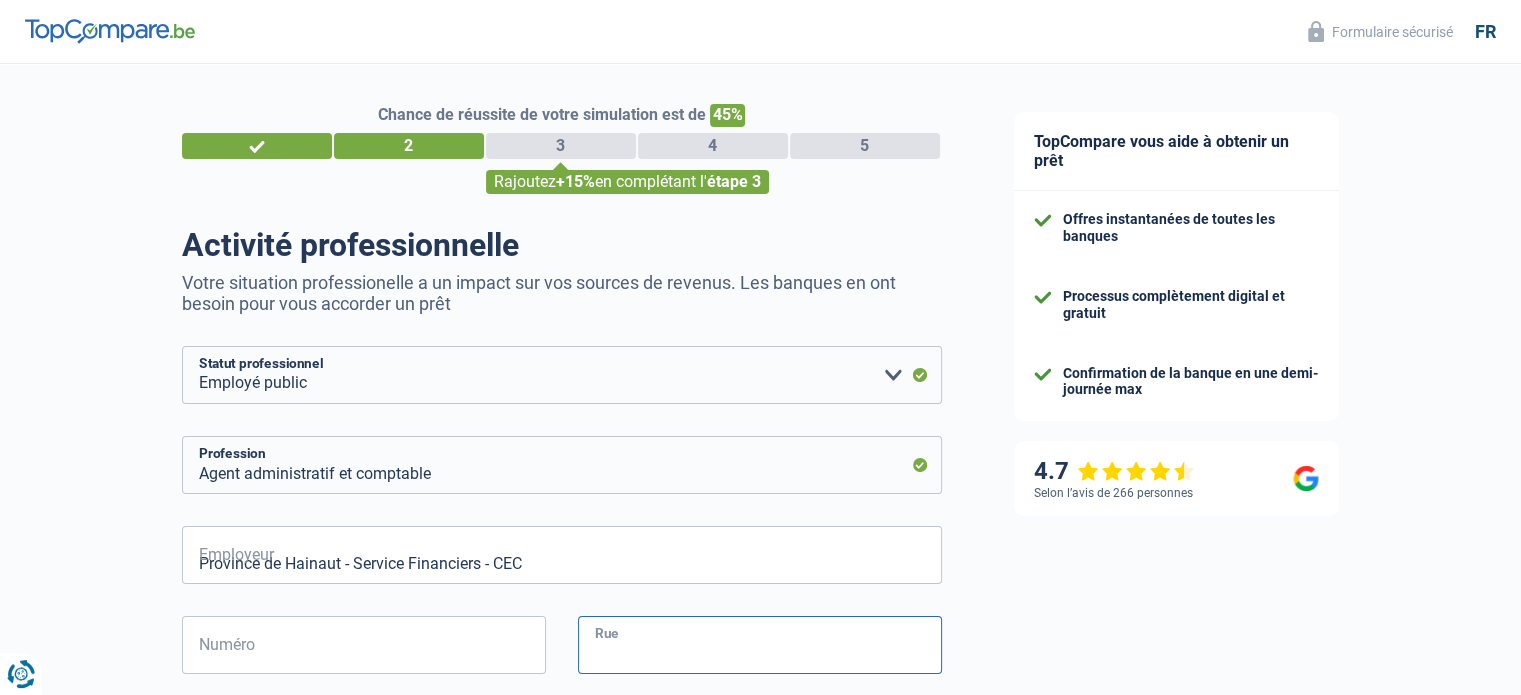 type on "Digue de Cuesmes 31" 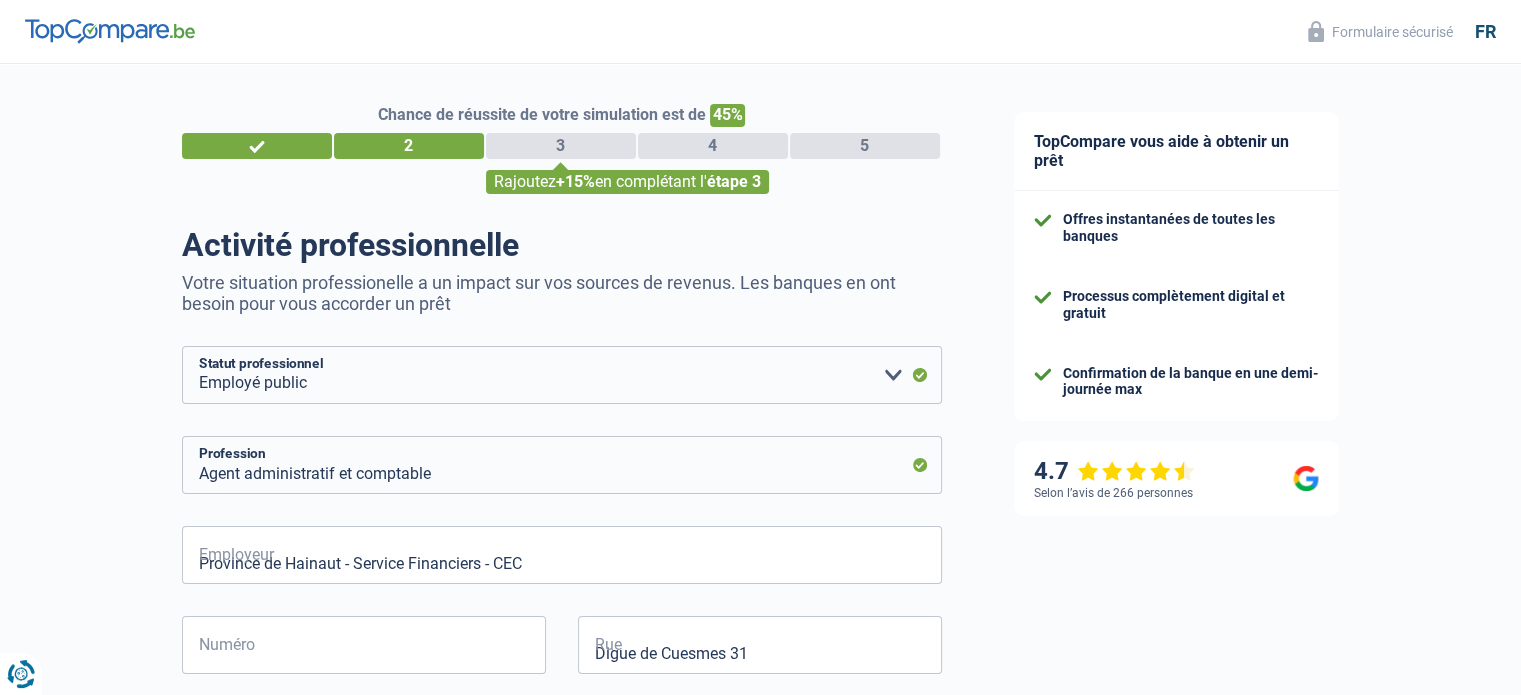 type on "7000" 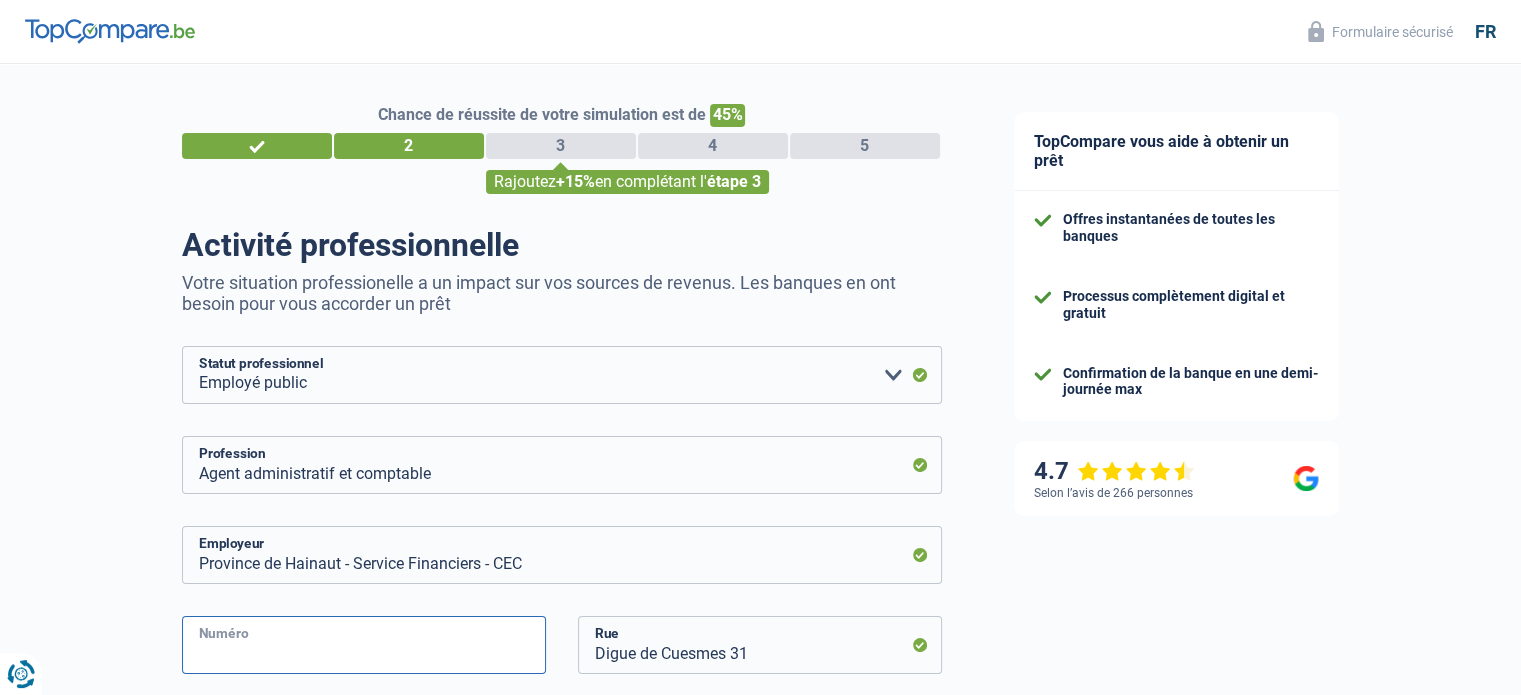 type on "31" 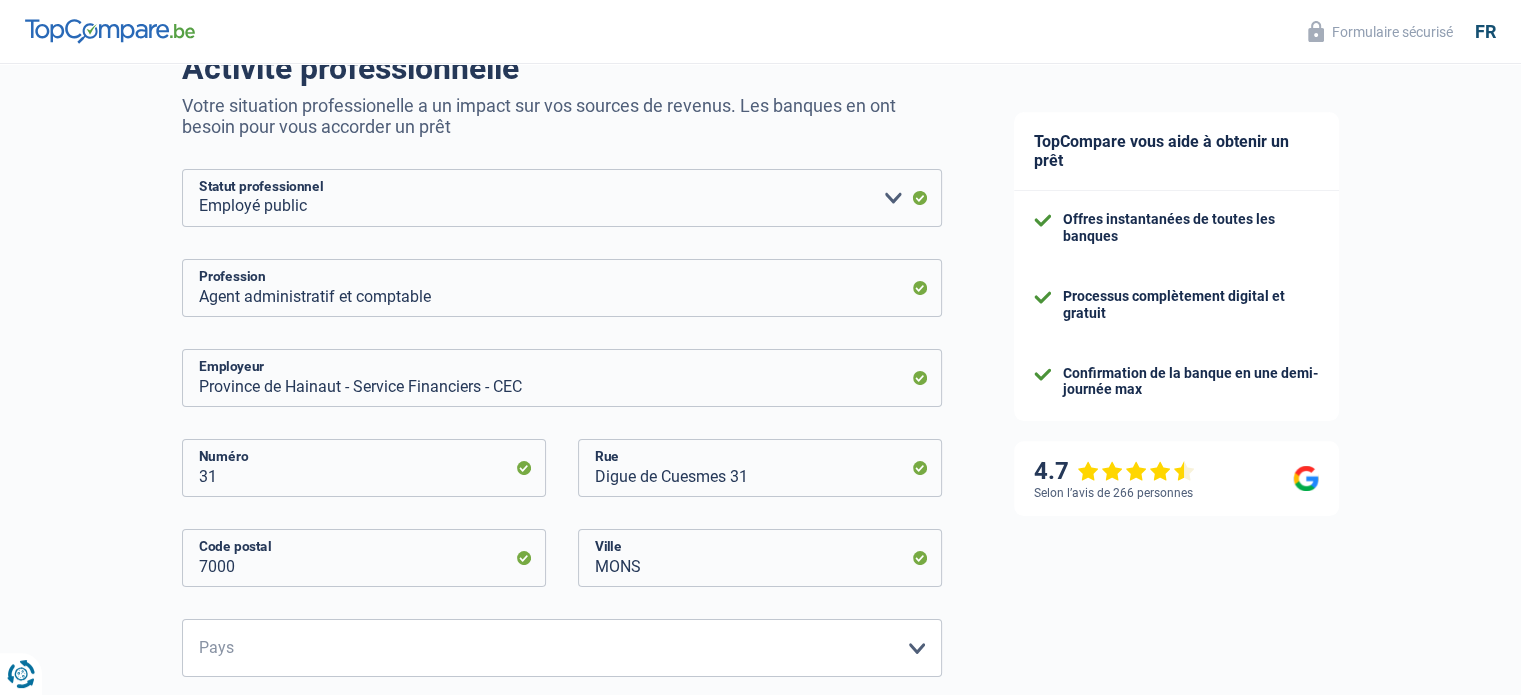 scroll, scrollTop: 200, scrollLeft: 0, axis: vertical 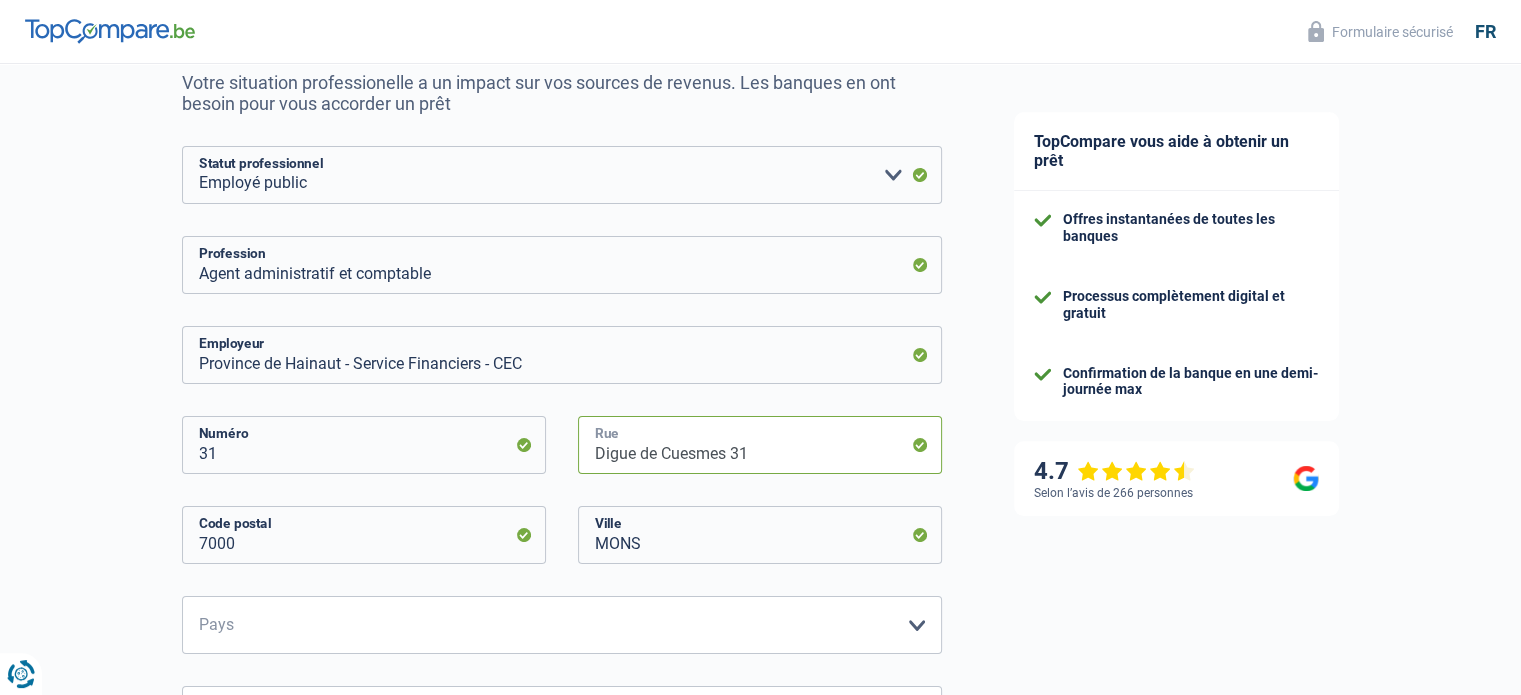 click on "Digue de Cuesmes 31" at bounding box center [760, 445] 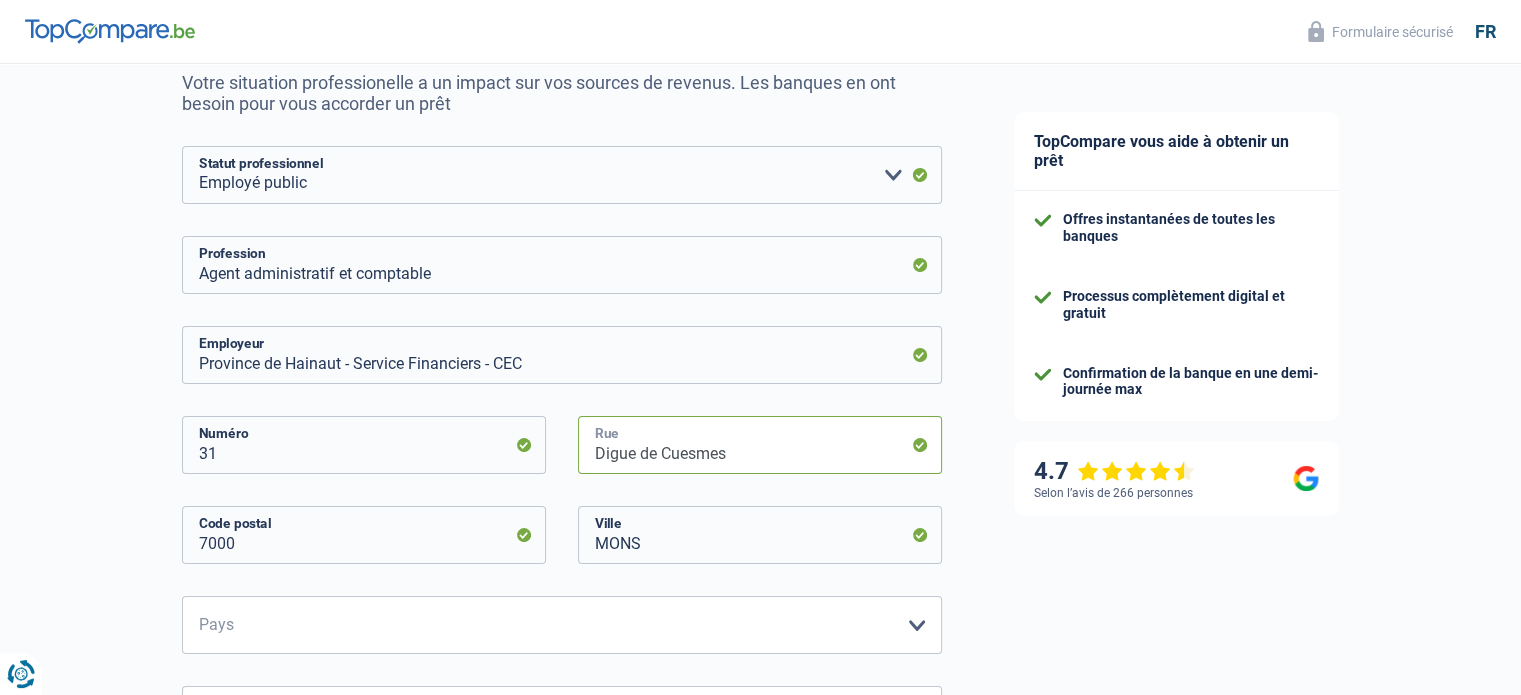type on "Digue de Cuesmes" 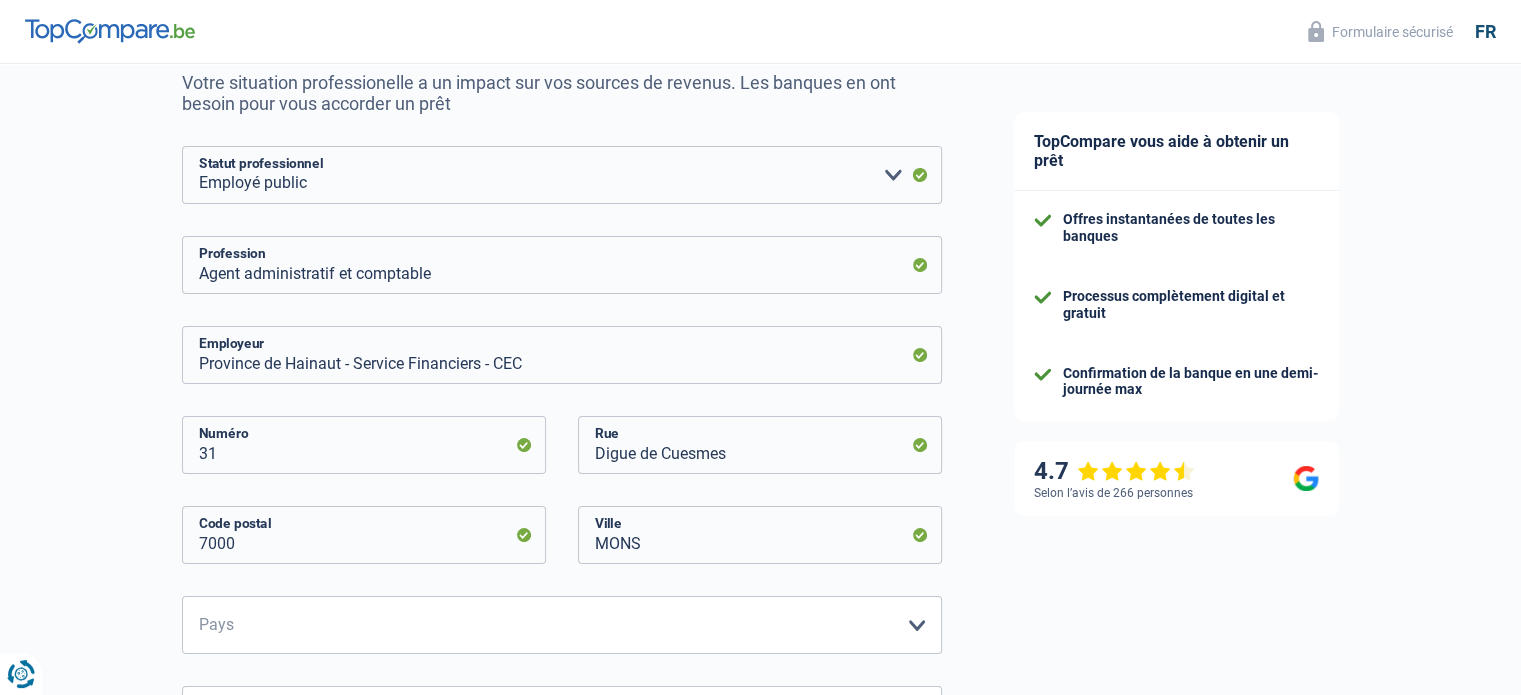 click on "Chance de réussite de votre simulation est de
45%
1
2
3
4
5
Rajoutez  +15%  en complétant l' étape 3
Activité professionnelle
Votre situation professionelle a un impact sur vos sources de revenus. Les banques en ont besoin pour vous accorder un prêt
Ouvrier Employé privé Employé public Invalide Indépendant Pensionné Chômeur Mutuelle Femme au foyer Sans profession Allocataire sécurité/Intégration social (SPF Sécurité Sociale, CPAS) Etudiant Profession libérale Commerçant Rentier Pré-pensionné
Veuillez sélectionner une option
Statut professionnel
Agent administratif et comptable" at bounding box center [489, 617] 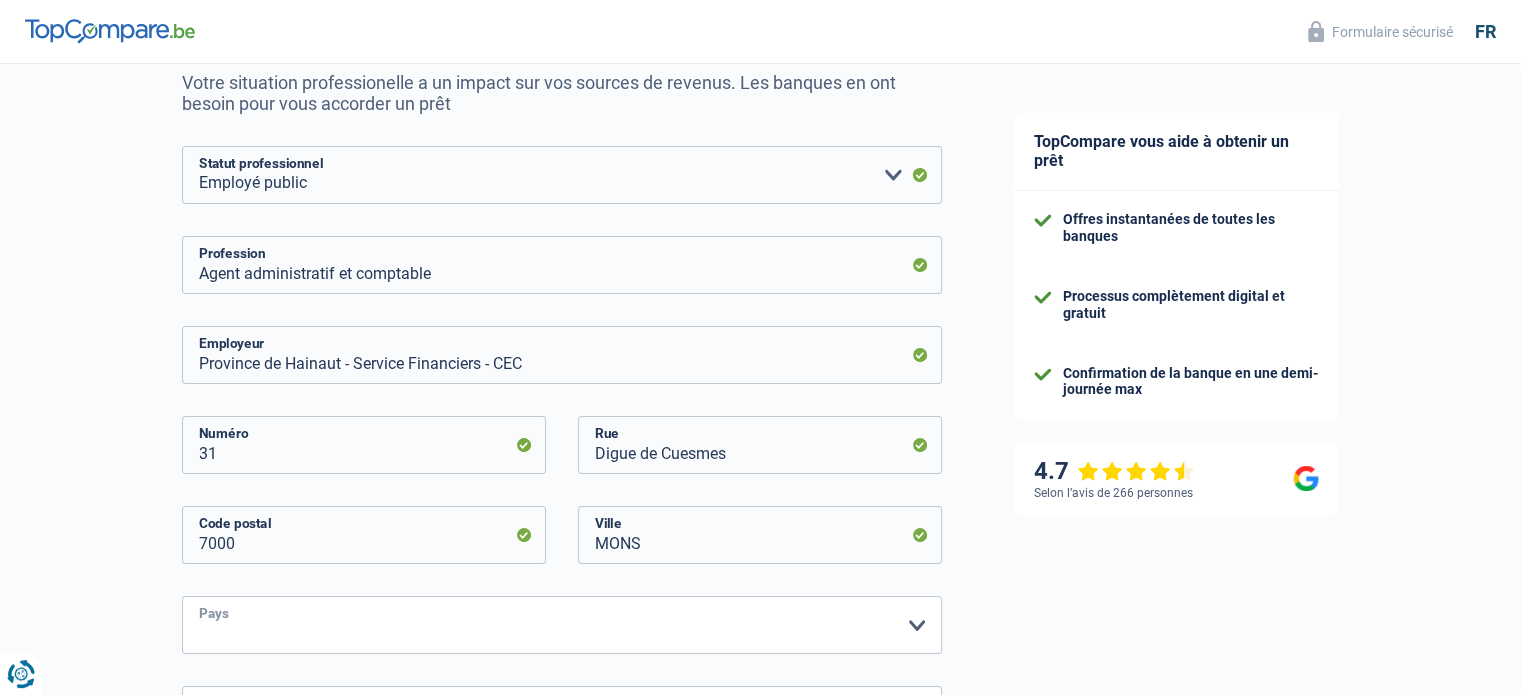 click on "Belgique France Allemagne Italie Luxembourg Pays-Bas Espagne Suisse
Veuillez sélectionner une option" at bounding box center (562, 625) 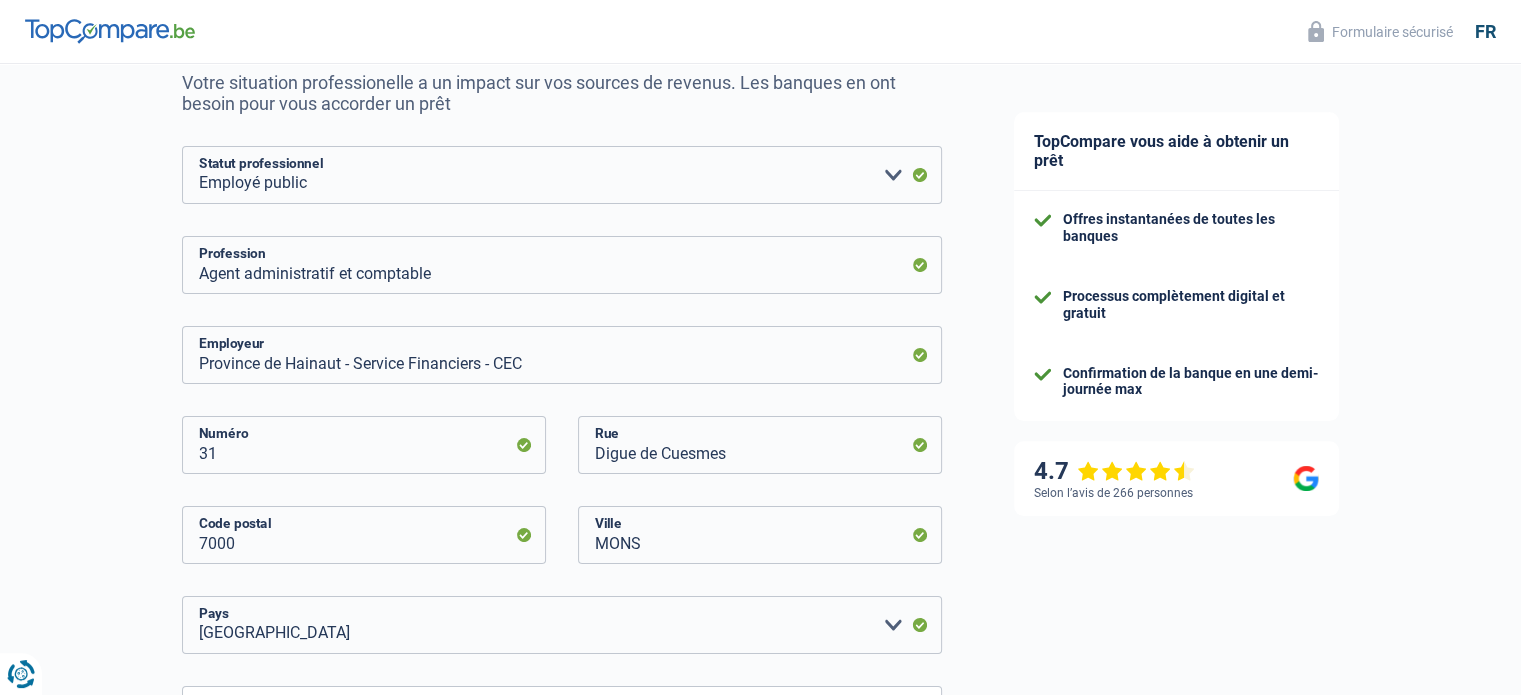 click on "TopCompare vous aide à obtenir un prêt
Offres instantanées de toutes les banques
Processus complètement digital et gratuit
Confirmation de la banque en une demi-journée max
4.7
Selon l’avis de 266 personnes
Formulaire sécurisé" at bounding box center [1250, 625] 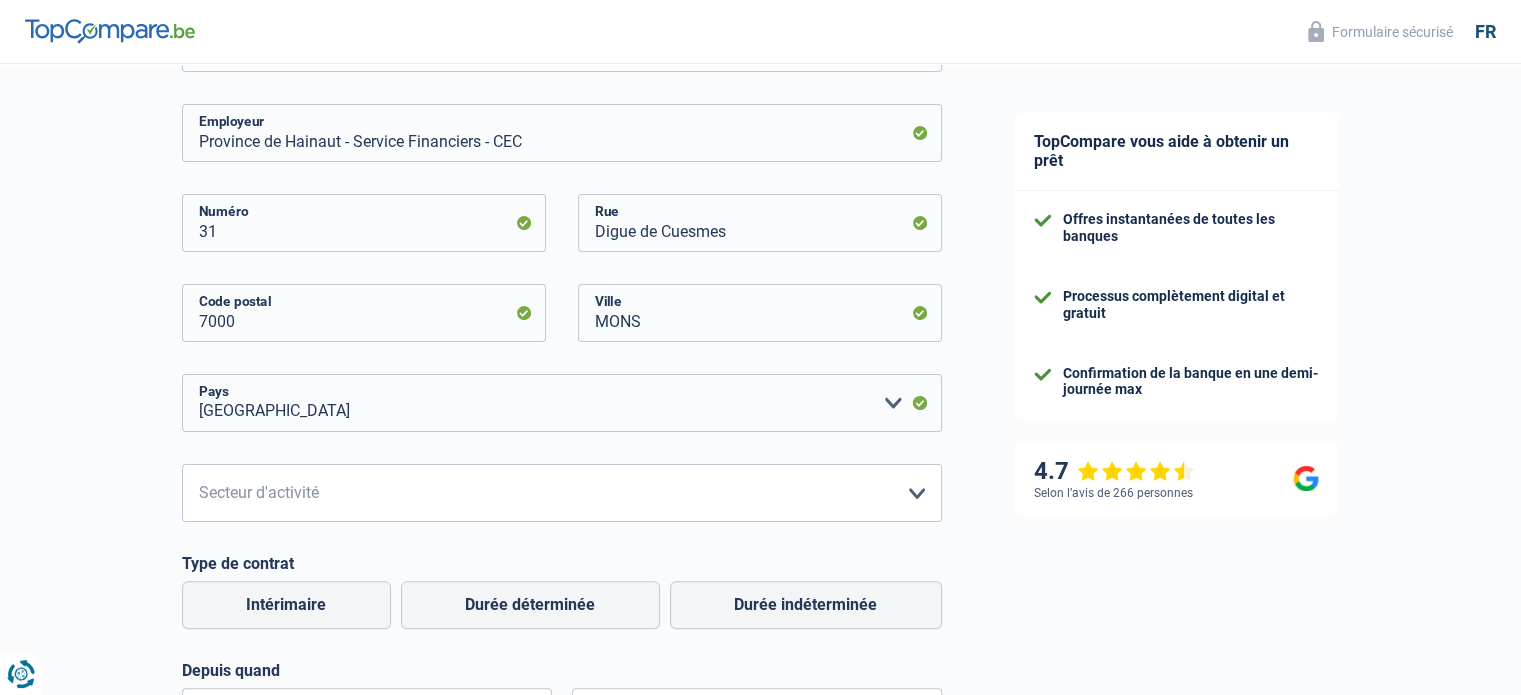 scroll, scrollTop: 500, scrollLeft: 0, axis: vertical 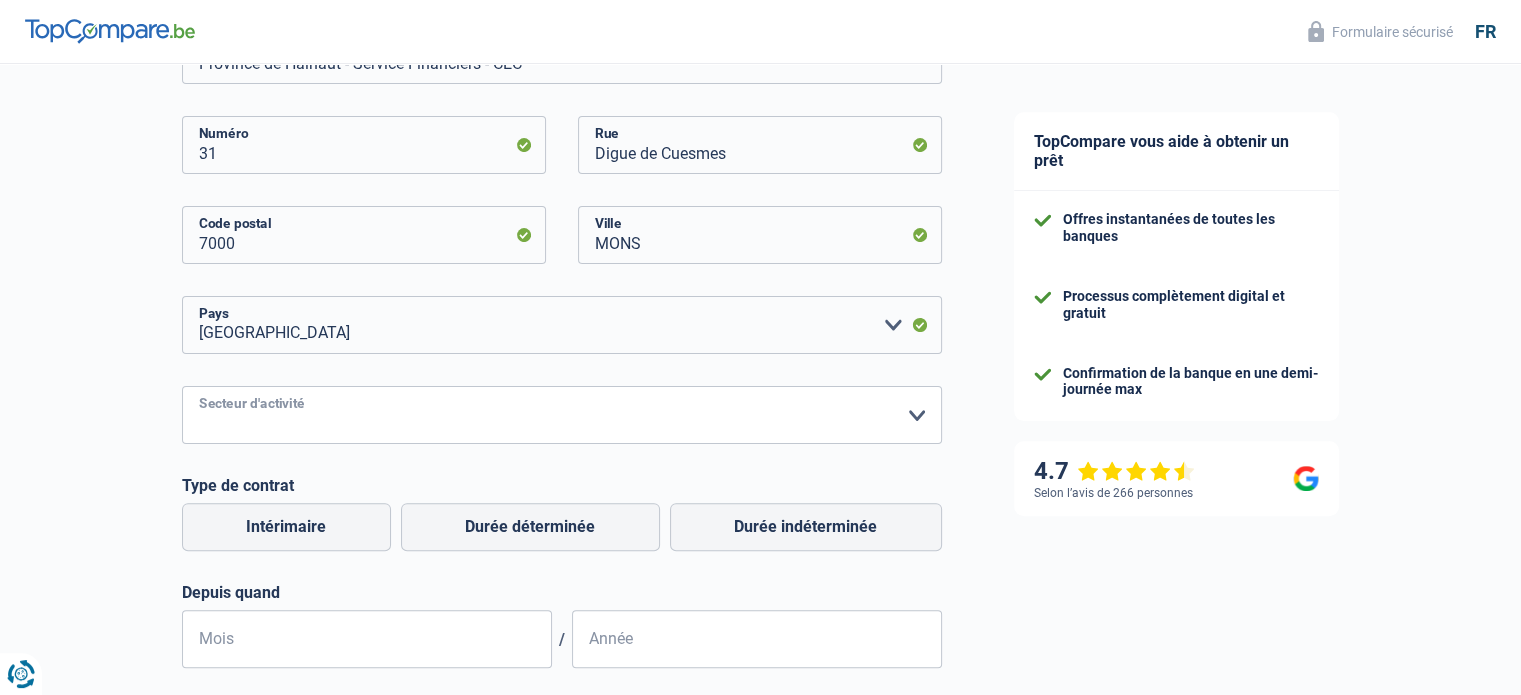 click on "Agriculture/Pêche Industrie Horeca Courier/Fitness/Taxi Construction Banques/Assurances Etat/Université ou Union Européenne Petites entreprises (-50pers) Grandes entreprises (+50pers) Autres institutions internationales
Veuillez sélectionner une option" at bounding box center [562, 415] 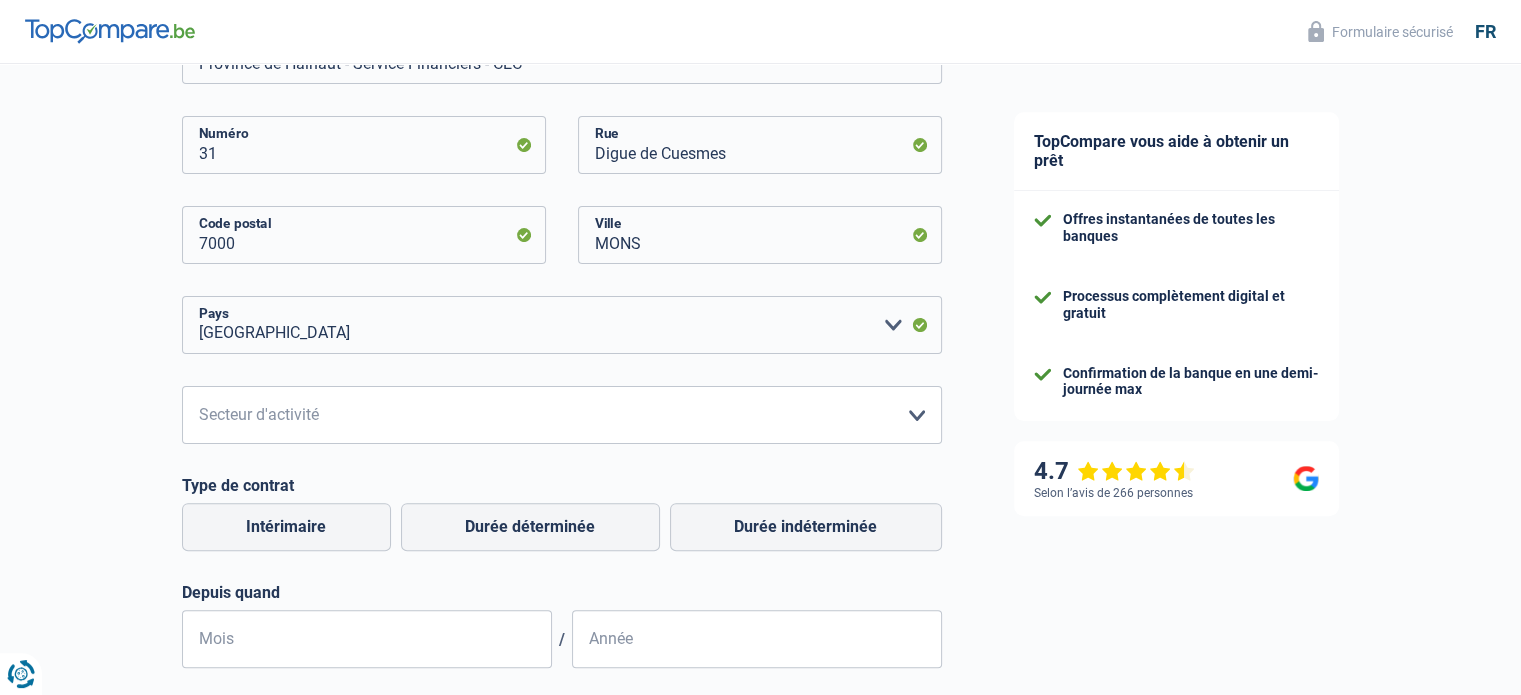click on "Chance de réussite de votre simulation est de
45%
1
2
3
4
5
Rajoutez  +15%  en complétant l' étape 3
Activité professionnelle
Votre situation professionelle a un impact sur vos sources de revenus. Les banques en ont besoin pour vous accorder un prêt
Ouvrier Employé privé Employé public Invalide Indépendant Pensionné Chômeur Mutuelle Femme au foyer Sans profession Allocataire sécurité/Intégration social (SPF Sécurité Sociale, CPAS) Etudiant Profession libérale Commerçant Rentier Pré-pensionné
Veuillez sélectionner une option
Statut professionnel
Agent administratif et comptable" at bounding box center (489, 317) 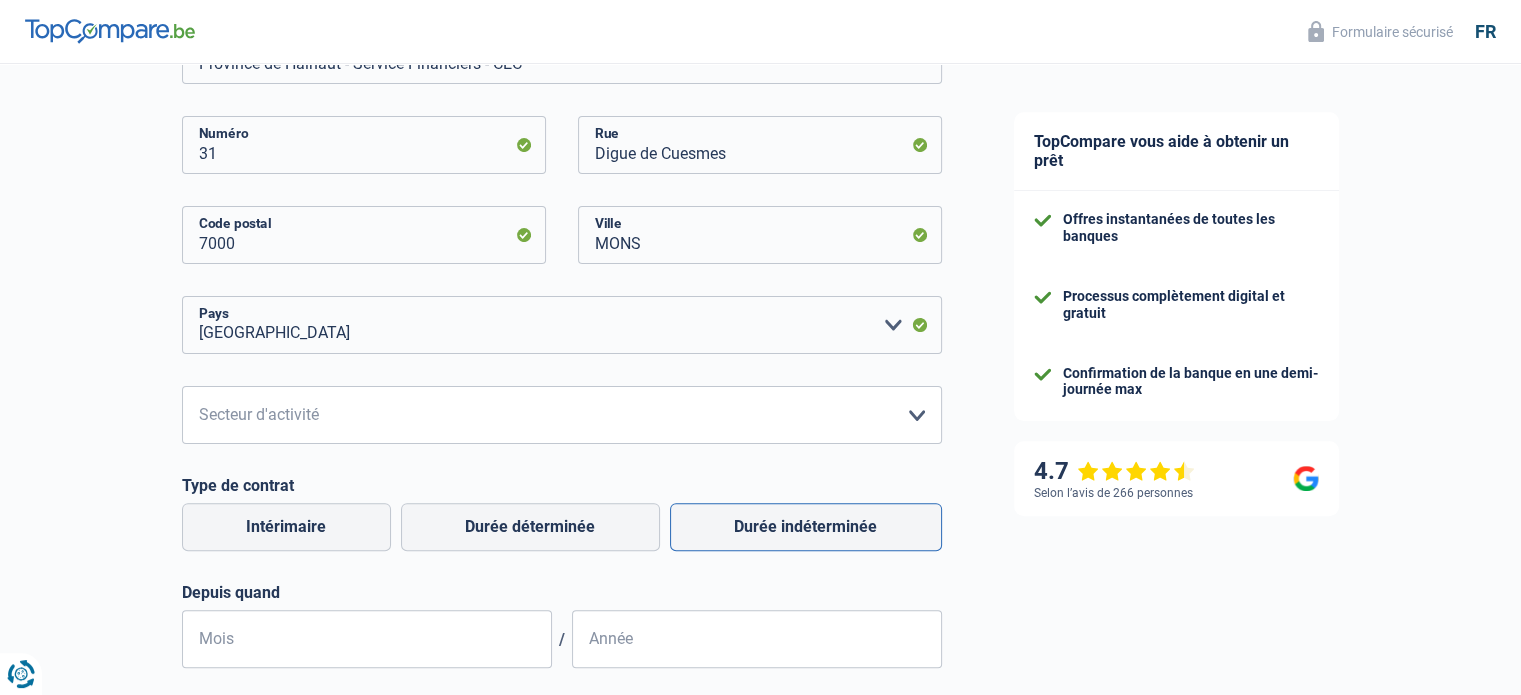 click on "Durée indéterminée" at bounding box center (806, 527) 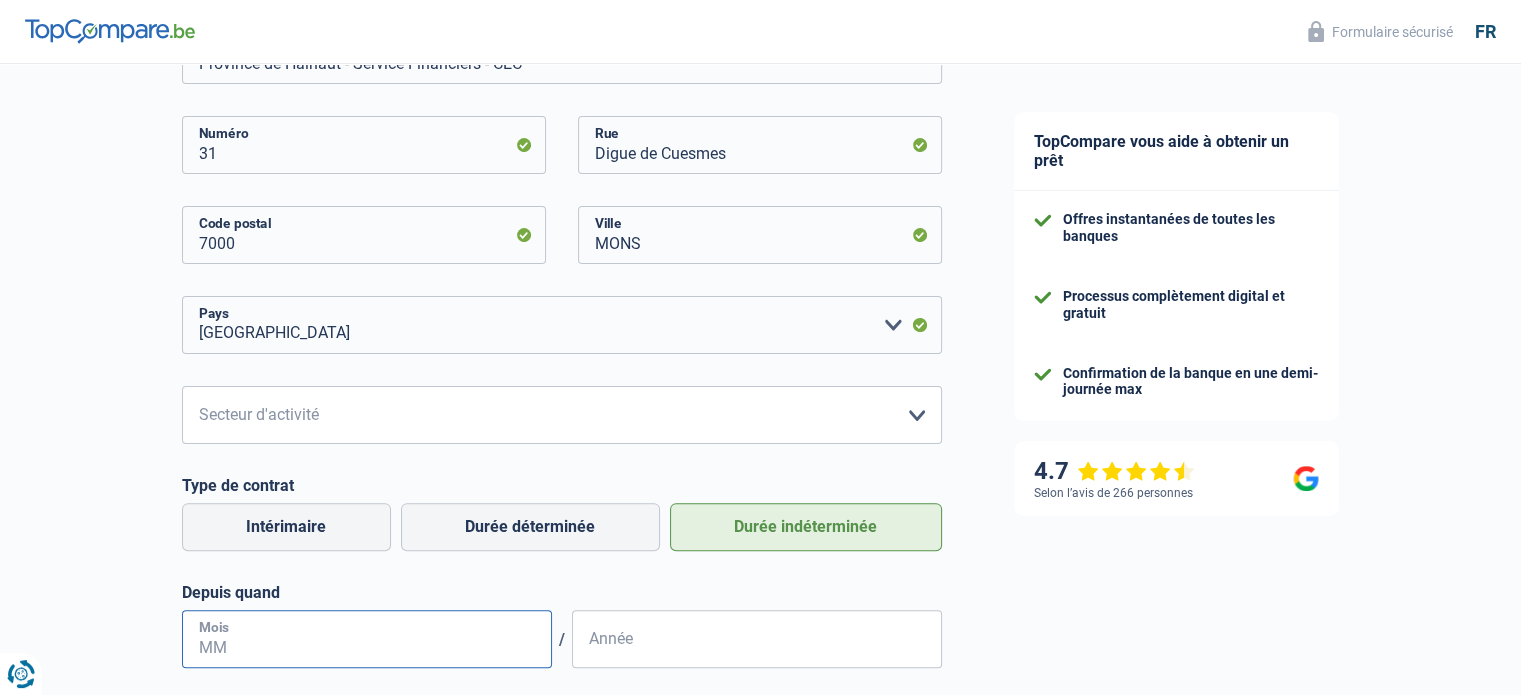 click on "Mois" at bounding box center (367, 639) 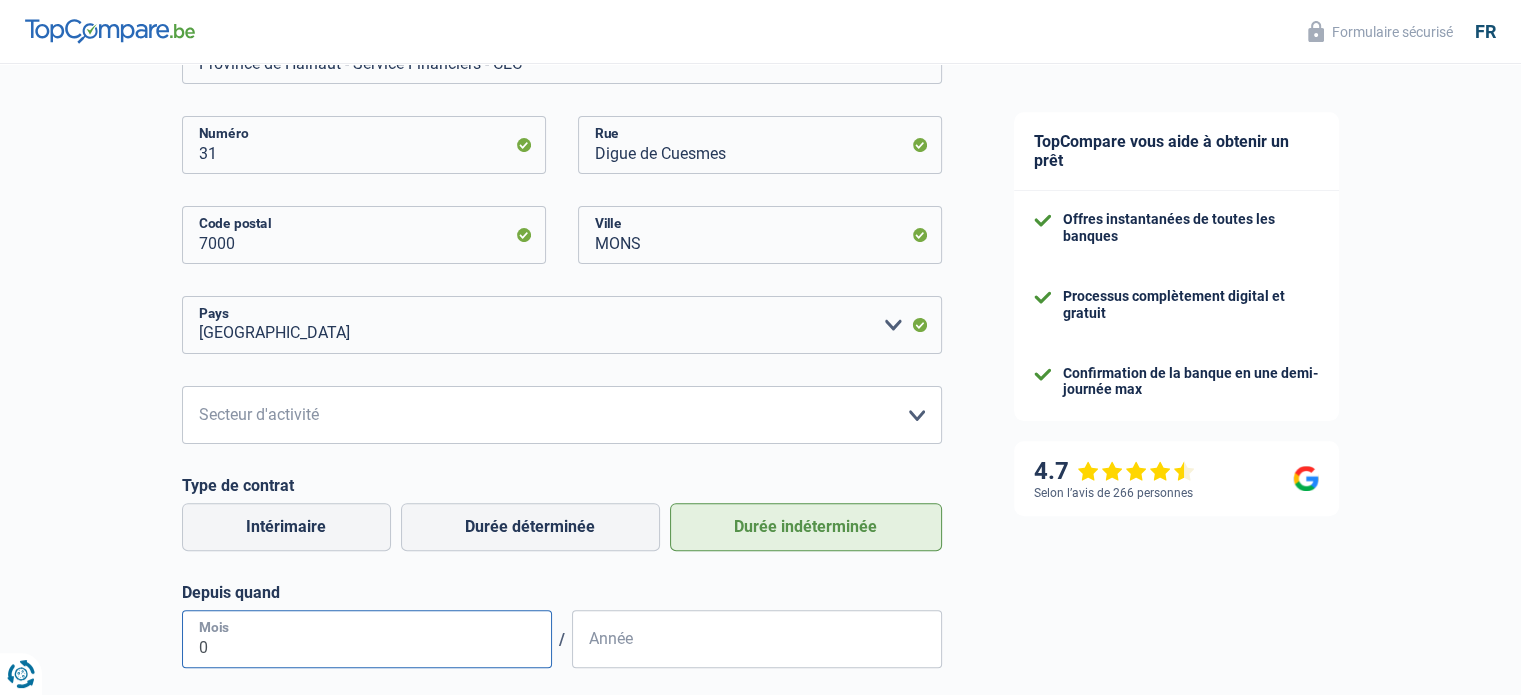 type on "01" 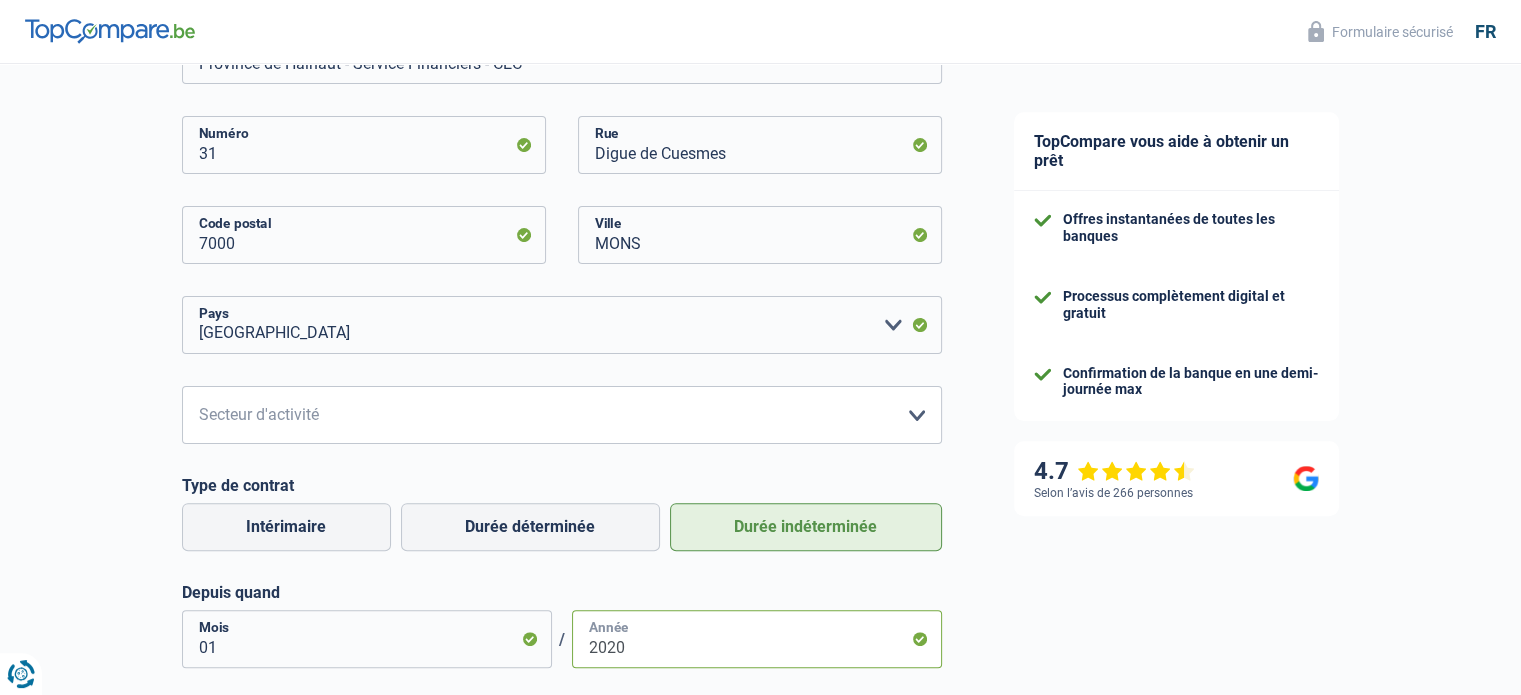 type on "2020" 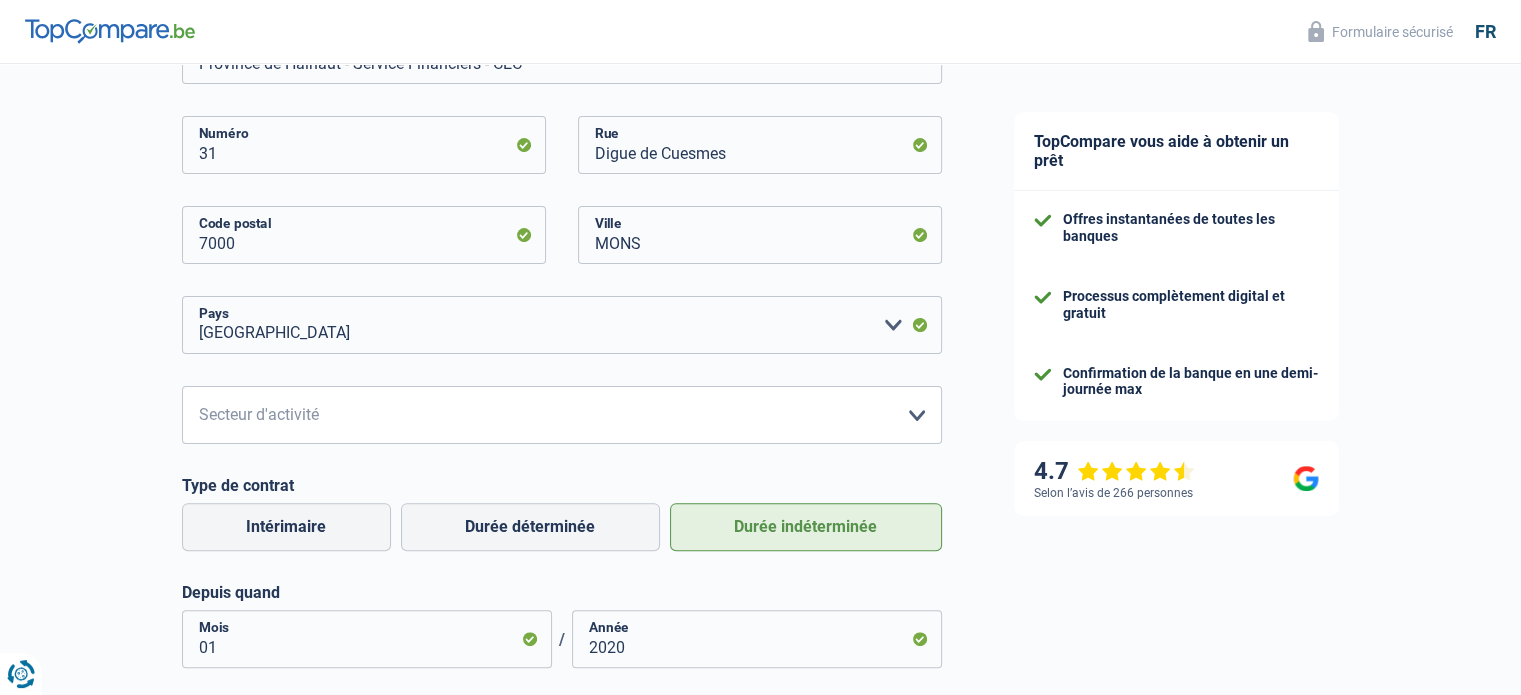 click on "TopCompare vous aide à obtenir un prêt
Offres instantanées de toutes les banques
Processus complètement digital et gratuit
Confirmation de la banque en une demi-journée max
4.7
Selon l’avis de 266 personnes
Formulaire sécurisé" at bounding box center [1250, 325] 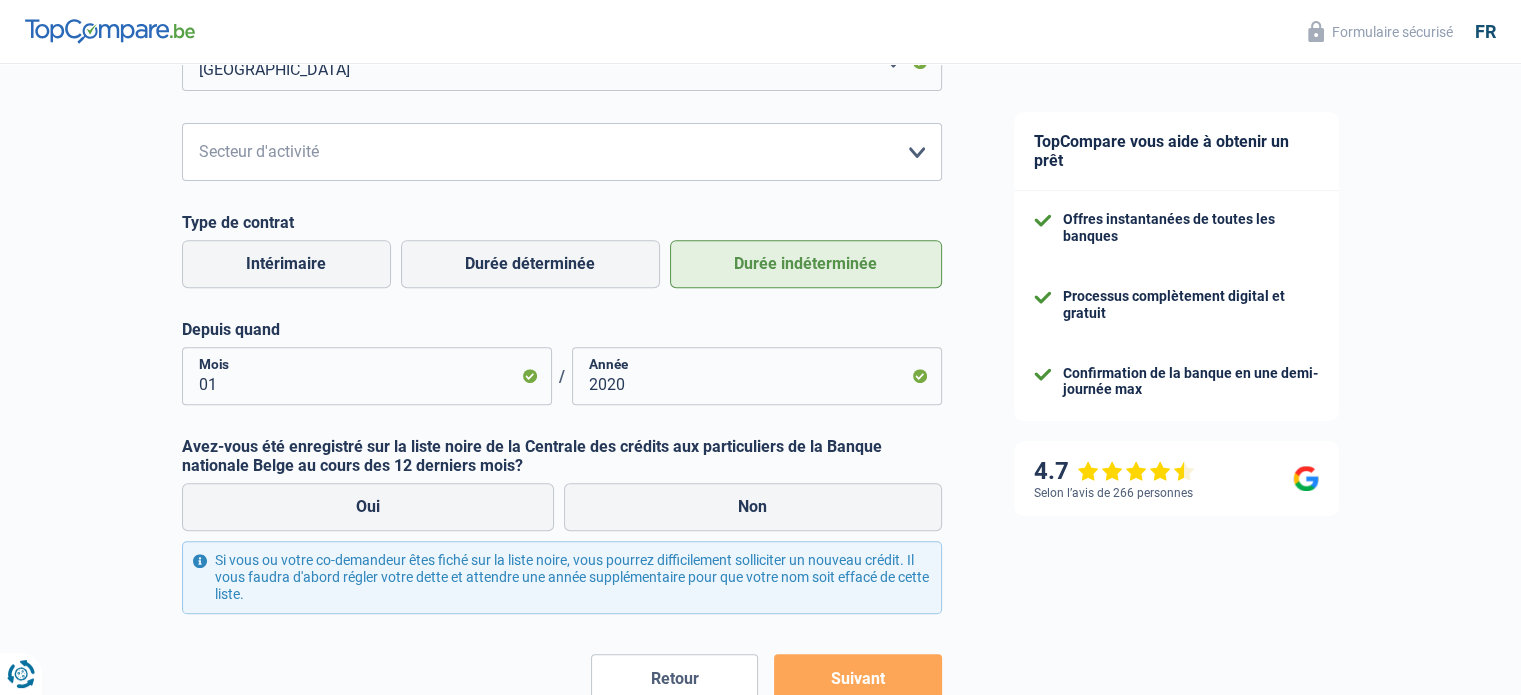 scroll, scrollTop: 891, scrollLeft: 0, axis: vertical 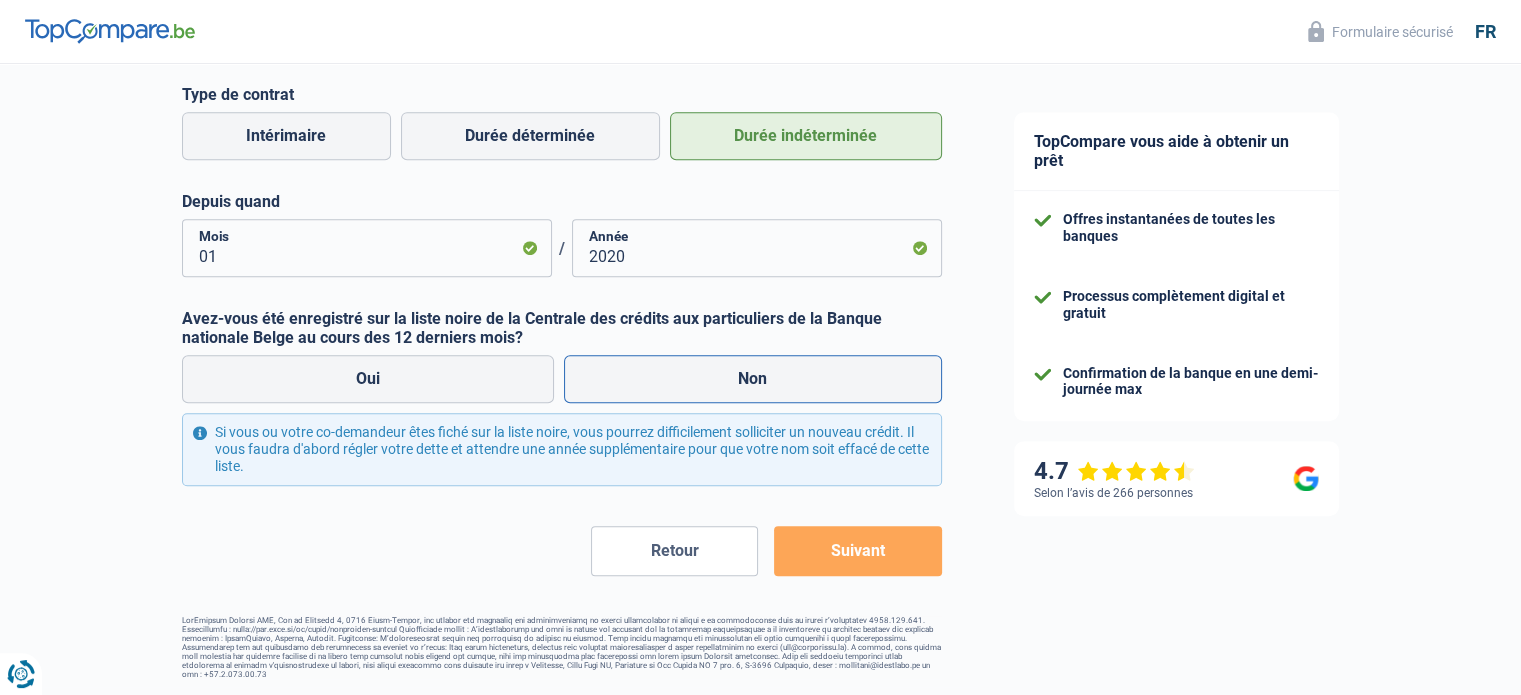 click on "Non" at bounding box center [753, 379] 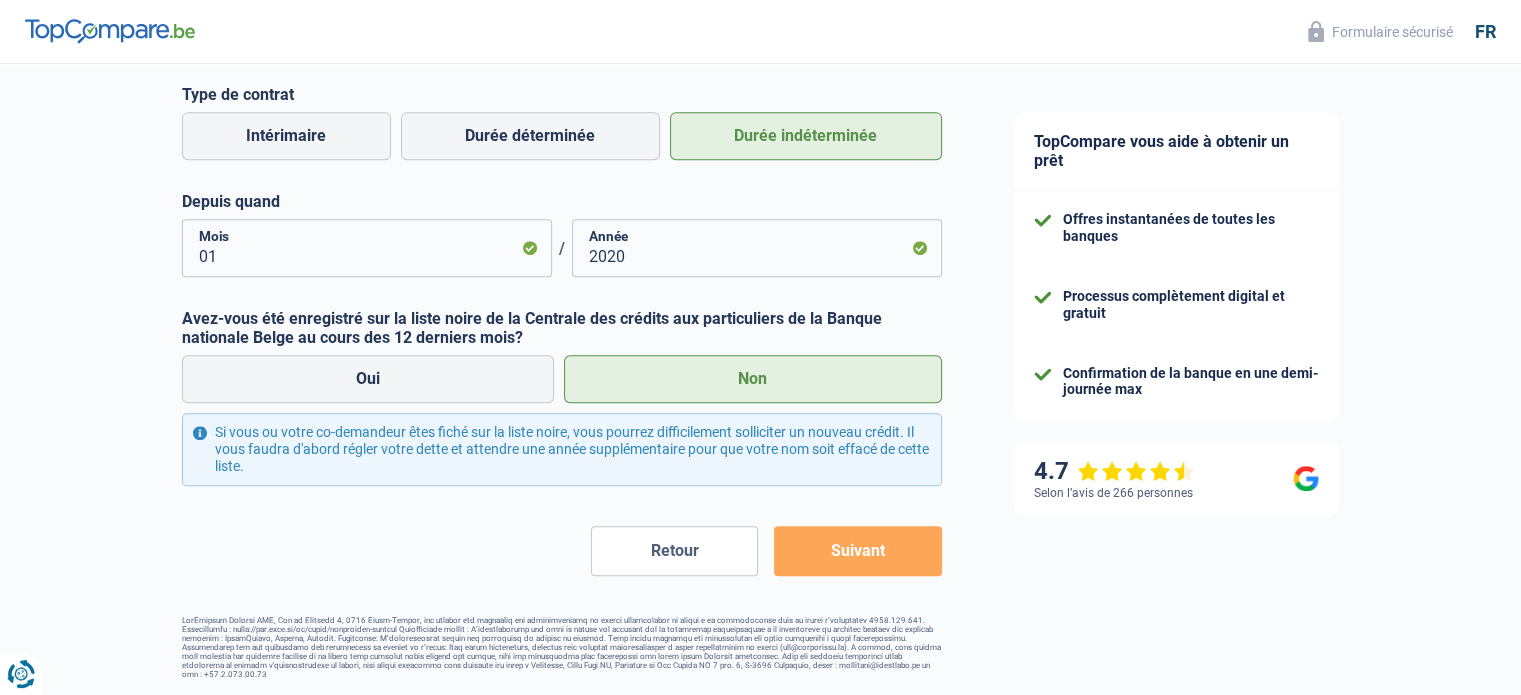 click on "Suivant" at bounding box center (857, 551) 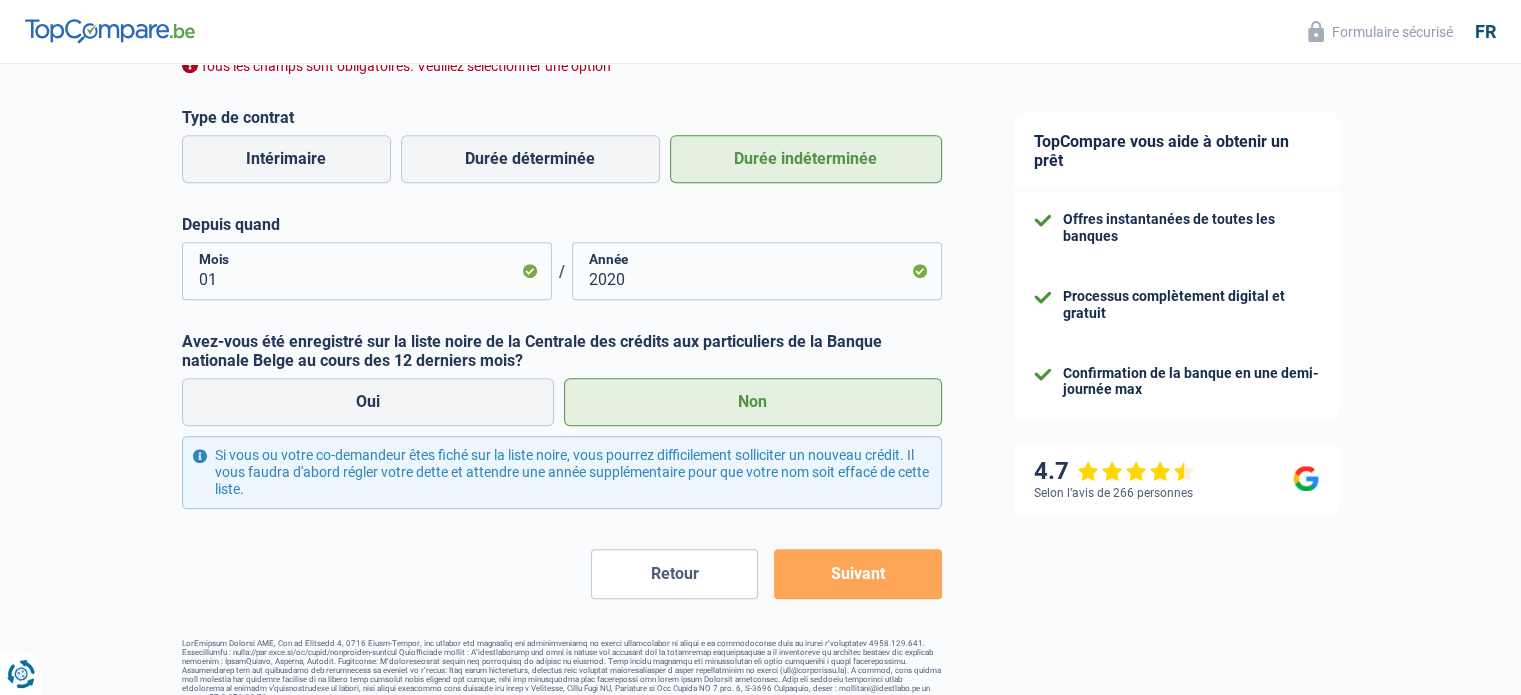 scroll, scrollTop: 819, scrollLeft: 0, axis: vertical 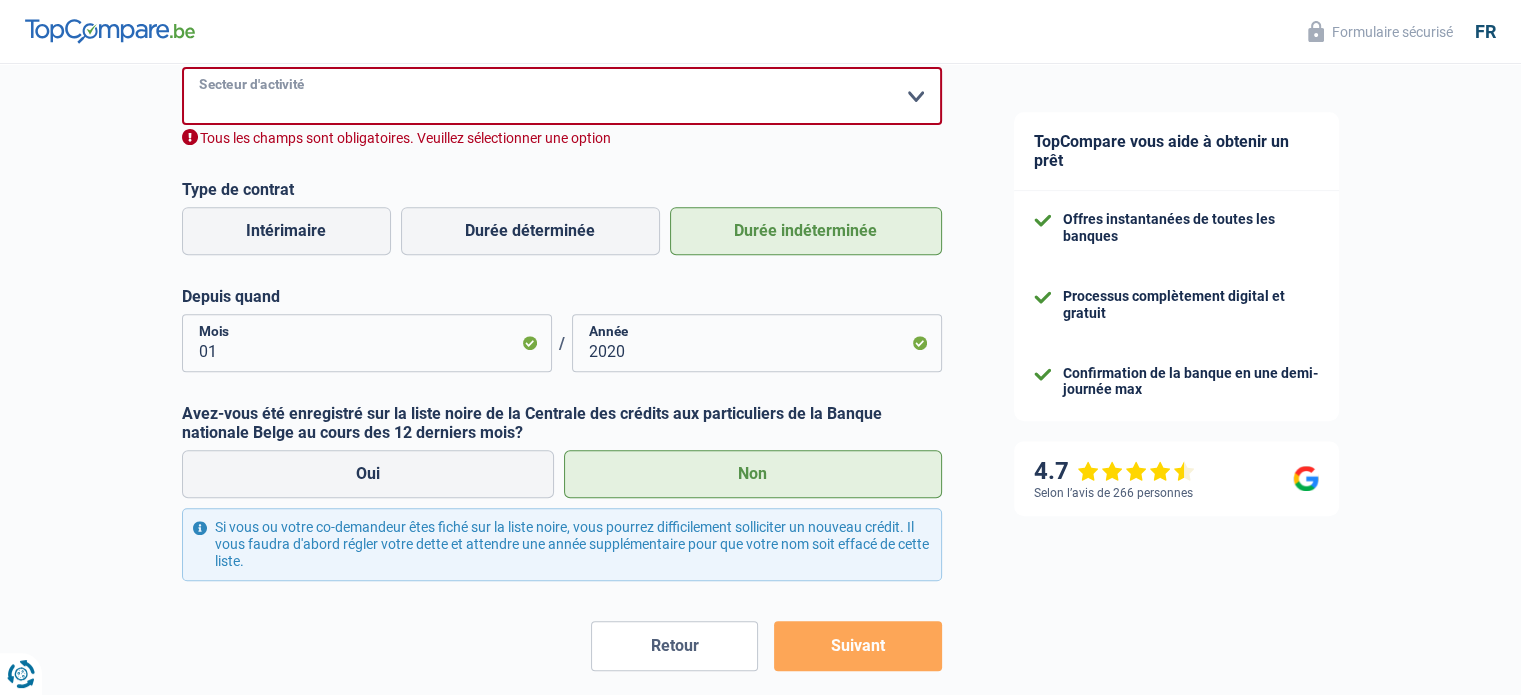 click on "Agriculture/Pêche Industrie Horeca Courier/Fitness/Taxi Construction Banques/Assurances Etat/Université ou Union Européenne Petites entreprises (-50pers) Grandes entreprises (+50pers) Autres institutions internationales
Veuillez sélectionner une option" at bounding box center [562, 96] 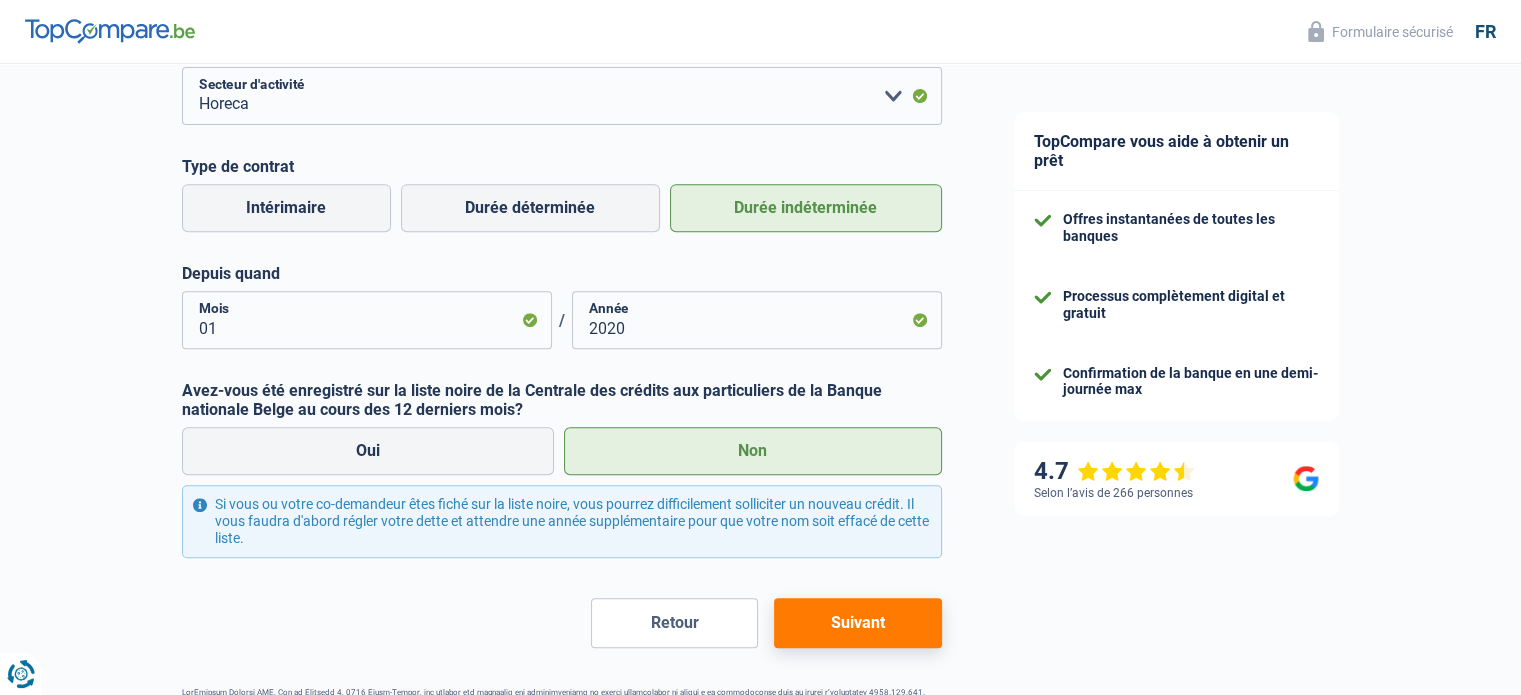 click on "Suivant" at bounding box center (857, 623) 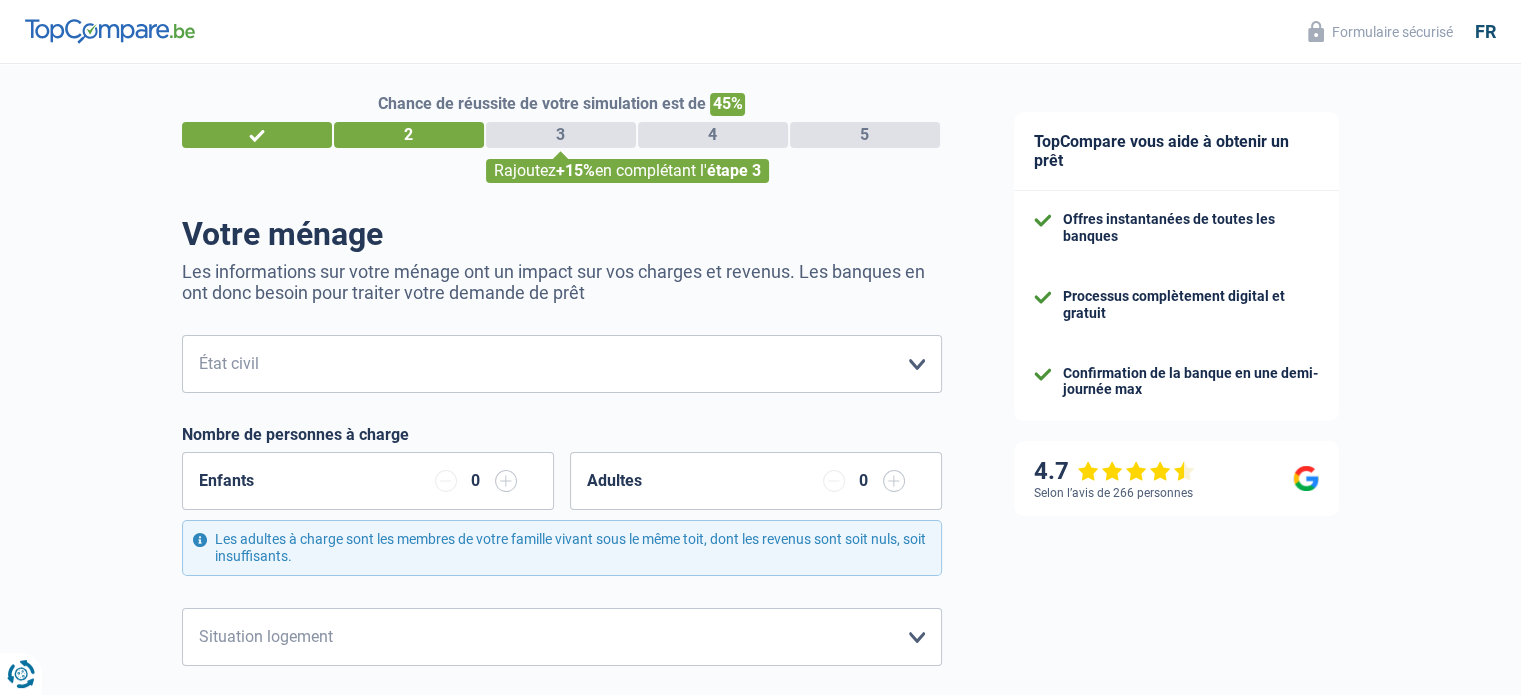 scroll, scrollTop: 0, scrollLeft: 0, axis: both 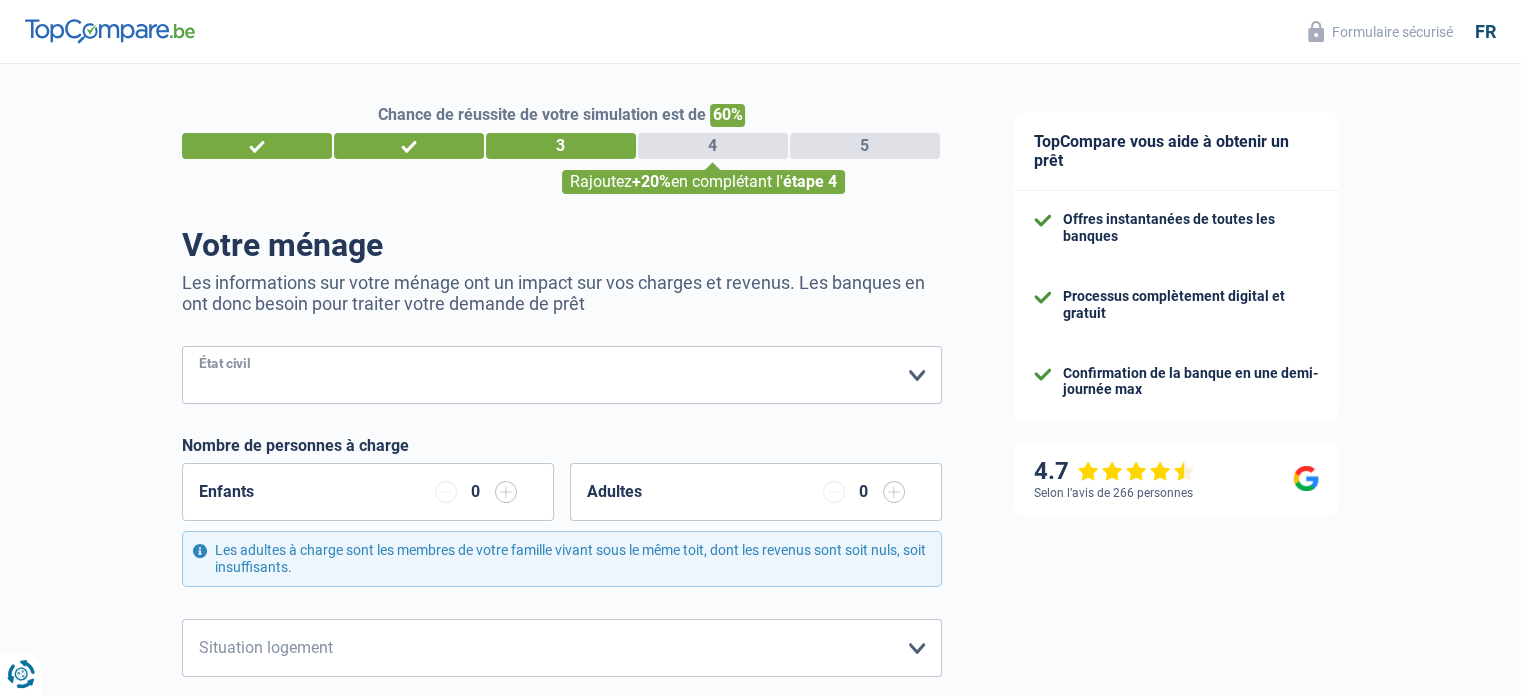click on "Célibataire Marié(e) Cohabitant(e) légal(e) Divorcé(e) Veuf(ve) Séparé (de fait)
Veuillez sélectionner une option" at bounding box center (562, 375) 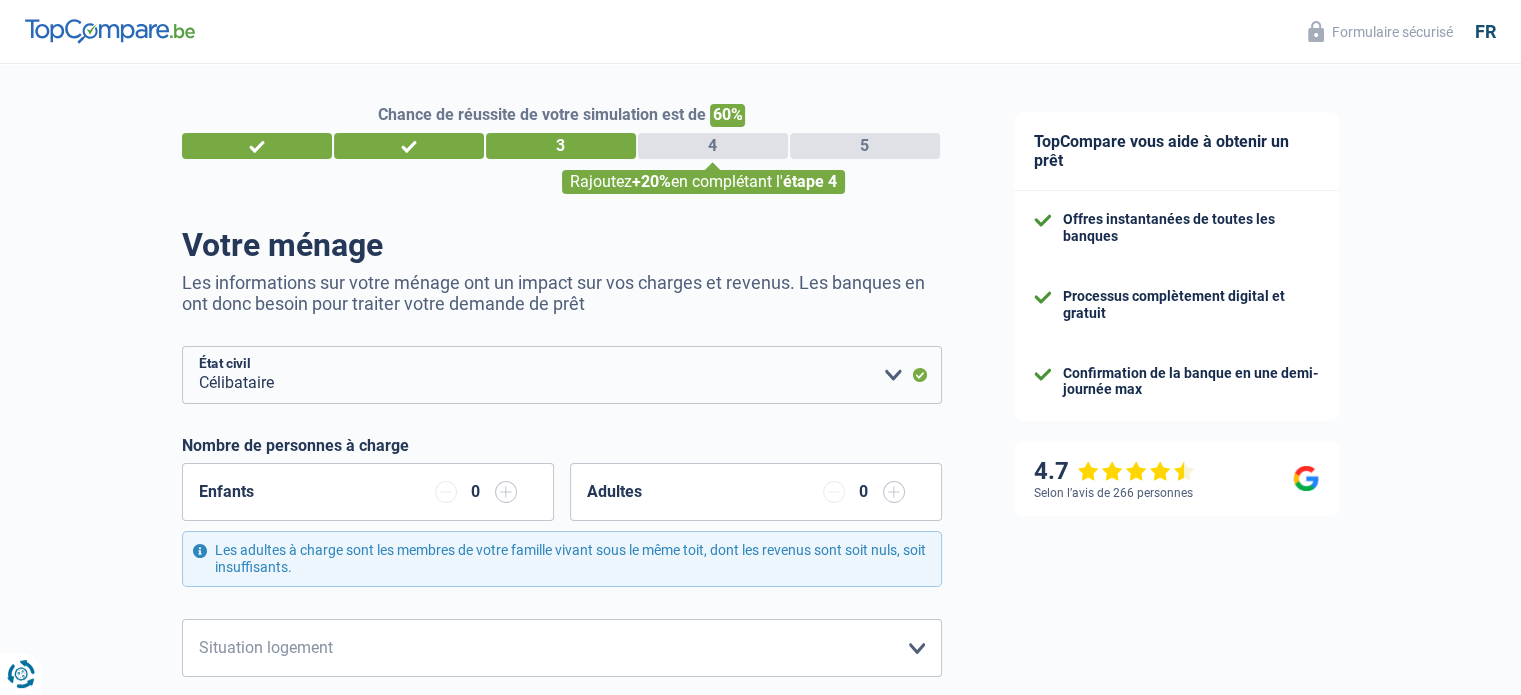click at bounding box center [506, 492] 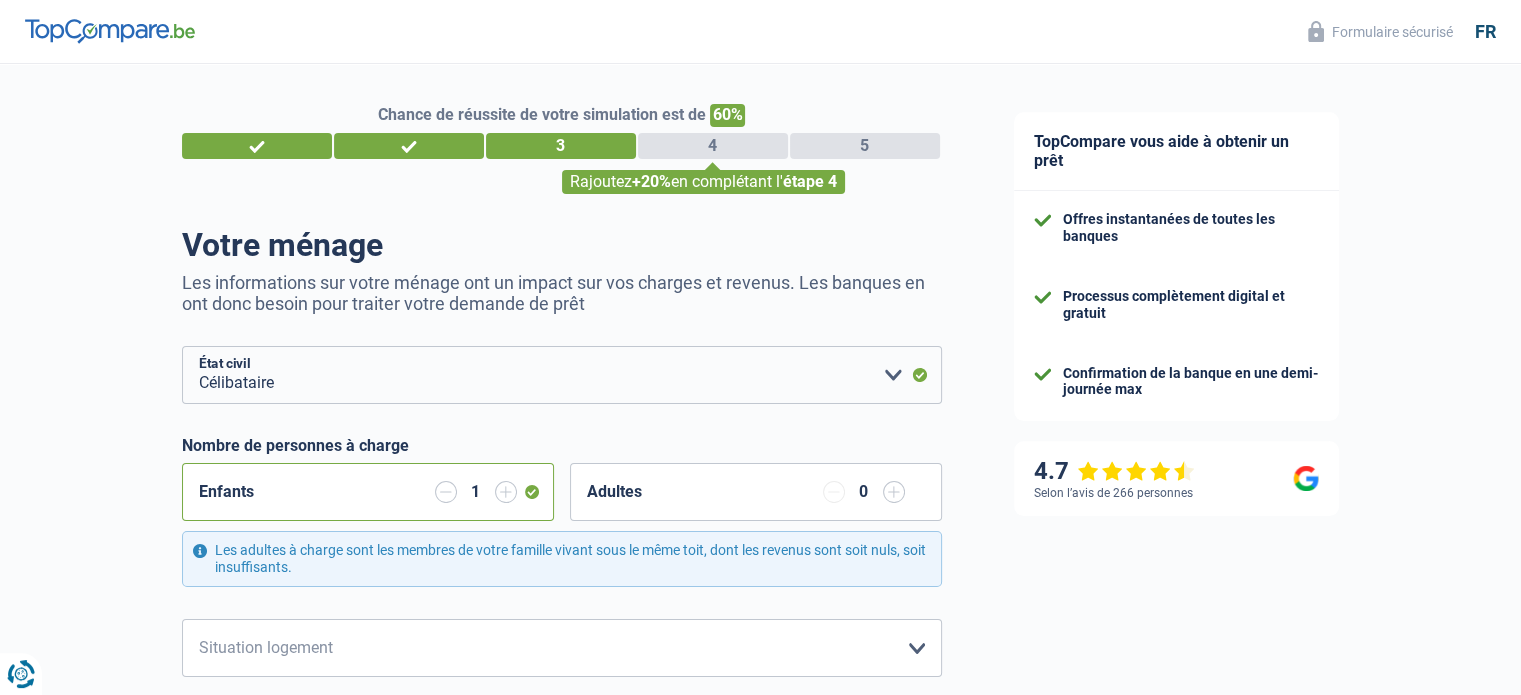 click at bounding box center (506, 492) 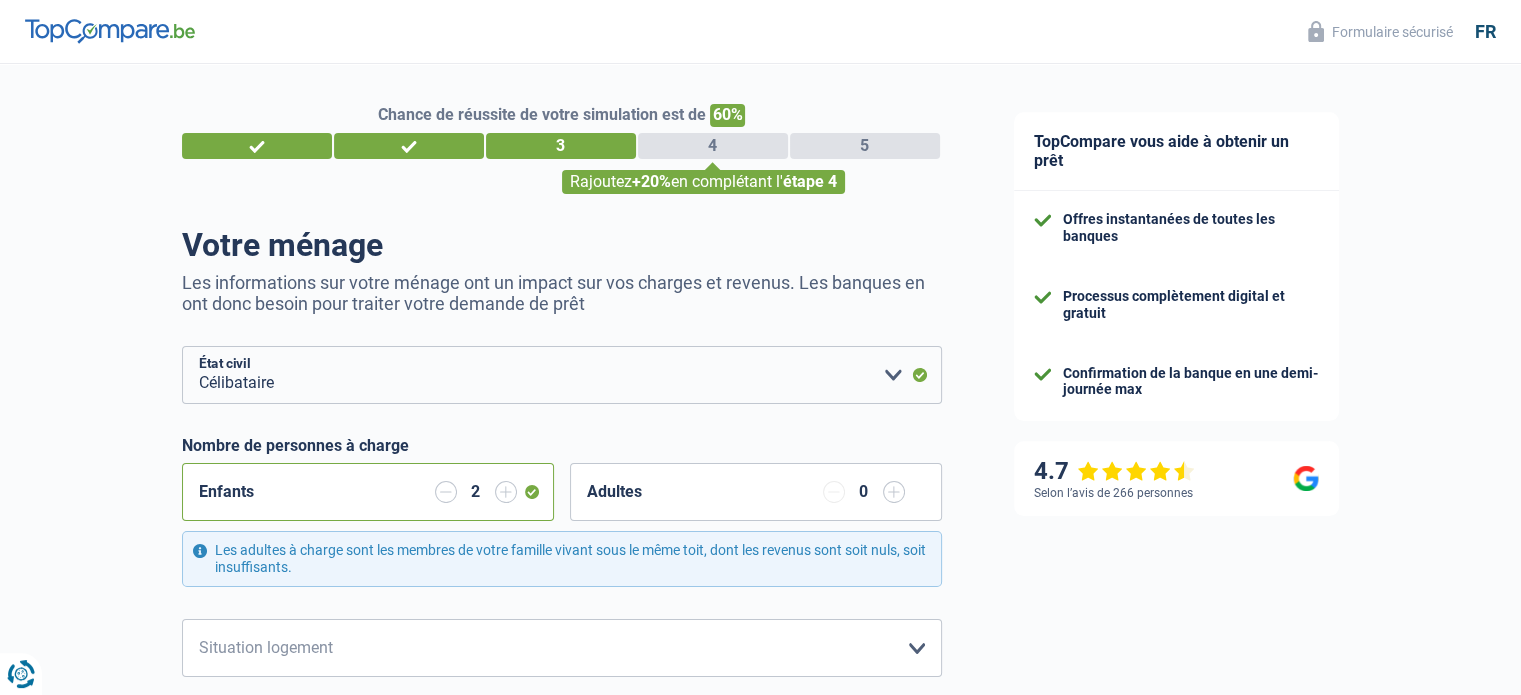 click on "Chance de réussite de votre simulation est de
60%
1
2
3
4
5
Rajoutez  +20%  en complétant l' étape 4
Votre ménage
Les informations sur votre ménage ont un impact sur vos charges et revenus. Les banques en ont donc besoin pour traiter votre demande de prêt
Célibataire Marié(e) Cohabitant(e) légal(e) Divorcé(e) Veuf(ve) Séparé (de fait)
Veuillez sélectionner une option
État civil
Nombre de personnes à charge
Enfants
2
Adultes
Locataire" at bounding box center (489, 810) 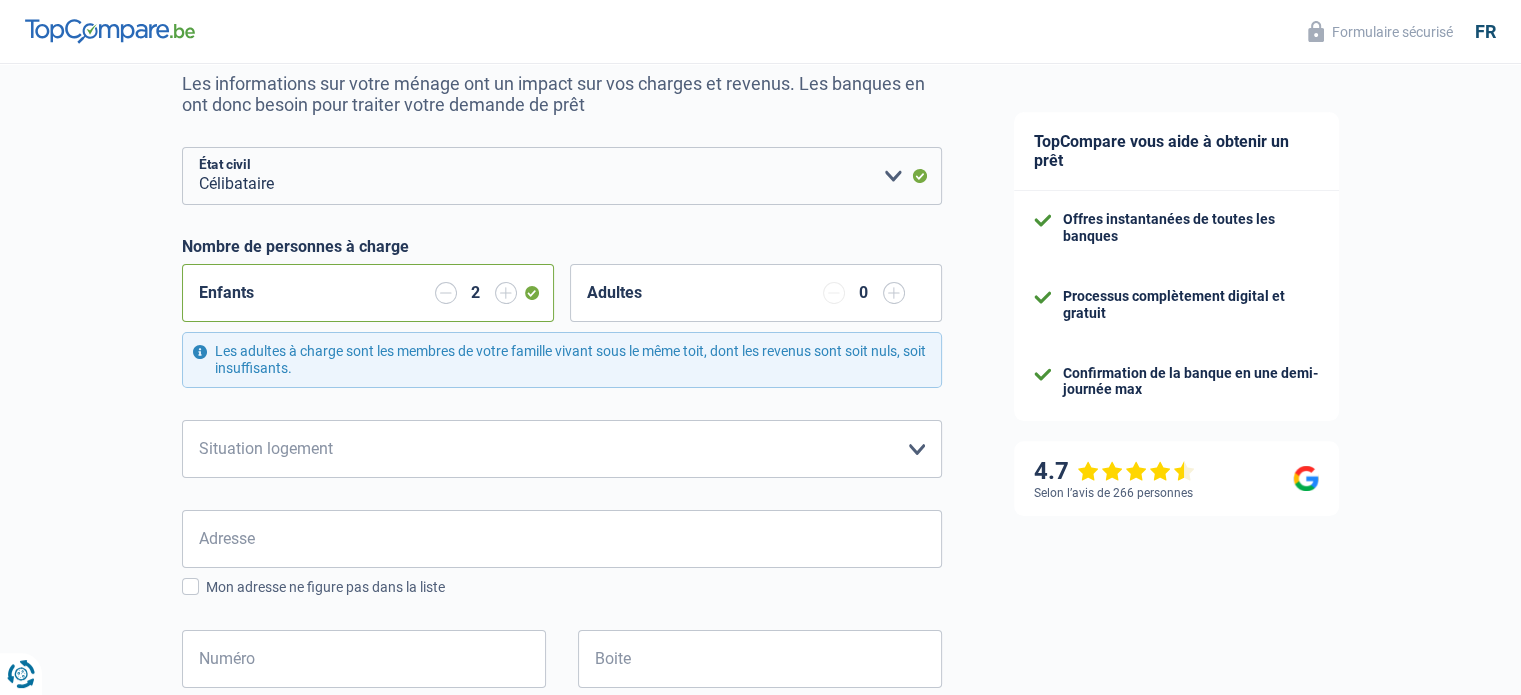 scroll, scrollTop: 200, scrollLeft: 0, axis: vertical 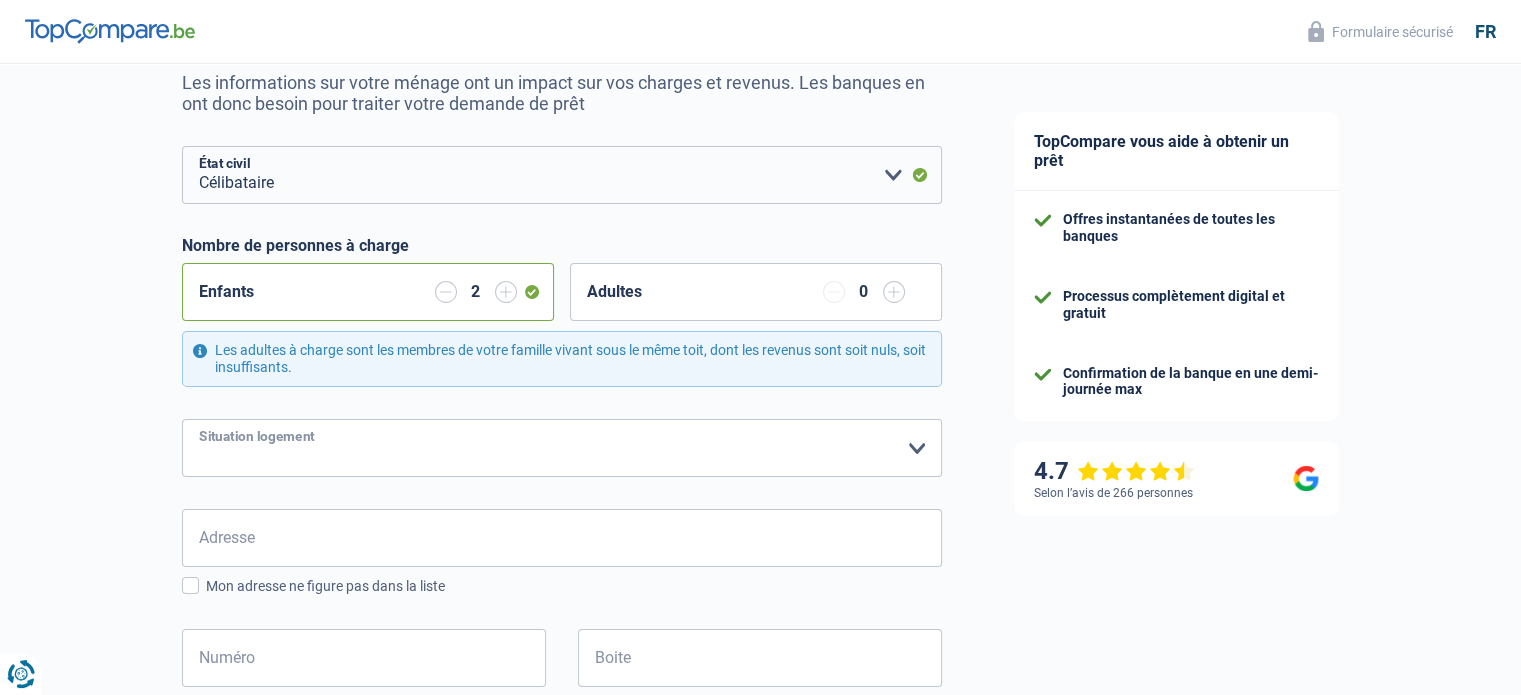 click on "Locataire Propriétaire avec prêt hypothécaire Propriétaire sans prêt hypothécaire Logé(e) par la famille Concierge
Veuillez sélectionner une option" at bounding box center (562, 448) 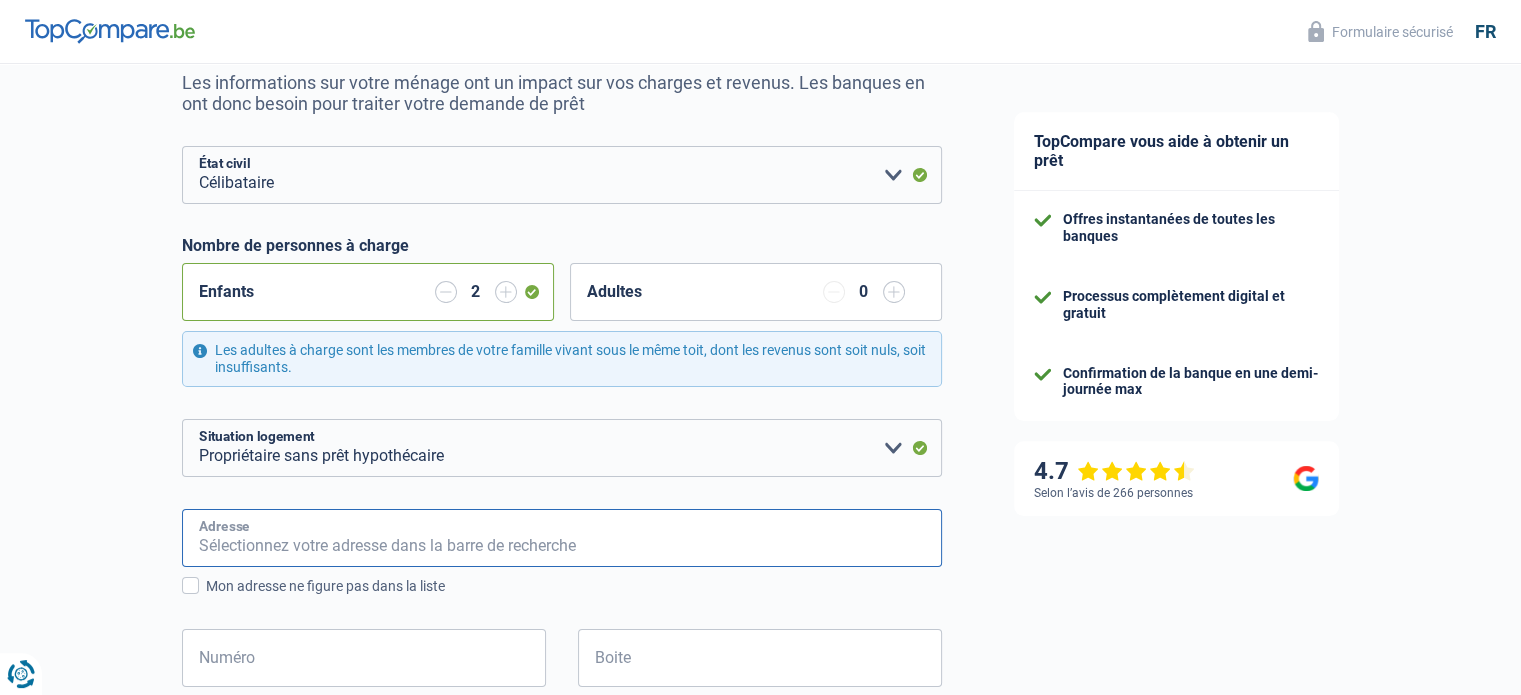 click on "Adresse" at bounding box center (562, 538) 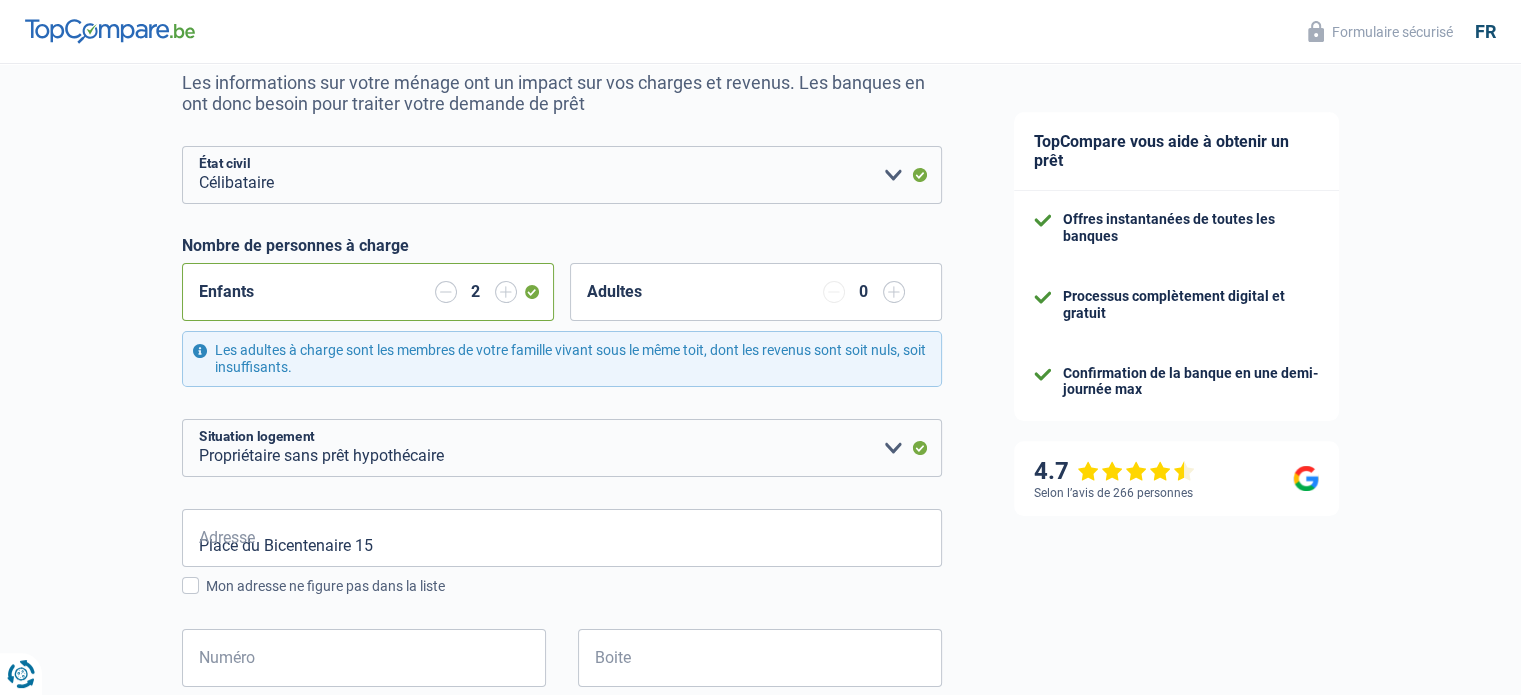 type on "Belgique" 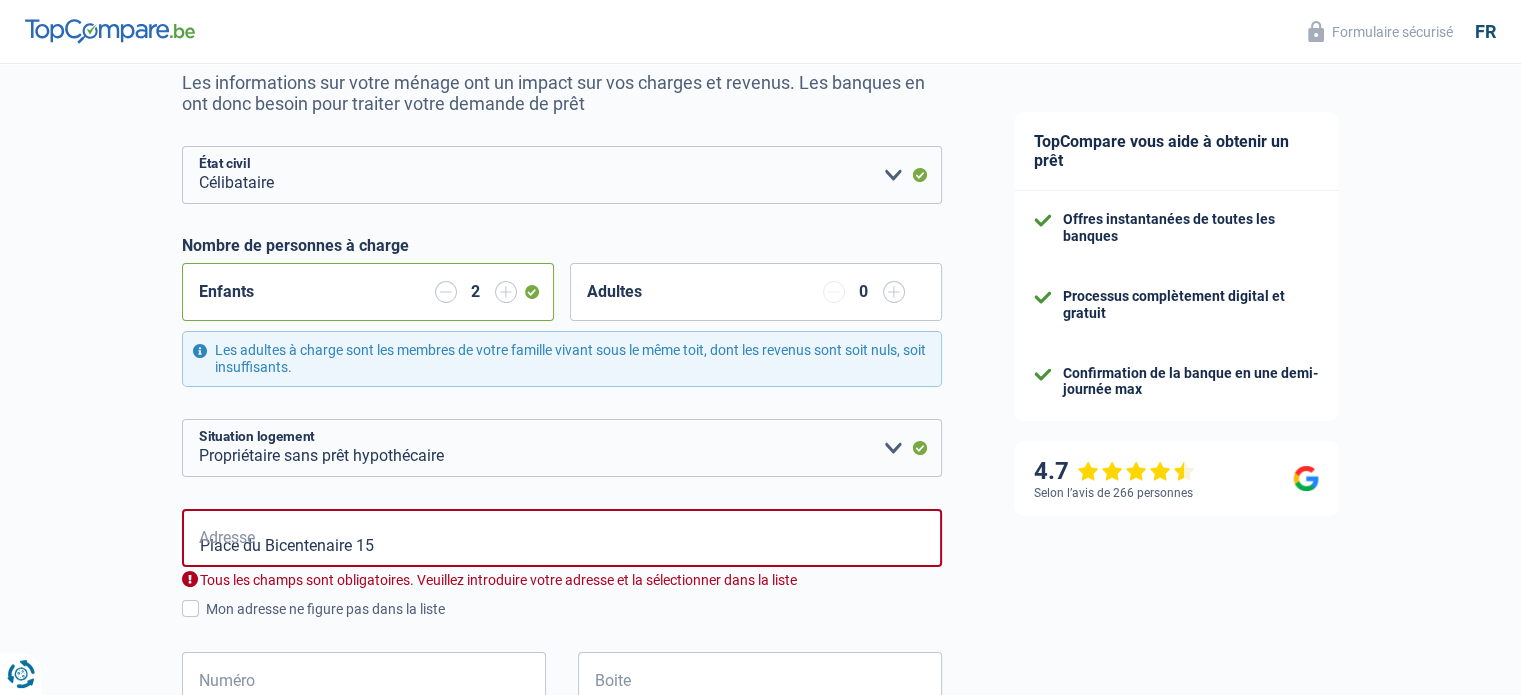 type on "Belgique" 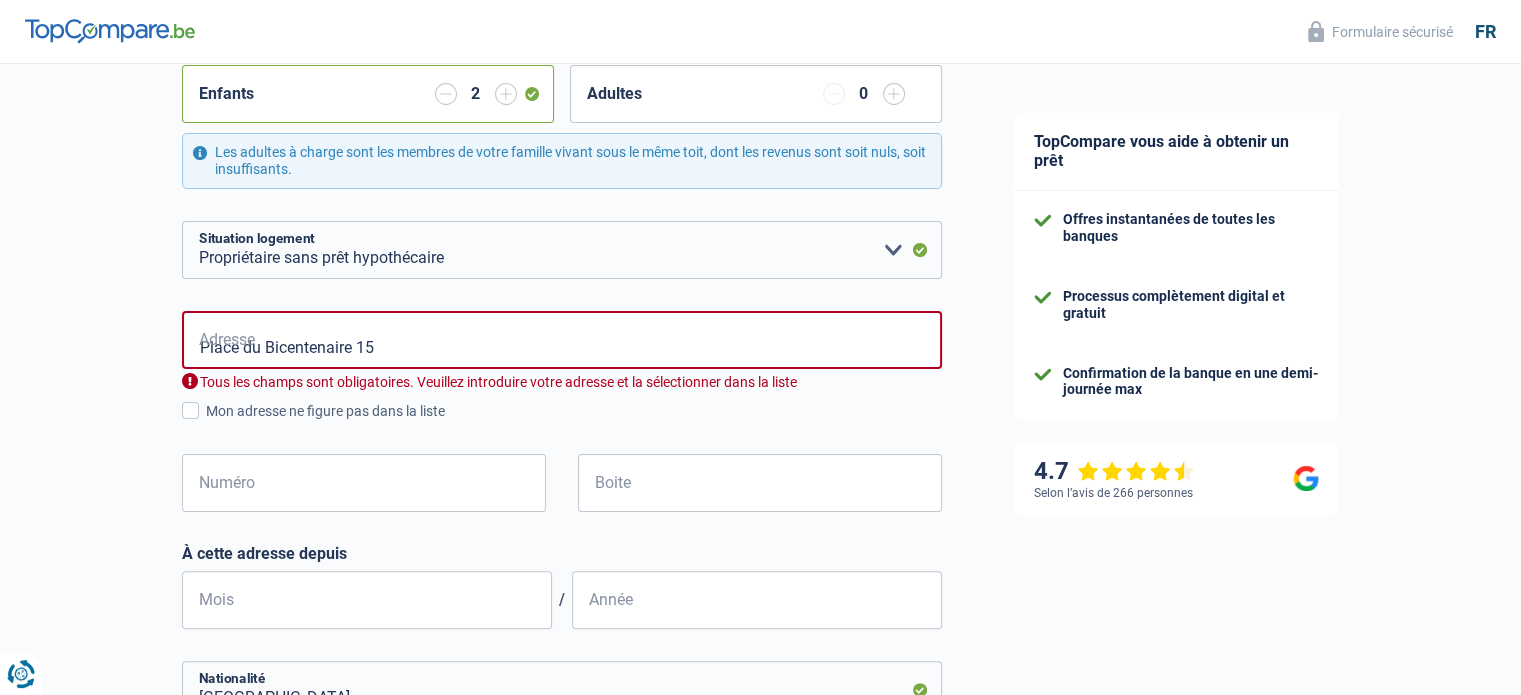 scroll, scrollTop: 400, scrollLeft: 0, axis: vertical 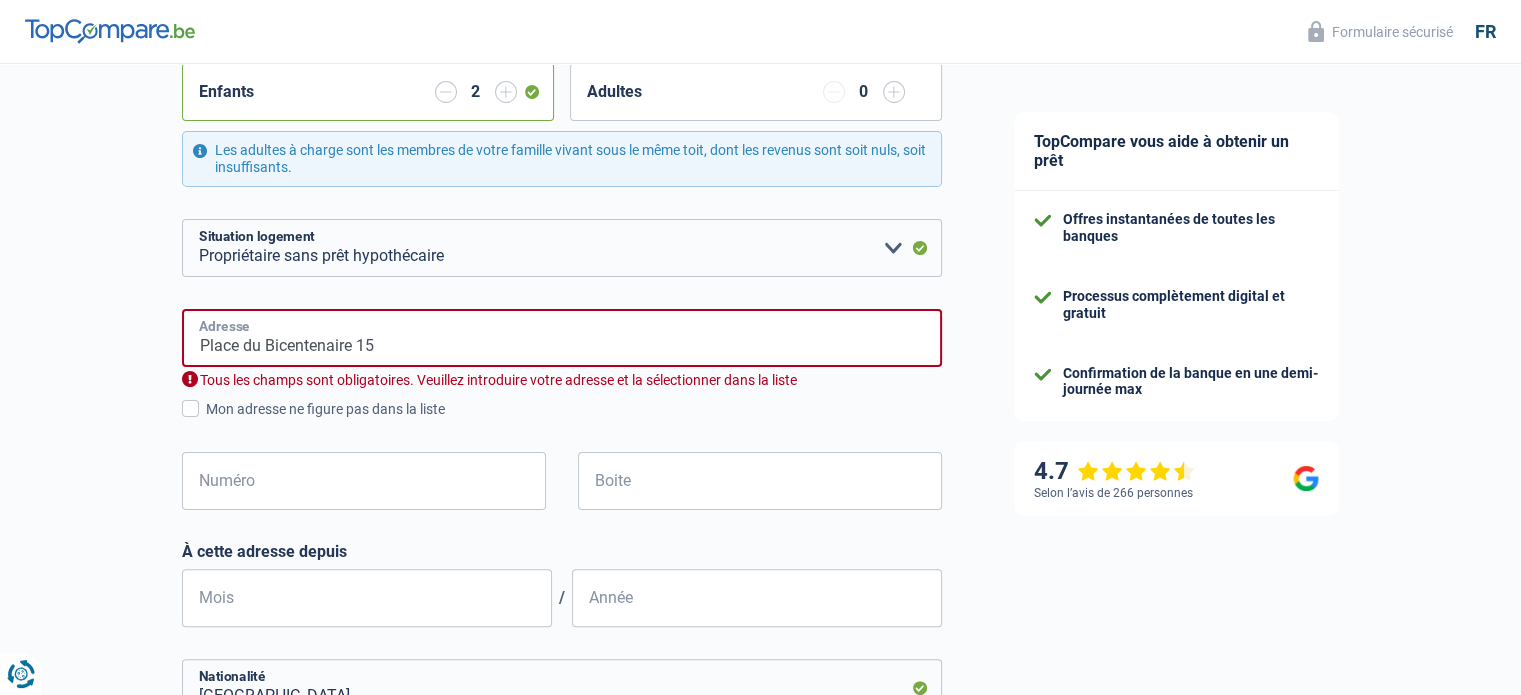 click on "Place du Bicentenaire 15" at bounding box center [562, 338] 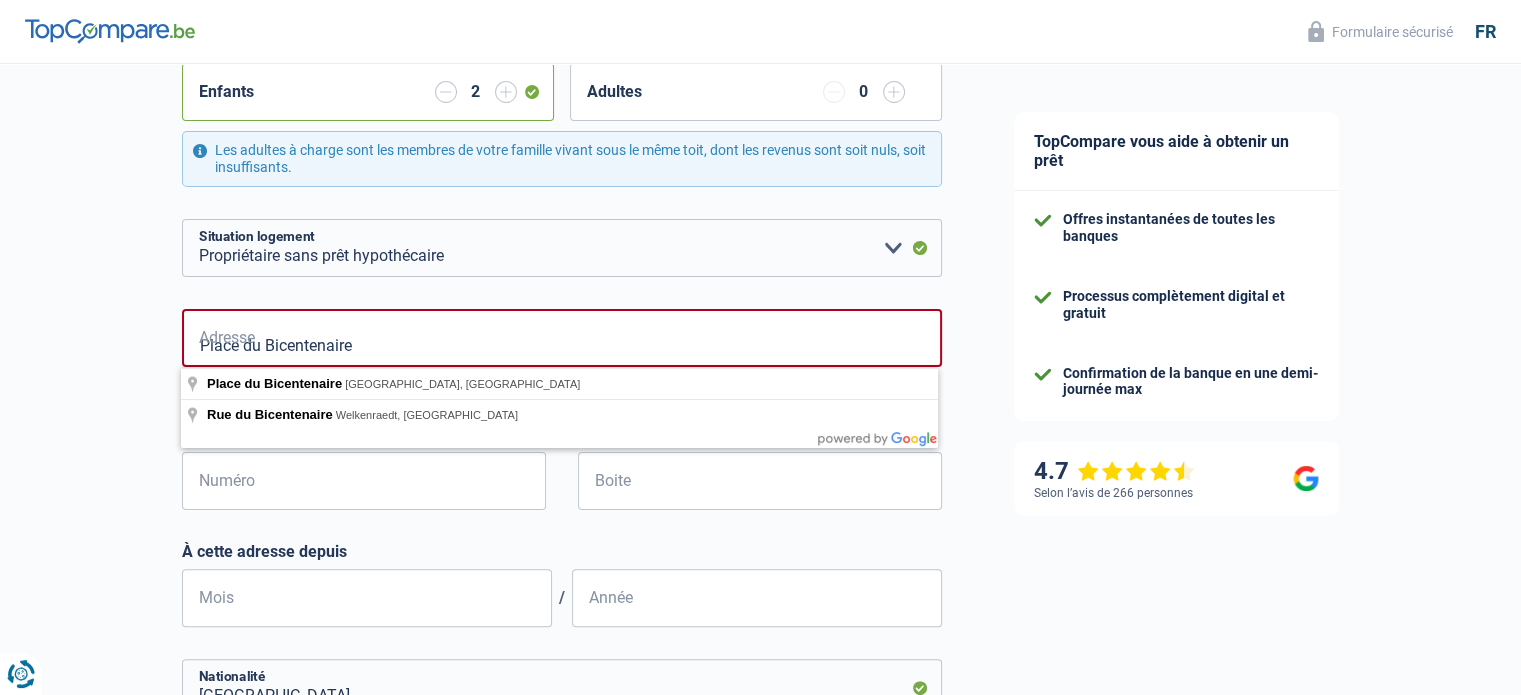 click on "Chance de réussite de votre simulation est de
60%
1
2
3
4
5
Rajoutez  +20%  en complétant l' étape 4
Votre ménage
Les informations sur votre ménage ont un impact sur vos charges et revenus. Les banques en ont donc besoin pour traiter votre demande de prêt
Célibataire Marié(e) Cohabitant(e) légal(e) Divorcé(e) Veuf(ve) Séparé (de fait)
Veuillez sélectionner une option
État civil
Nombre de personnes à charge
Enfants
2
Adultes
Locataire" at bounding box center [489, 433] 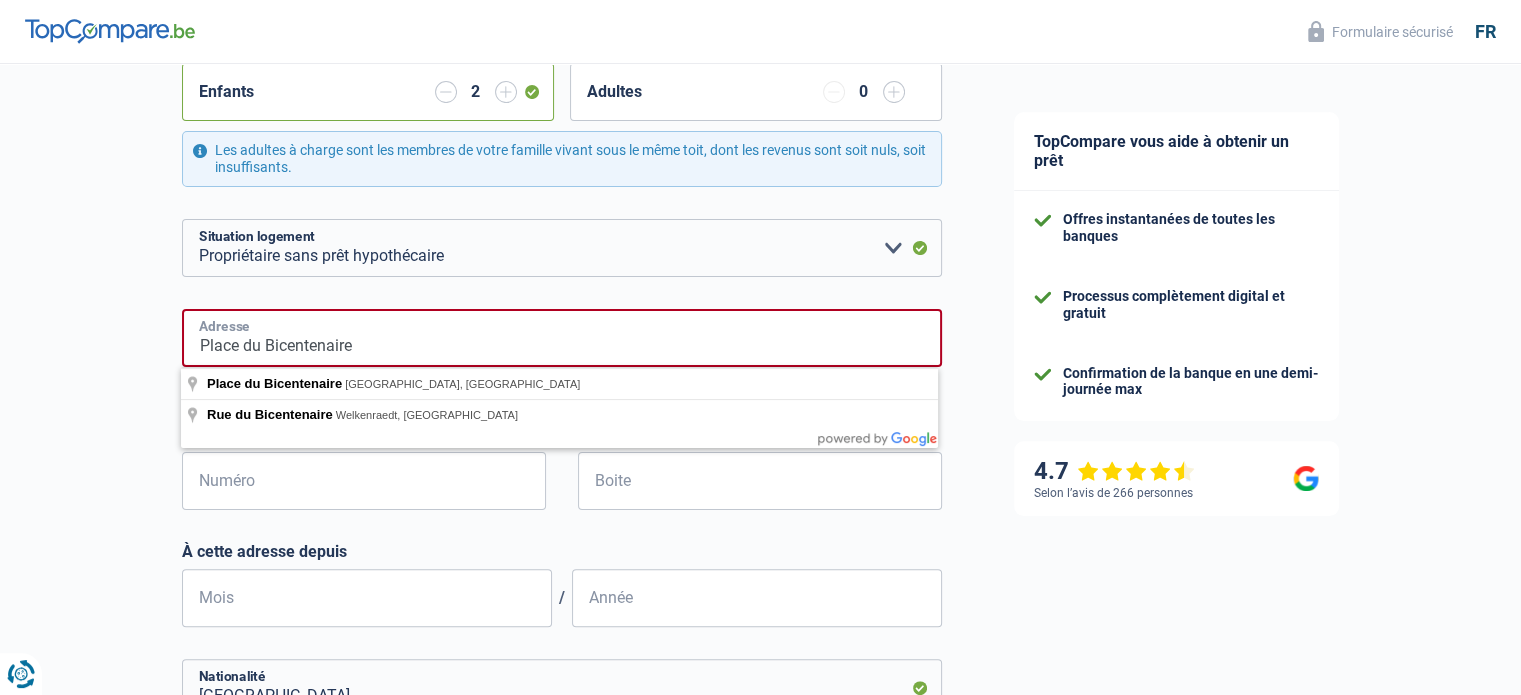 click on "Place du Bicentenaire" at bounding box center [562, 338] 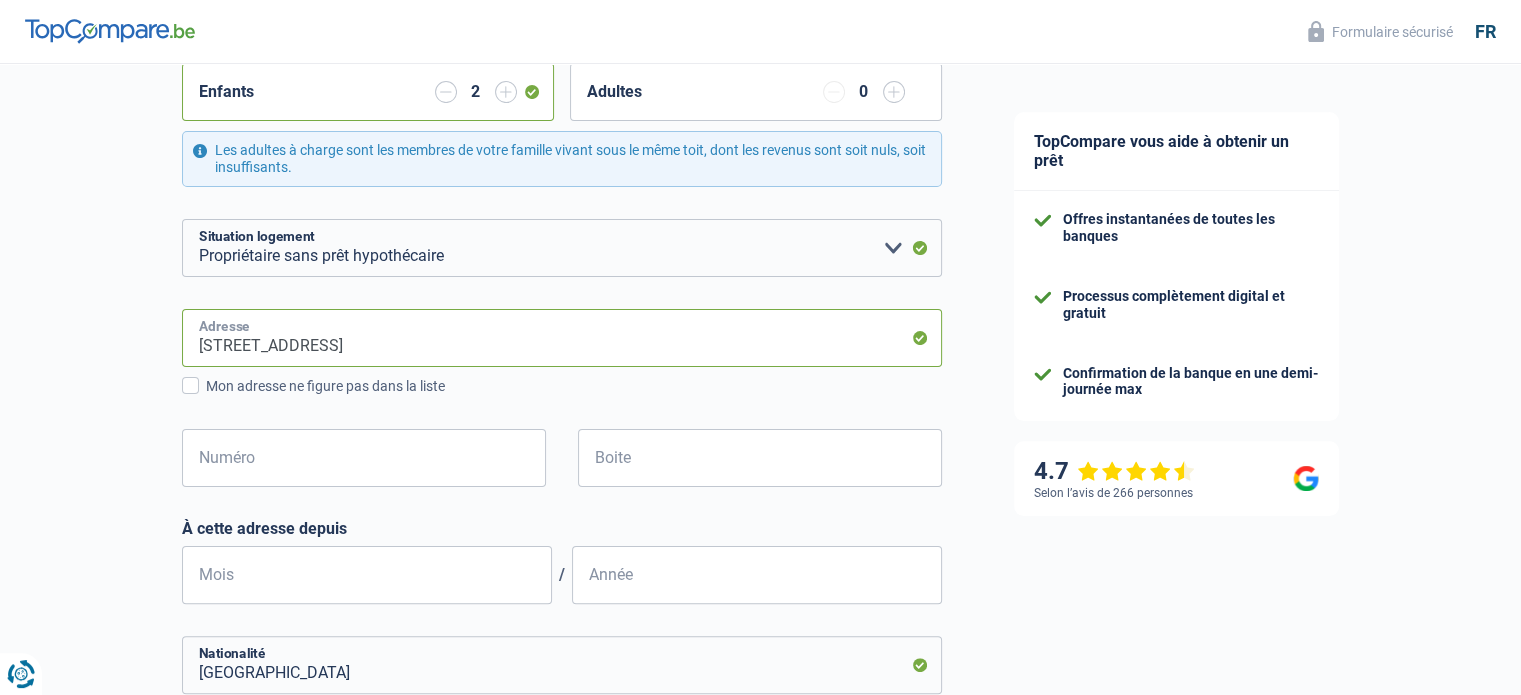 click on "Place du Bicentenaire, 7120, Estinnes, BE" at bounding box center (562, 338) 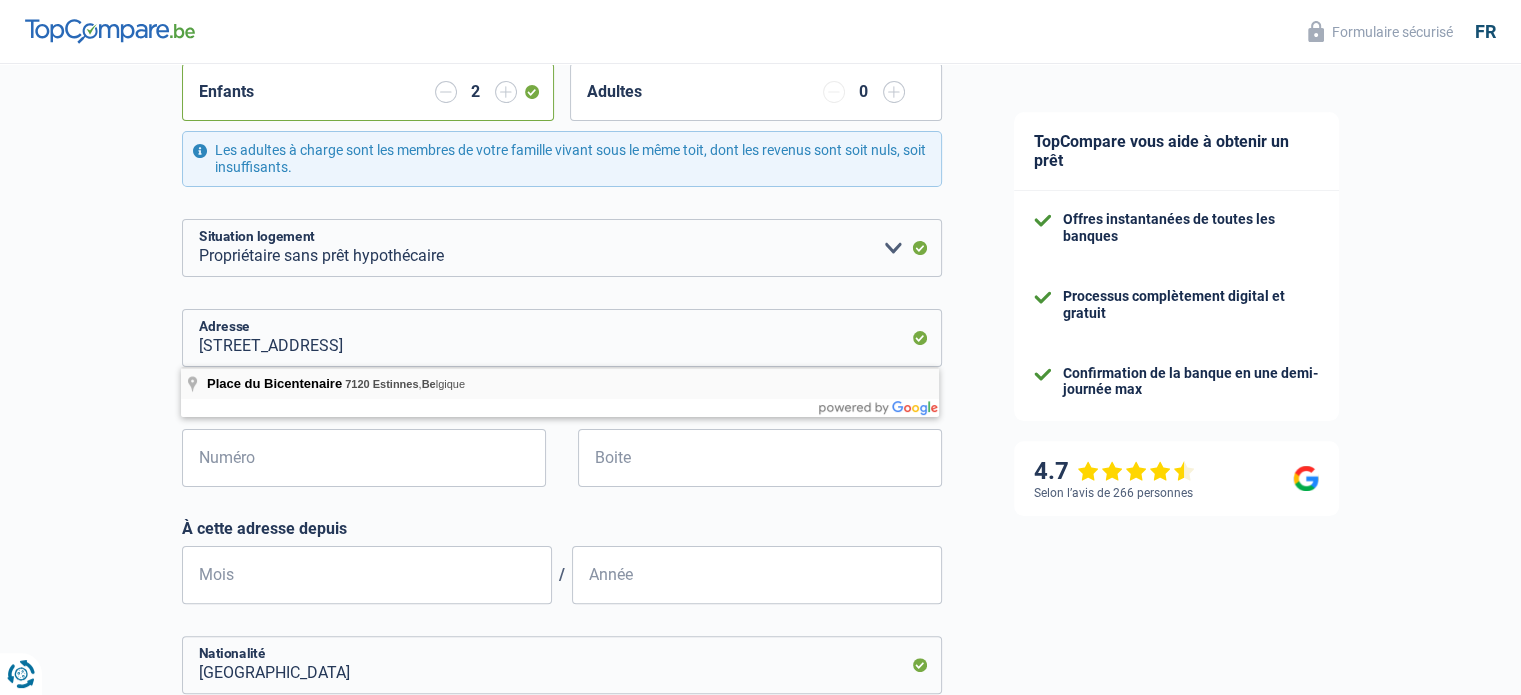type on "Place du Bicentenaire, 7120 Estinnes, Belgique" 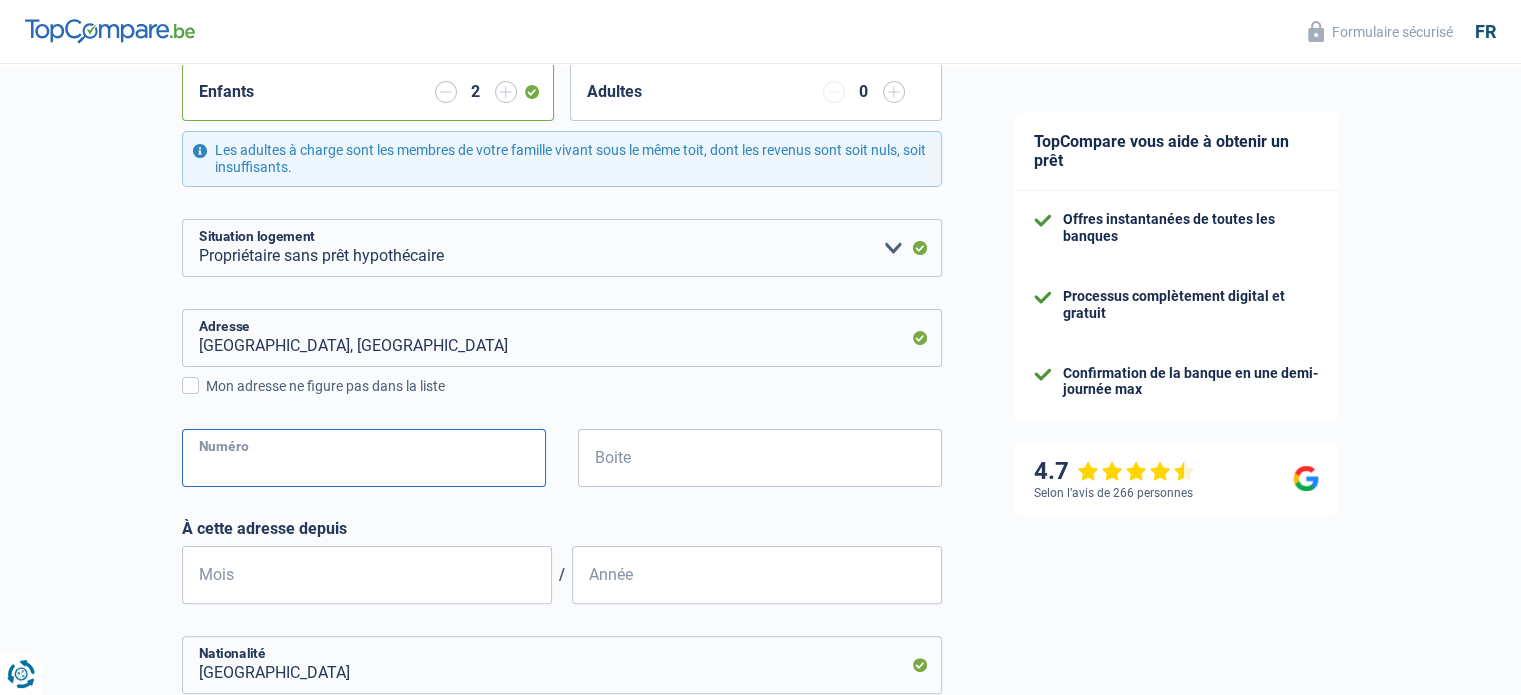 click on "Numéro" at bounding box center (364, 458) 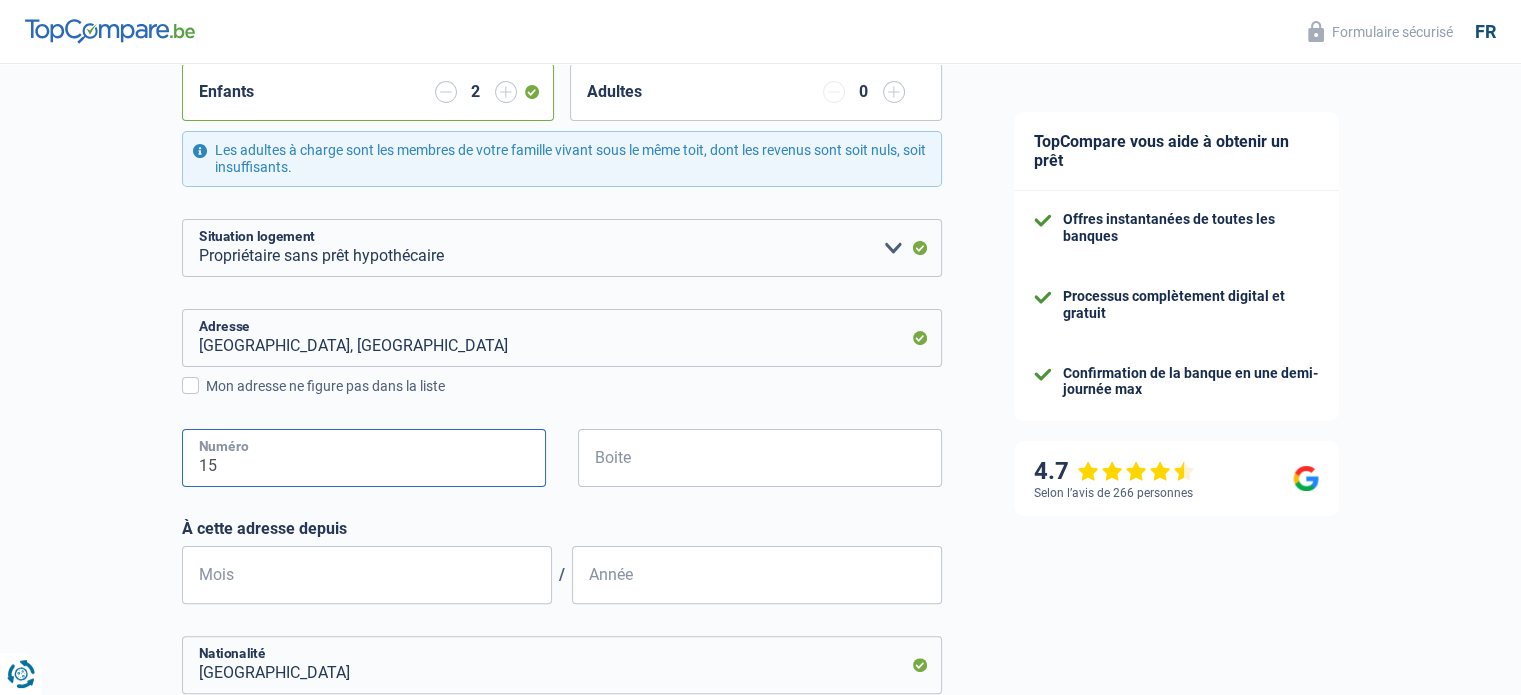 type on "15" 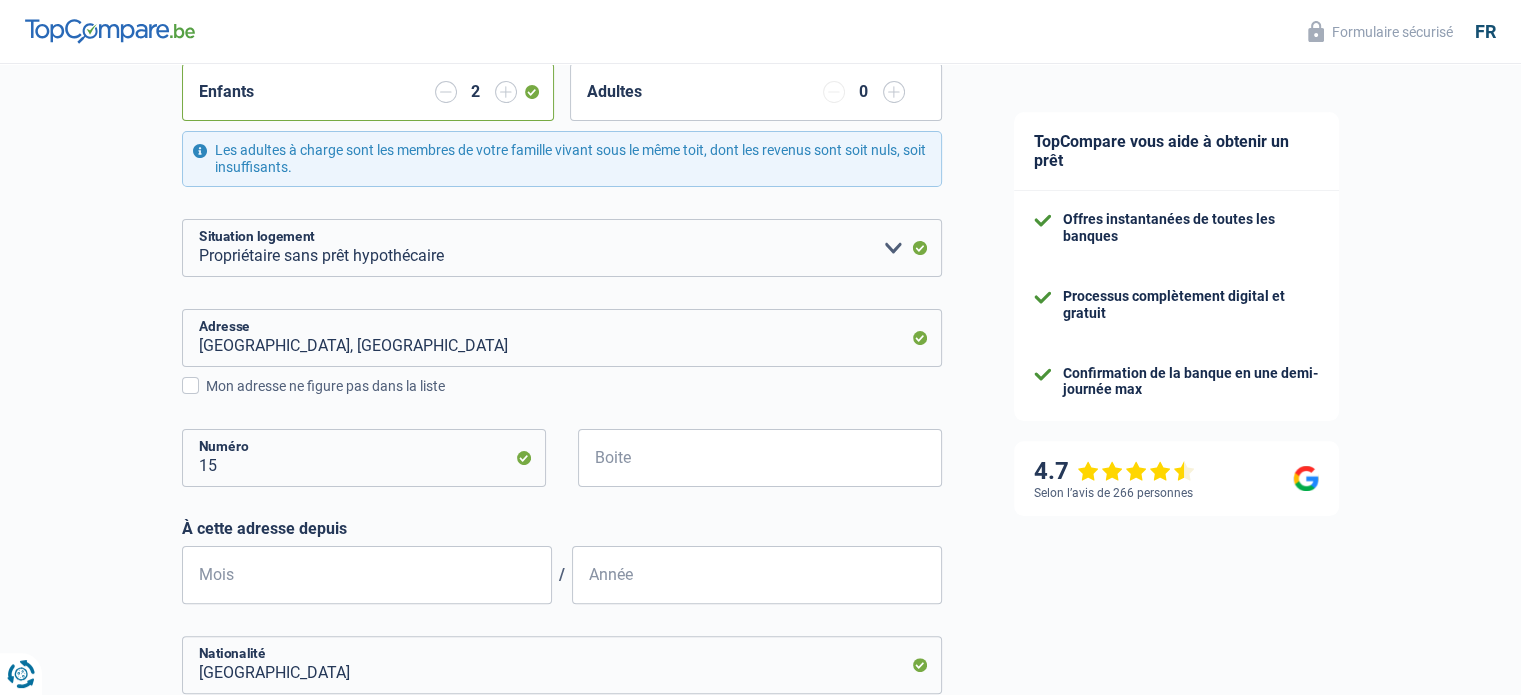 click on "Chance de réussite de votre simulation est de
60%
1
2
3
4
5
Rajoutez  +20%  en complétant l' étape 4
Votre ménage
Les informations sur votre ménage ont un impact sur vos charges et revenus. Les banques en ont donc besoin pour traiter votre demande de prêt
Célibataire Marié(e) Cohabitant(e) légal(e) Divorcé(e) Veuf(ve) Séparé (de fait)
Veuillez sélectionner une option
État civil
Nombre de personnes à charge
Enfants
2
Adultes
Locataire" at bounding box center (489, 422) 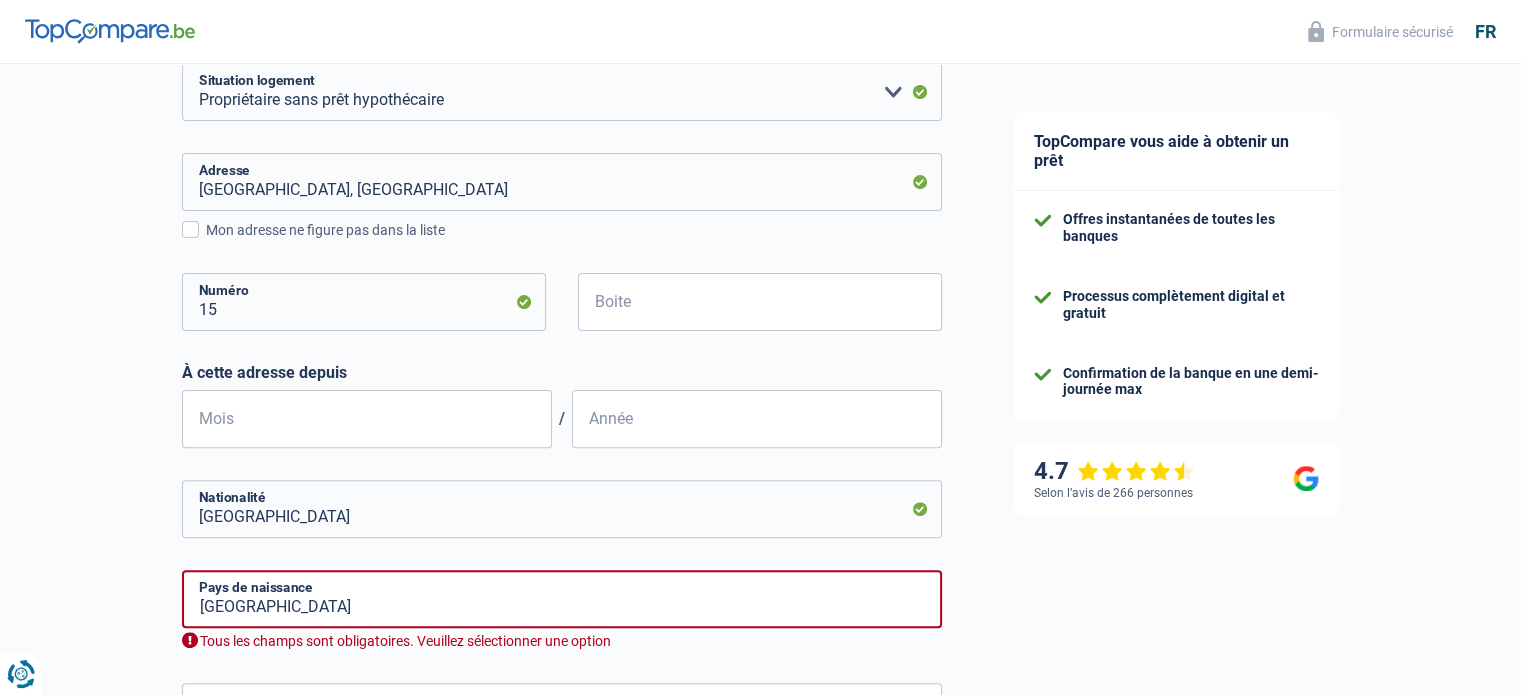 scroll, scrollTop: 600, scrollLeft: 0, axis: vertical 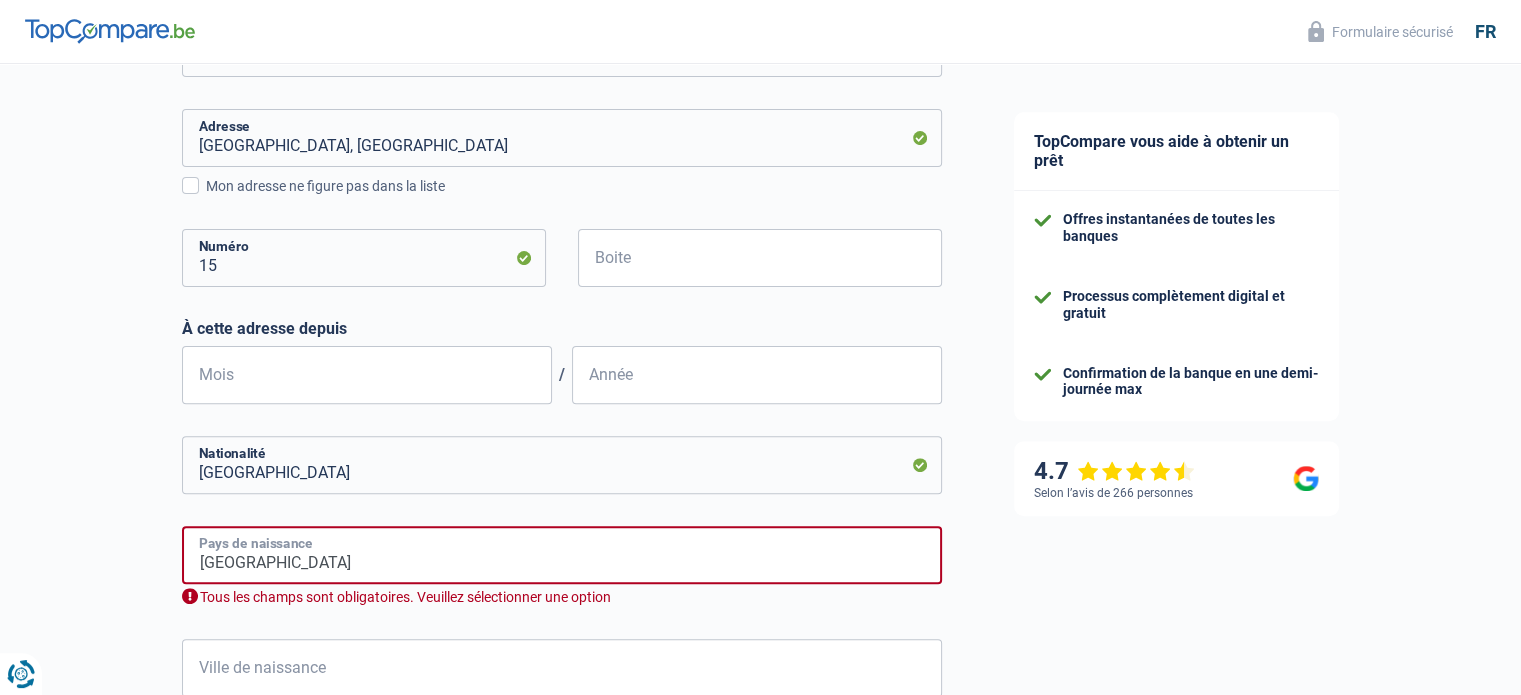 click on "Belgique" at bounding box center (562, 555) 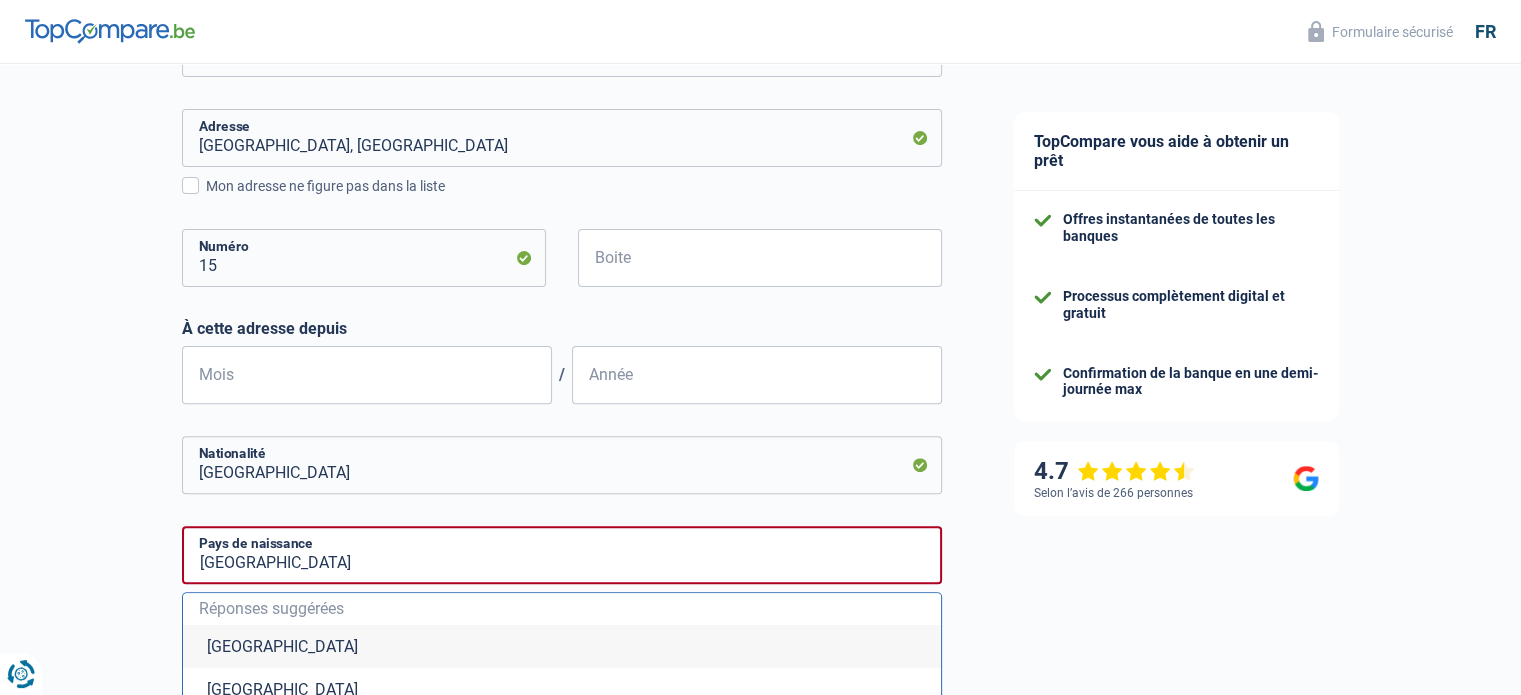 click on "Chance de réussite de votre simulation est de
60%
1
2
3
4
5
Rajoutez  +20%  en complétant l' étape 4
Votre ménage
Les informations sur votre ménage ont un impact sur vos charges et revenus. Les banques en ont donc besoin pour traiter votre demande de prêt
Célibataire Marié(e) Cohabitant(e) légal(e) Divorcé(e) Veuf(ve) Séparé (de fait)
Veuillez sélectionner une option
État civil
Nombre de personnes à charge
Enfants
2
Adultes
Locataire" at bounding box center [489, 329] 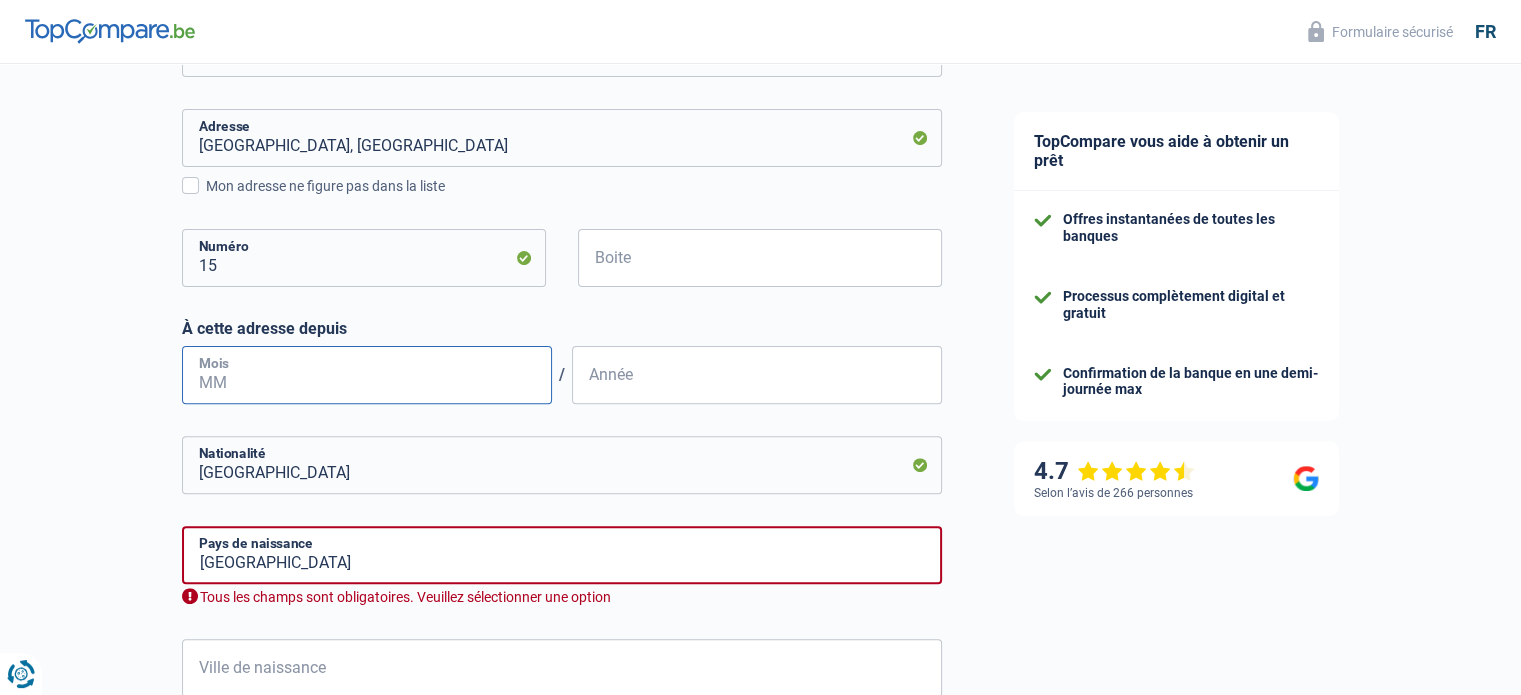 click on "Mois" at bounding box center [367, 375] 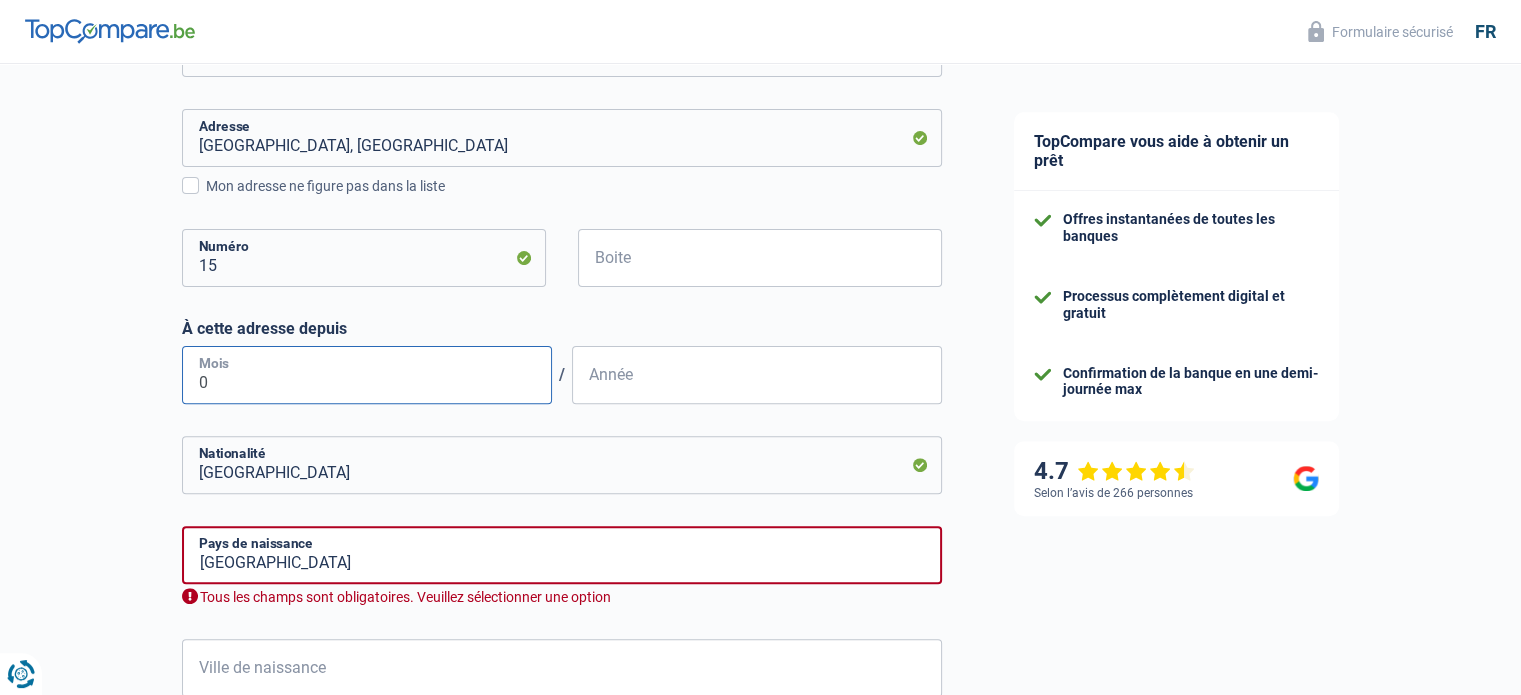 type on "04" 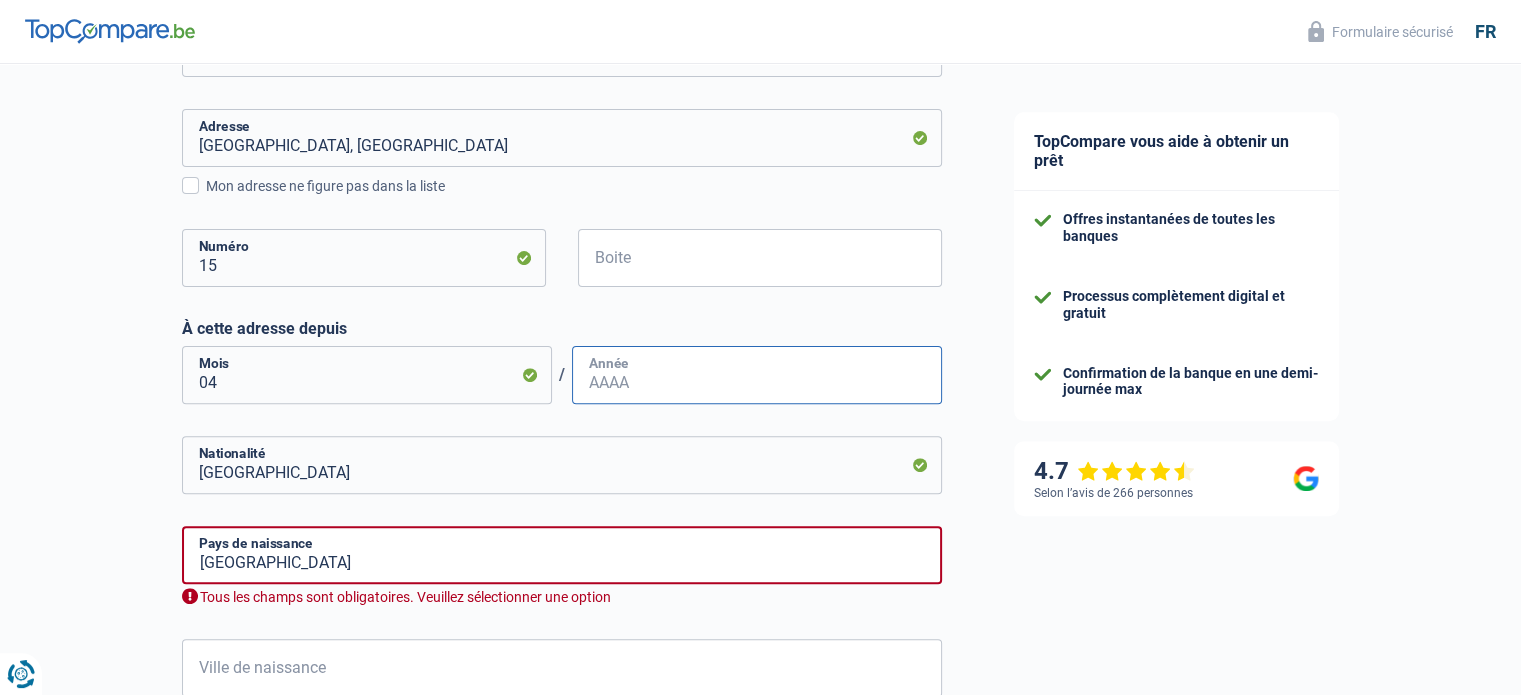 click on "Année" at bounding box center (757, 375) 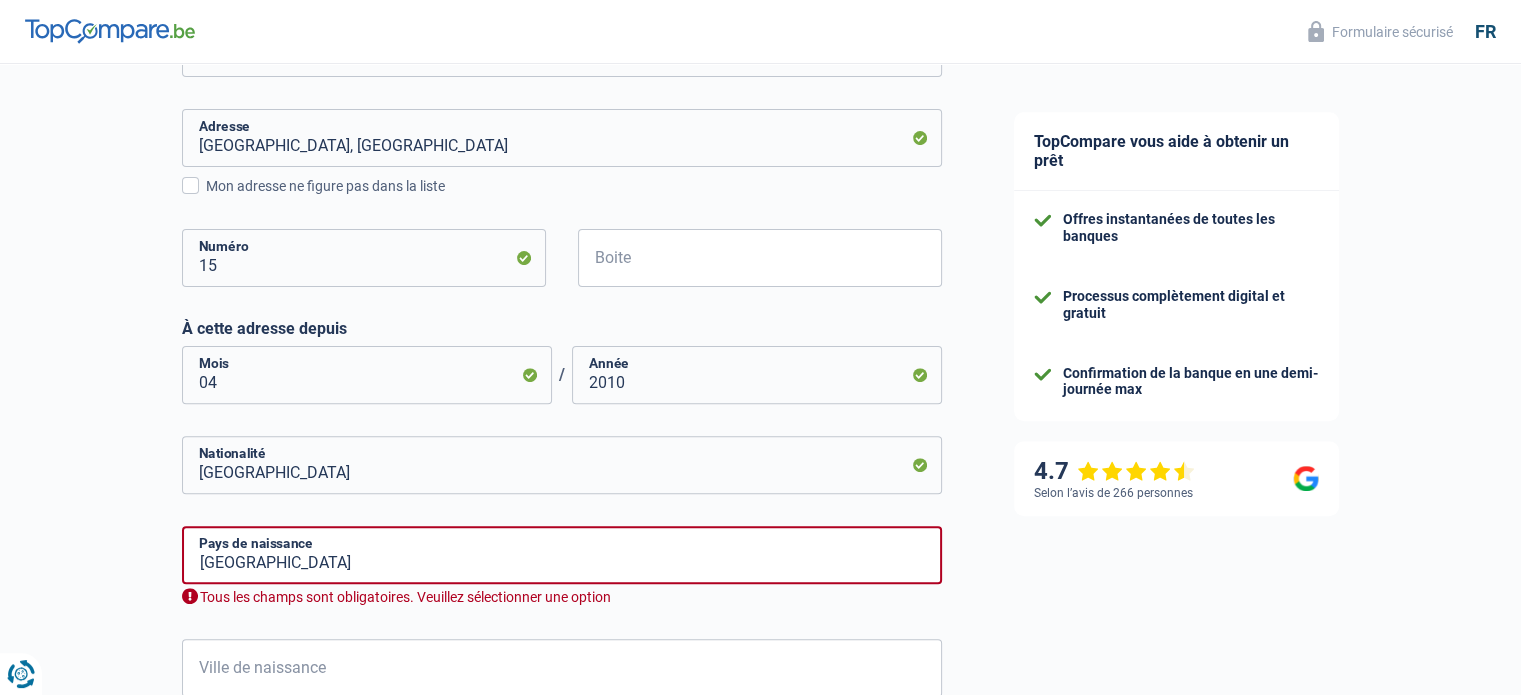 click on "Chance de réussite de votre simulation est de
60%
1
2
3
4
5
Rajoutez  +20%  en complétant l' étape 4
Votre ménage
Les informations sur votre ménage ont un impact sur vos charges et revenus. Les banques en ont donc besoin pour traiter votre demande de prêt
Célibataire Marié(e) Cohabitant(e) légal(e) Divorcé(e) Veuf(ve) Séparé (de fait)
Veuillez sélectionner une option
État civil
Nombre de personnes à charge
Enfants
2
Adultes
Locataire" at bounding box center (489, 222) 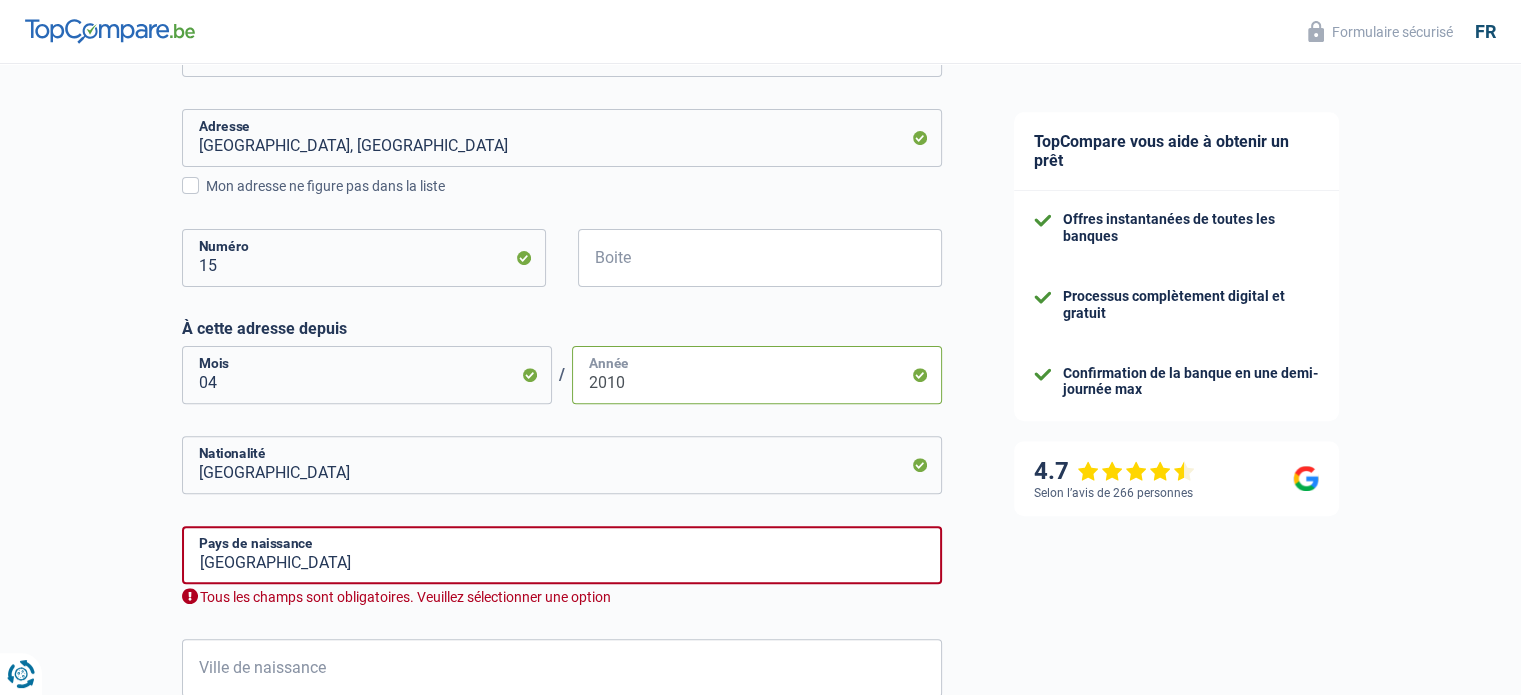 click on "2010" at bounding box center (757, 375) 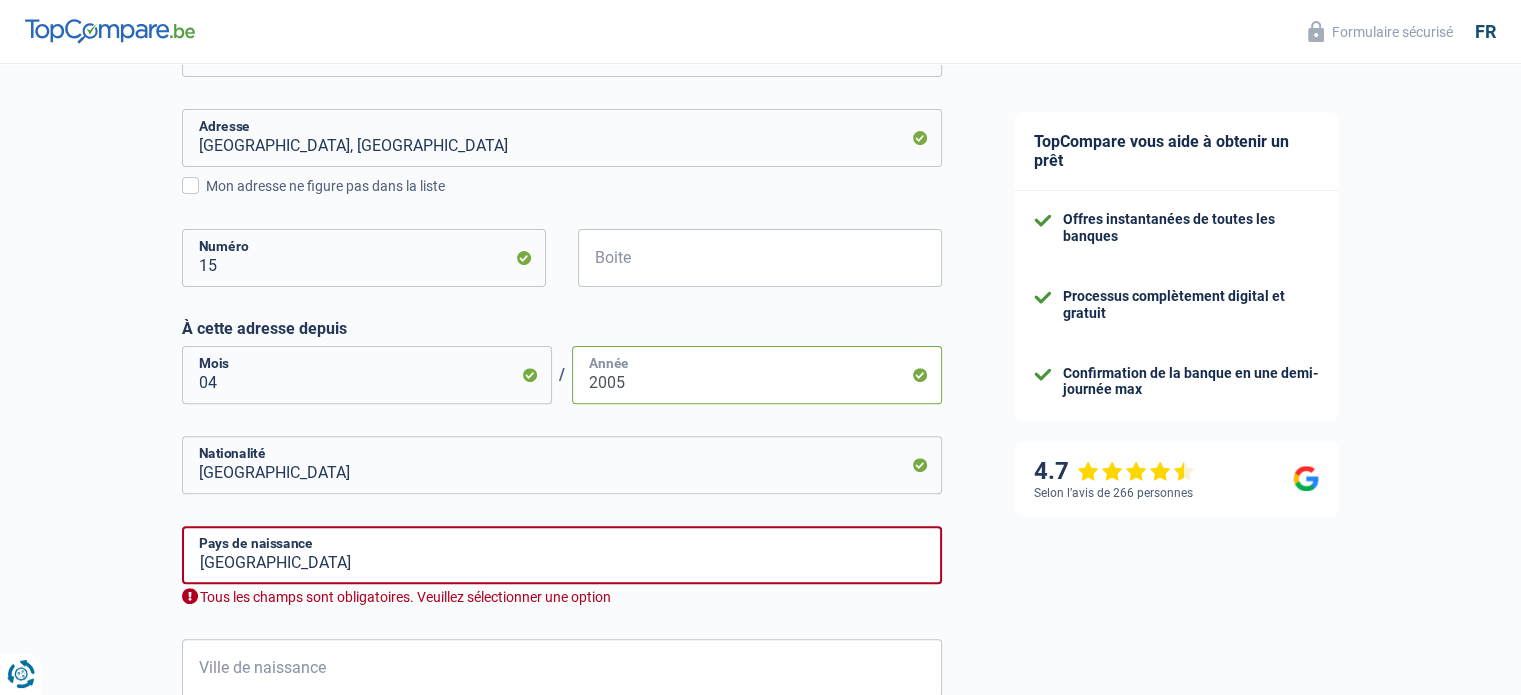 type on "2005" 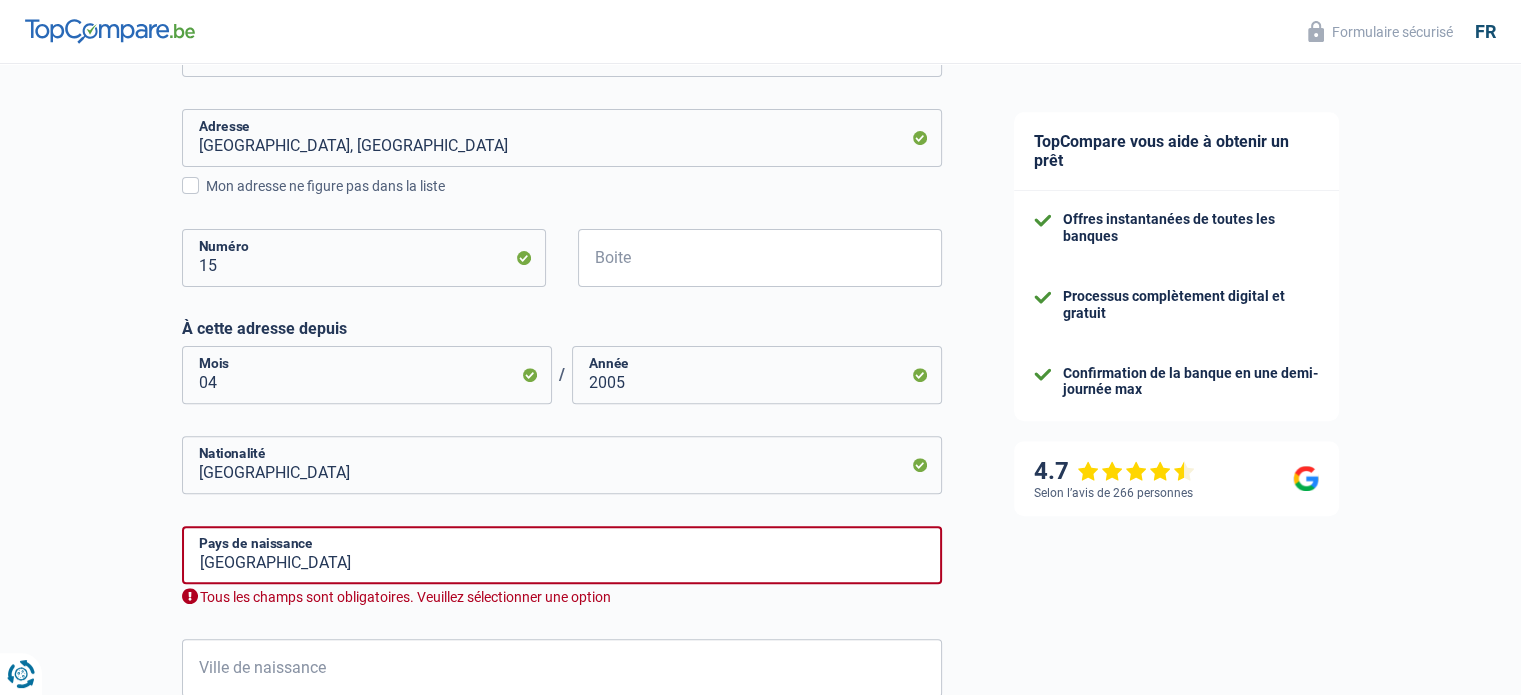 drag, startPoint x: 63, startPoint y: 535, endPoint x: 100, endPoint y: 514, distance: 42.544094 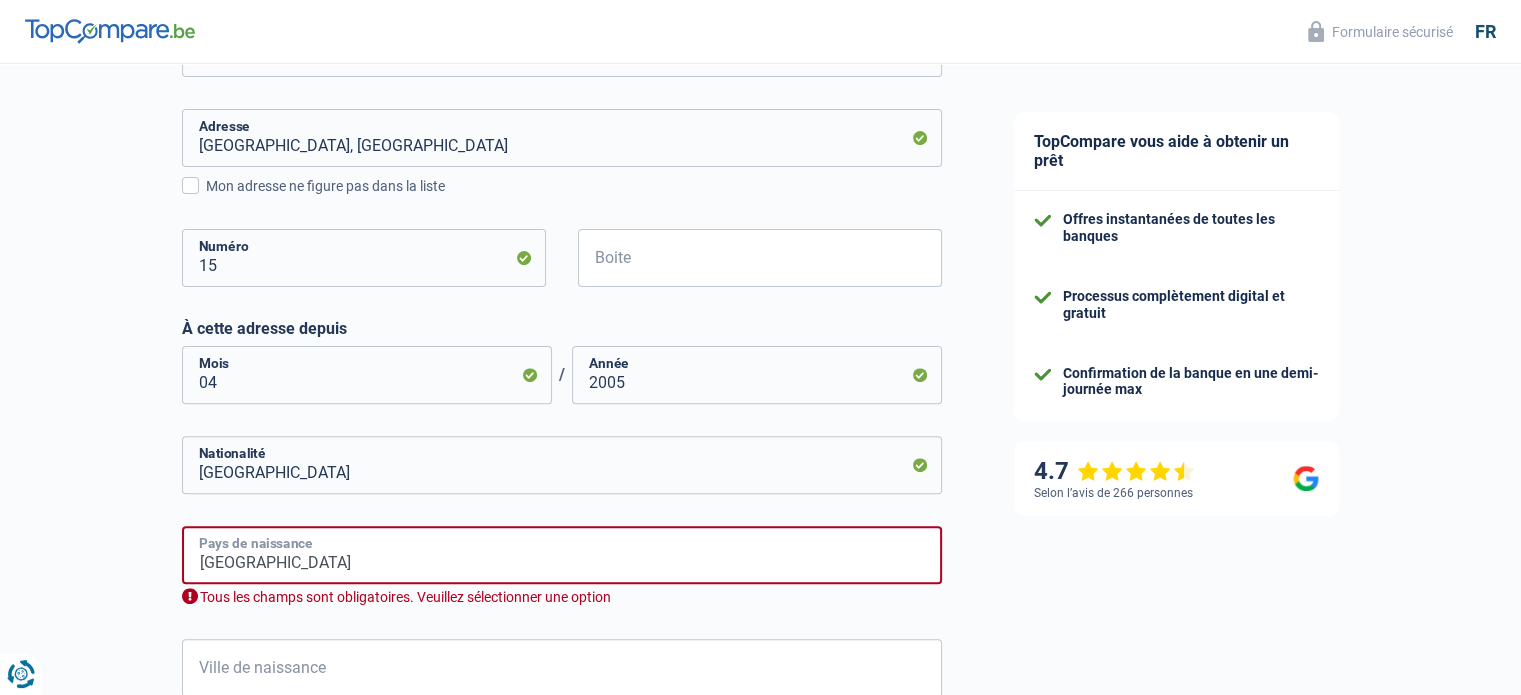 click on "Belgique" at bounding box center (562, 555) 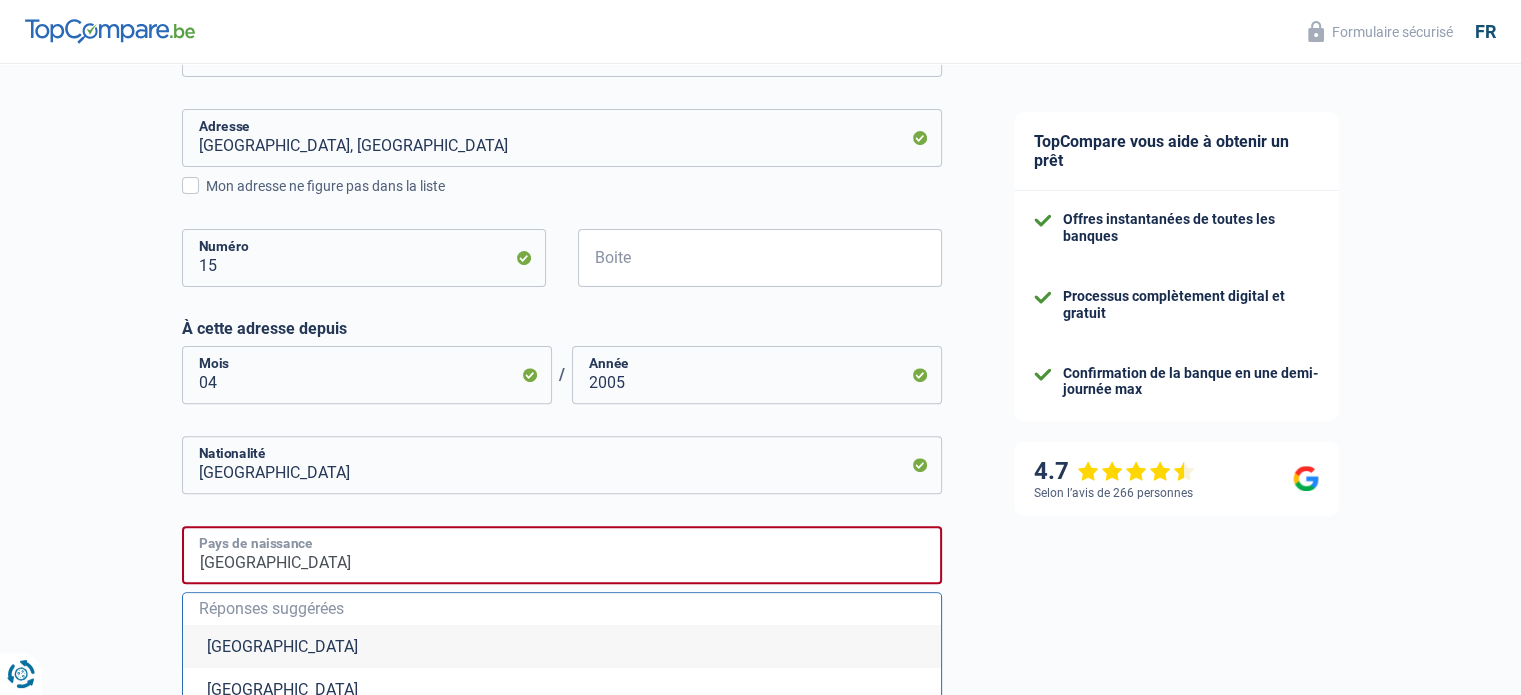 drag, startPoint x: 402, startPoint y: 576, endPoint x: 80, endPoint y: 597, distance: 322.68405 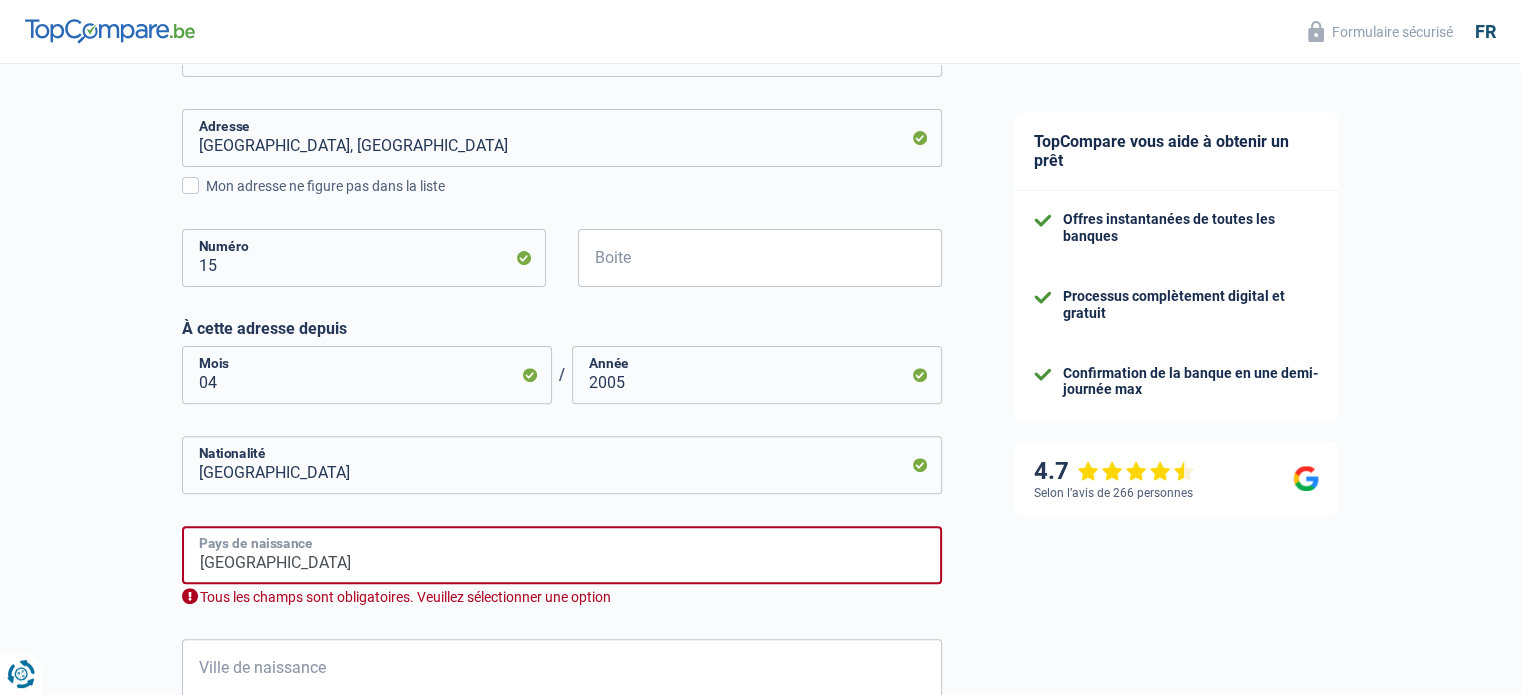 click on "Belgique" at bounding box center [562, 555] 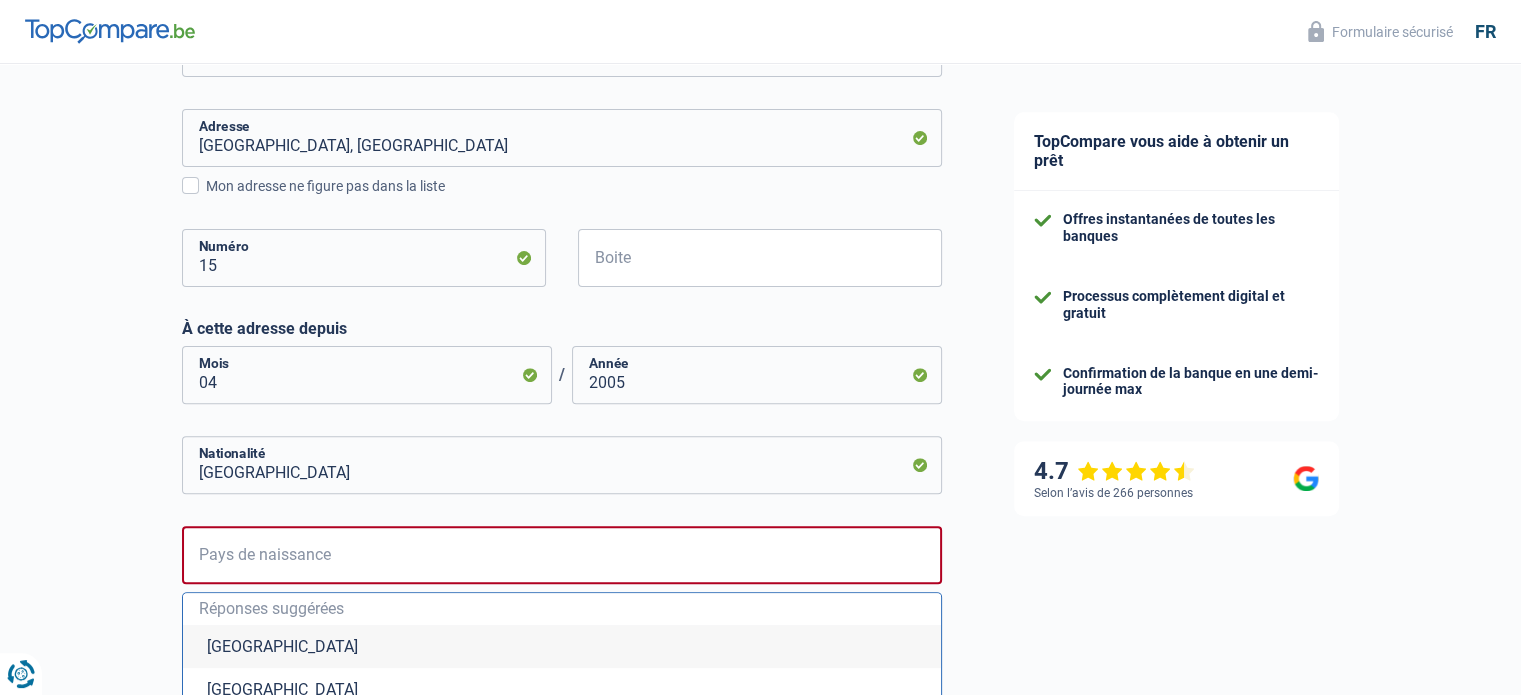 click on "Belgique" at bounding box center [562, 646] 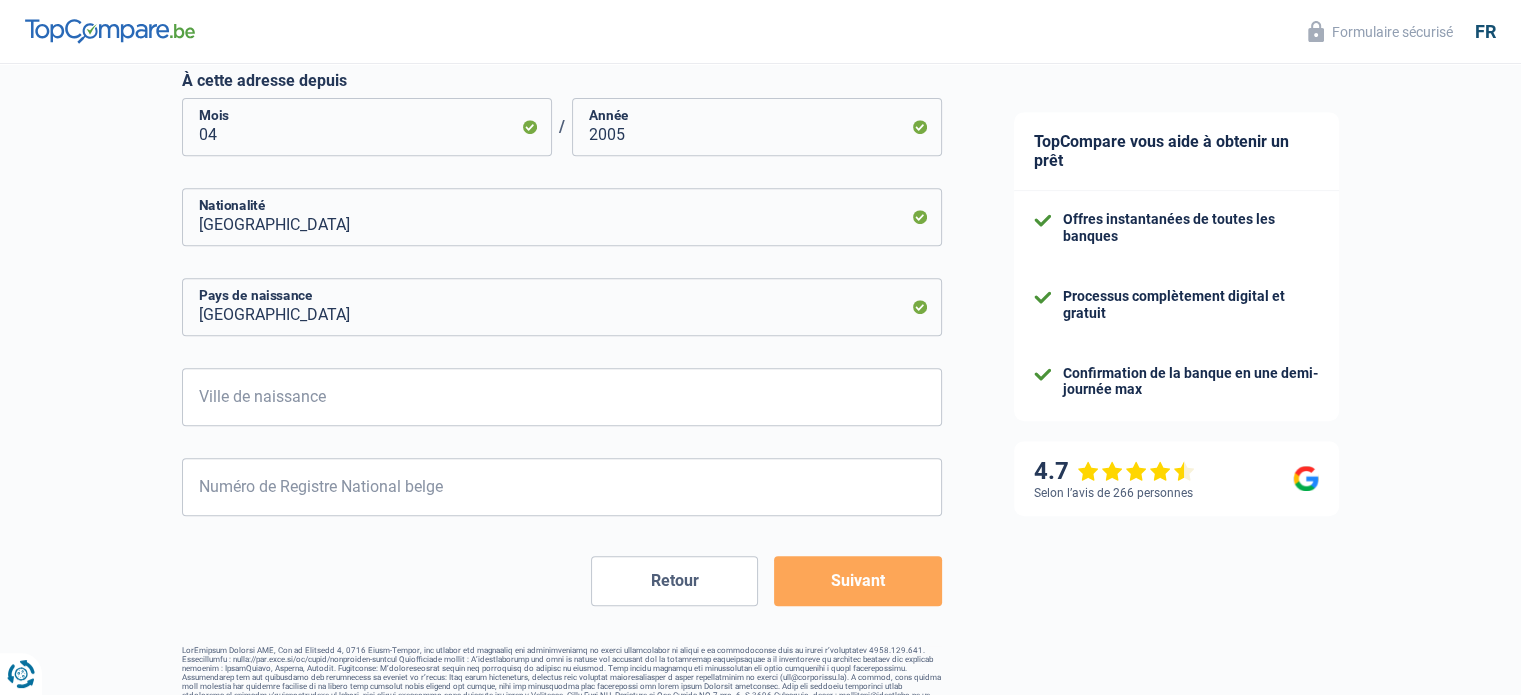 scroll, scrollTop: 877, scrollLeft: 0, axis: vertical 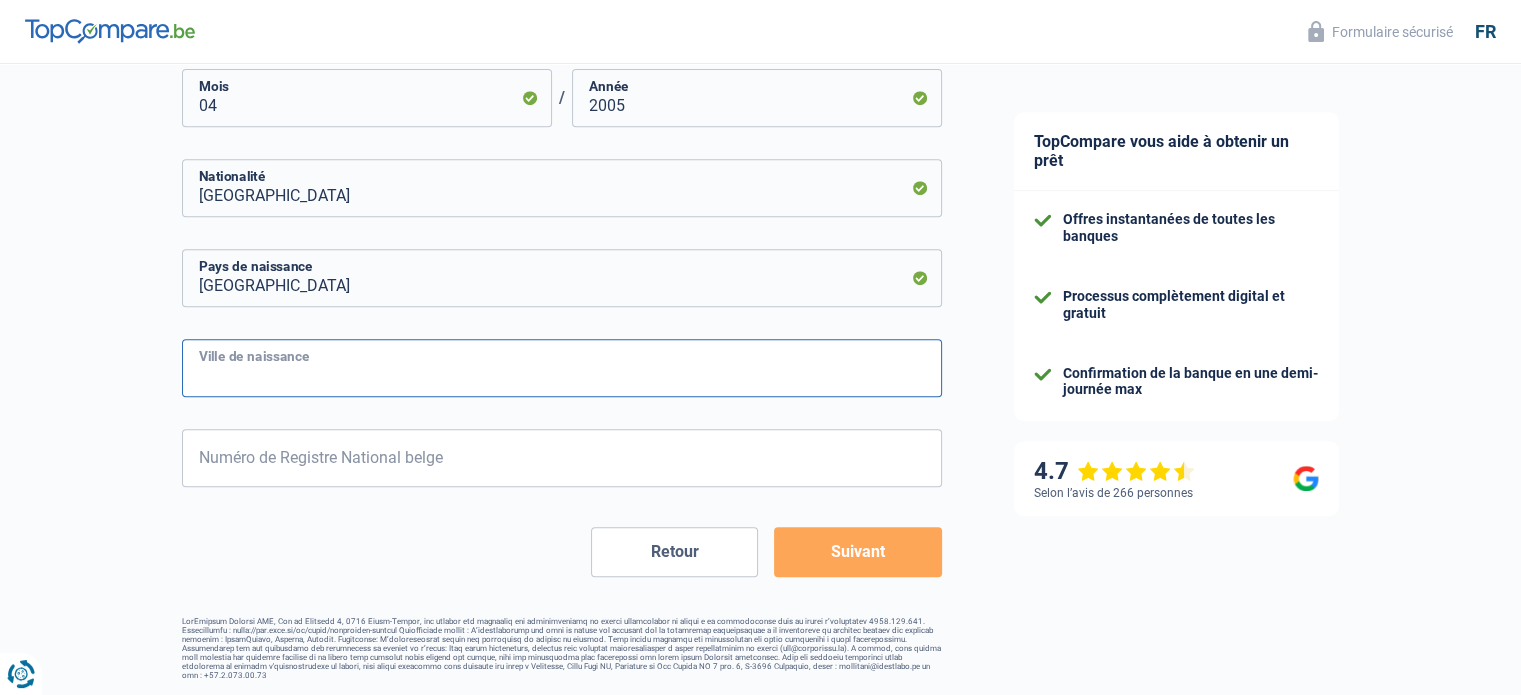 click on "Ville de naissance" at bounding box center [562, 368] 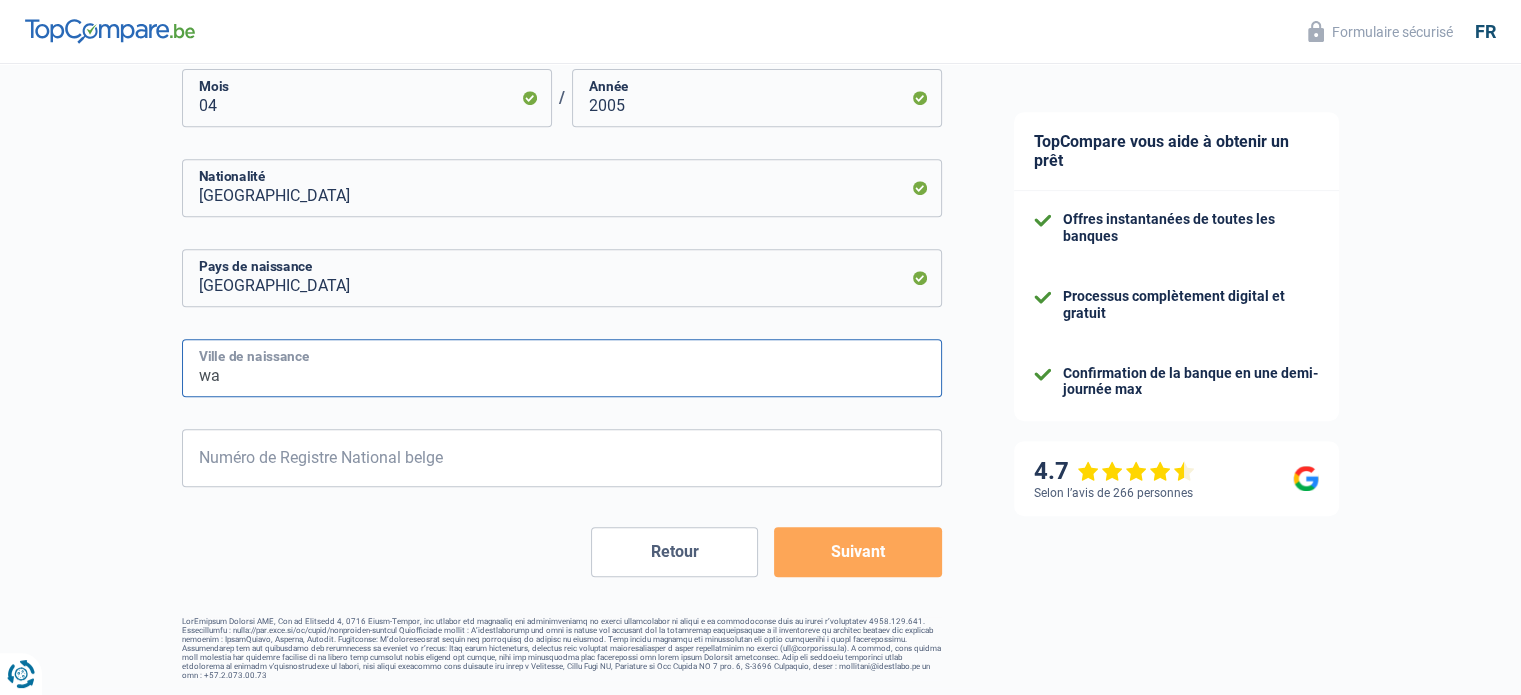 type on "w" 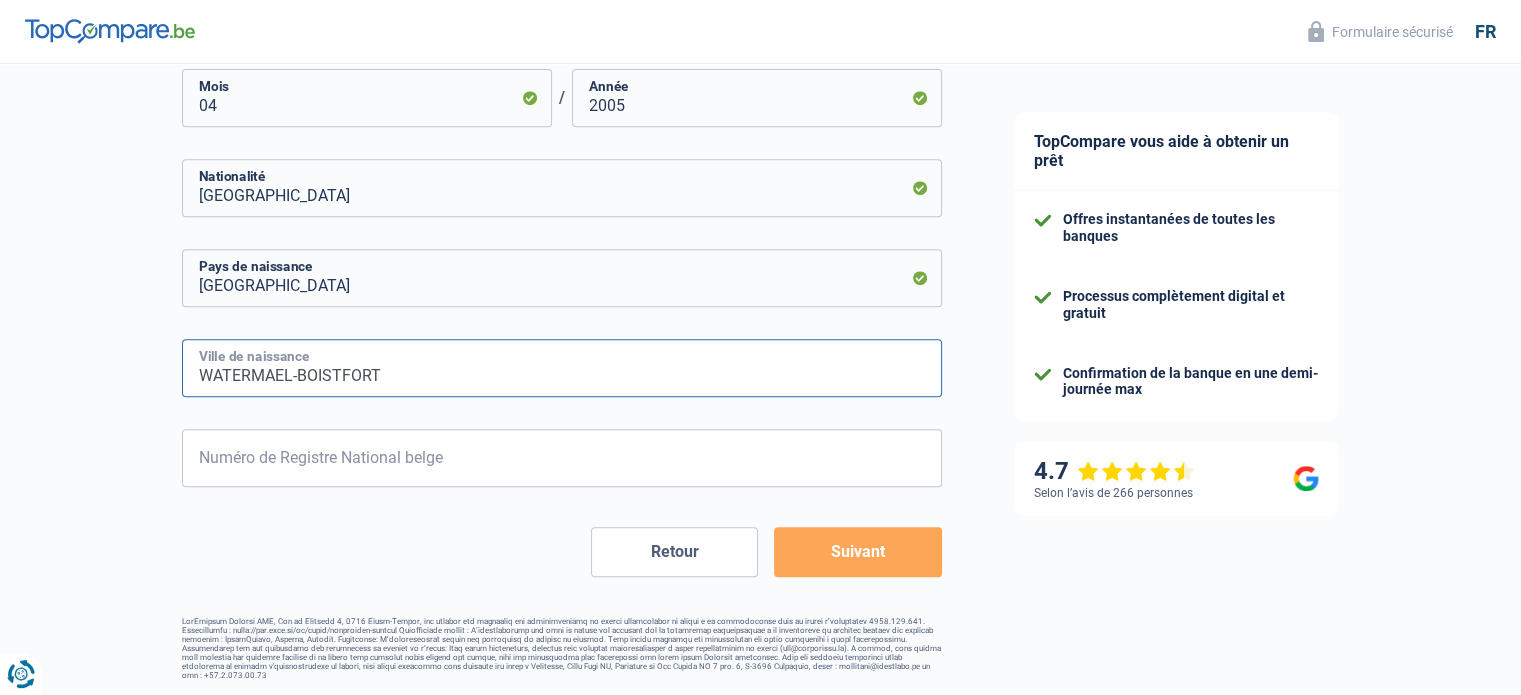 type on "WATERMAEL-BOISTFORT" 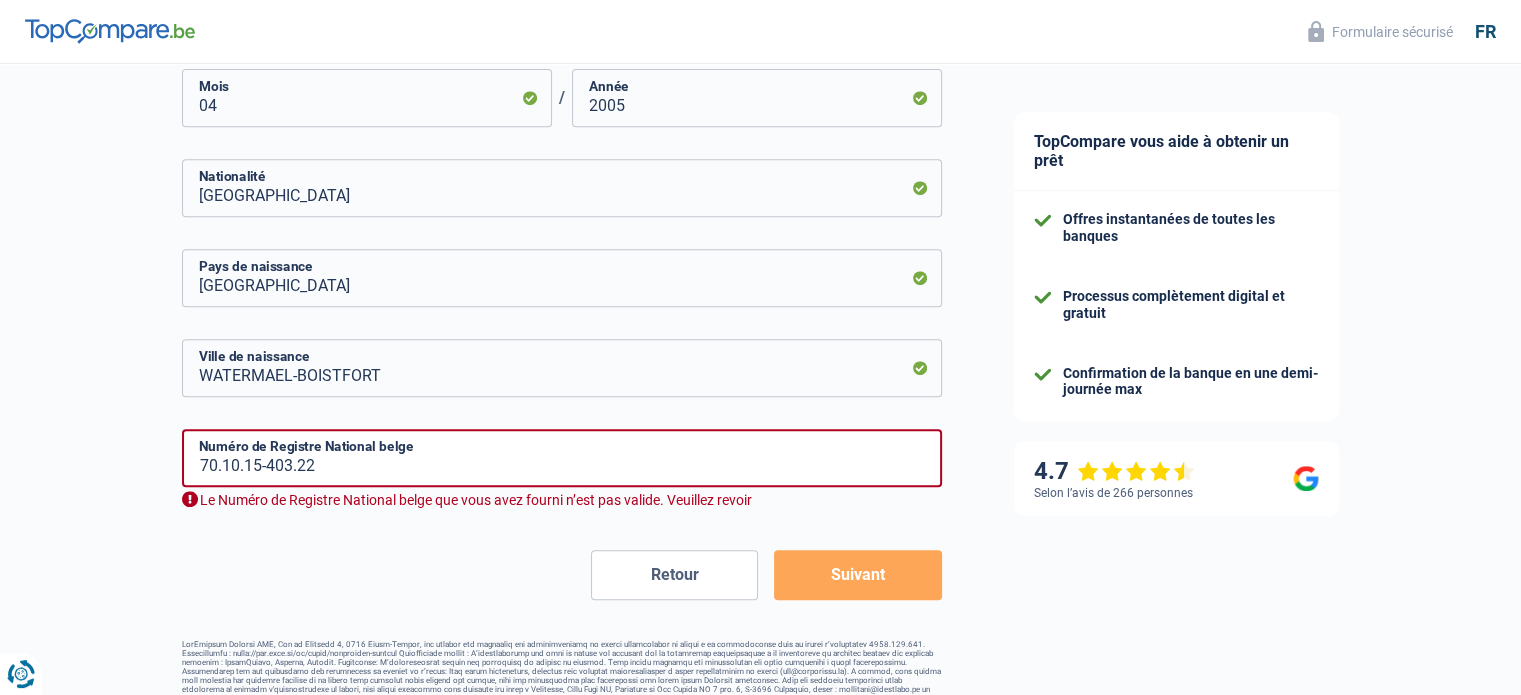 click on "Célibataire Marié(e) Cohabitant(e) légal(e) Divorcé(e) Veuf(ve) Séparé (de fait)
Veuillez sélectionner une option
État civil
Nombre de personnes à charge
Enfants
2
Adultes
0
Les adultes à charge sont les membres de votre famille vivant sous le même toit, dont les revenus sont soit nuls, soit insuffisants.
Locataire Propriétaire avec prêt hypothécaire Propriétaire sans prêt hypothécaire Logé(e) par la famille Concierge
Veuillez sélectionner une option
Situation logement
Place du Bicentenaire, 7120 Estinnes, Belgique
Adresse
Mon adresse ne figure pas dans la liste" at bounding box center (562, 34) 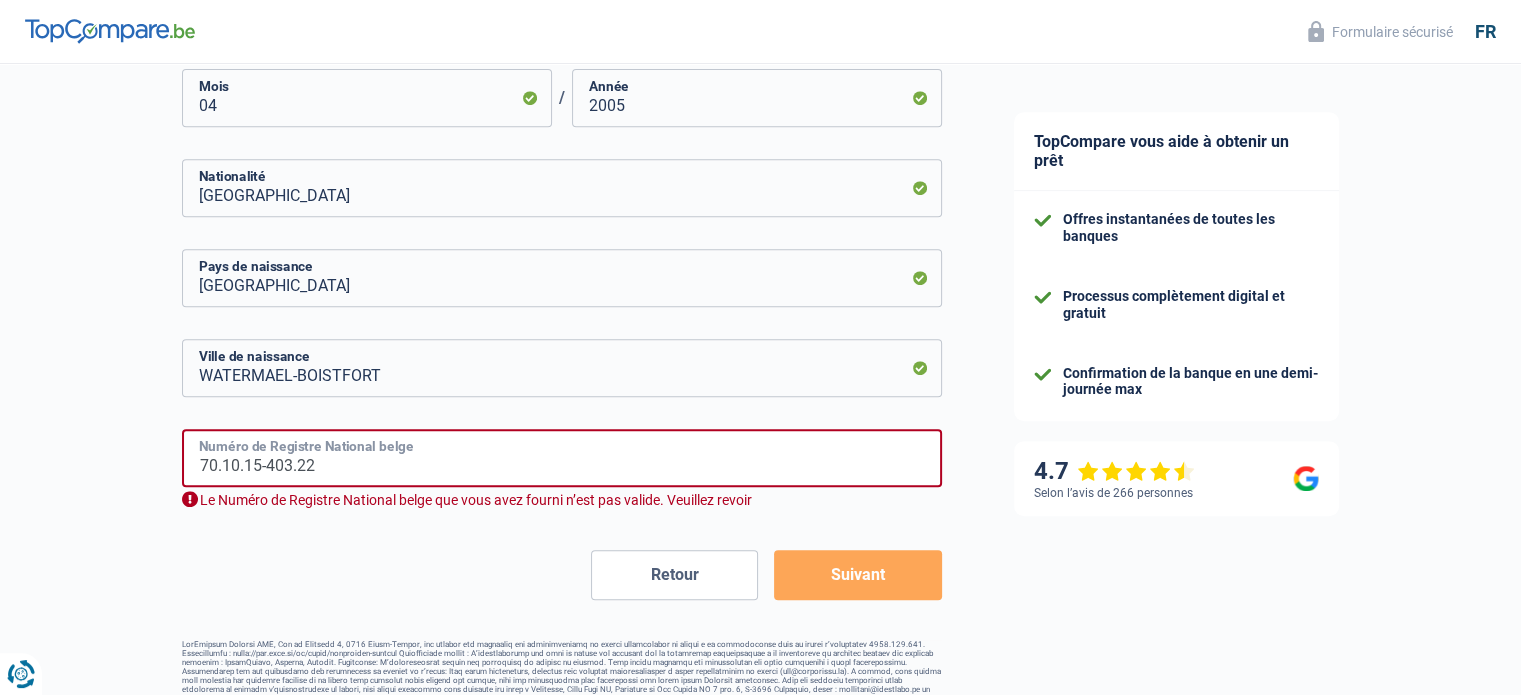 click on "70.10.15-403.22" at bounding box center [562, 458] 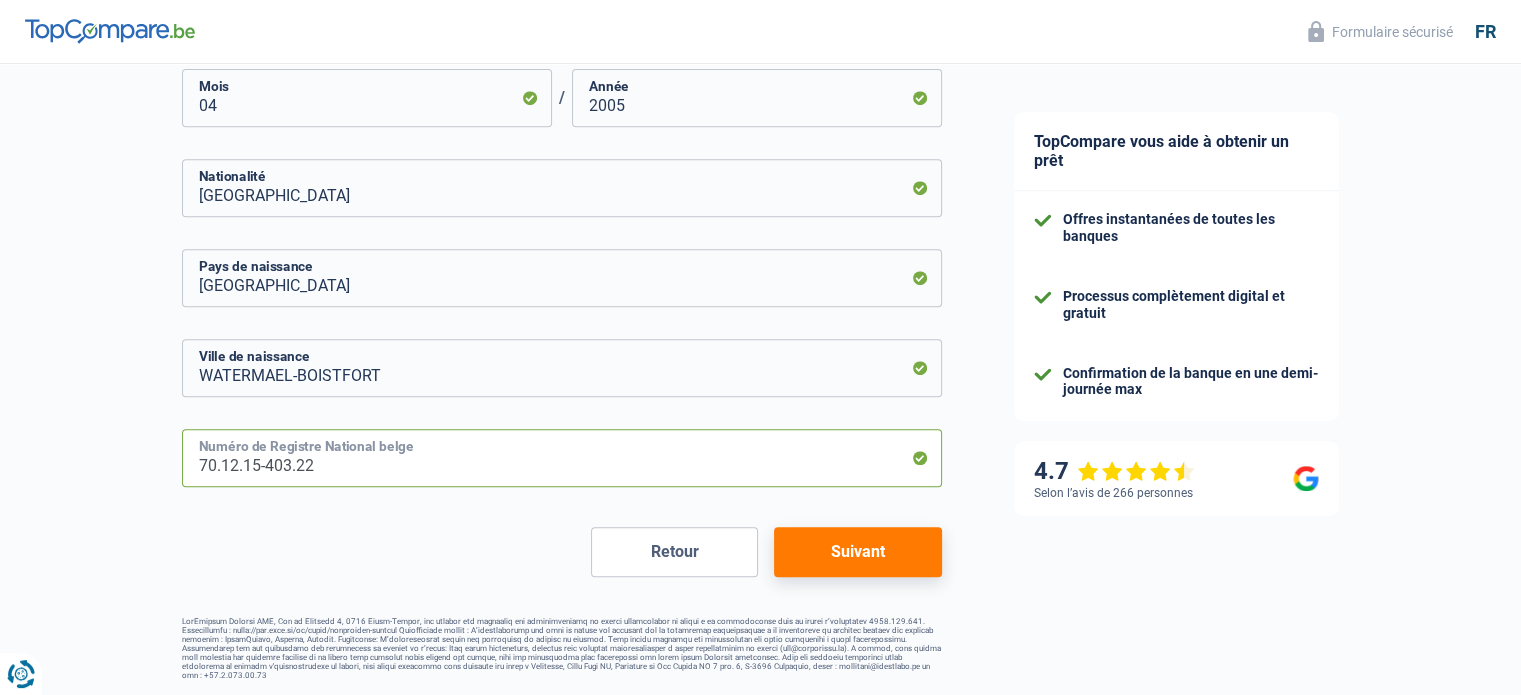 type on "70.12.15-403.22" 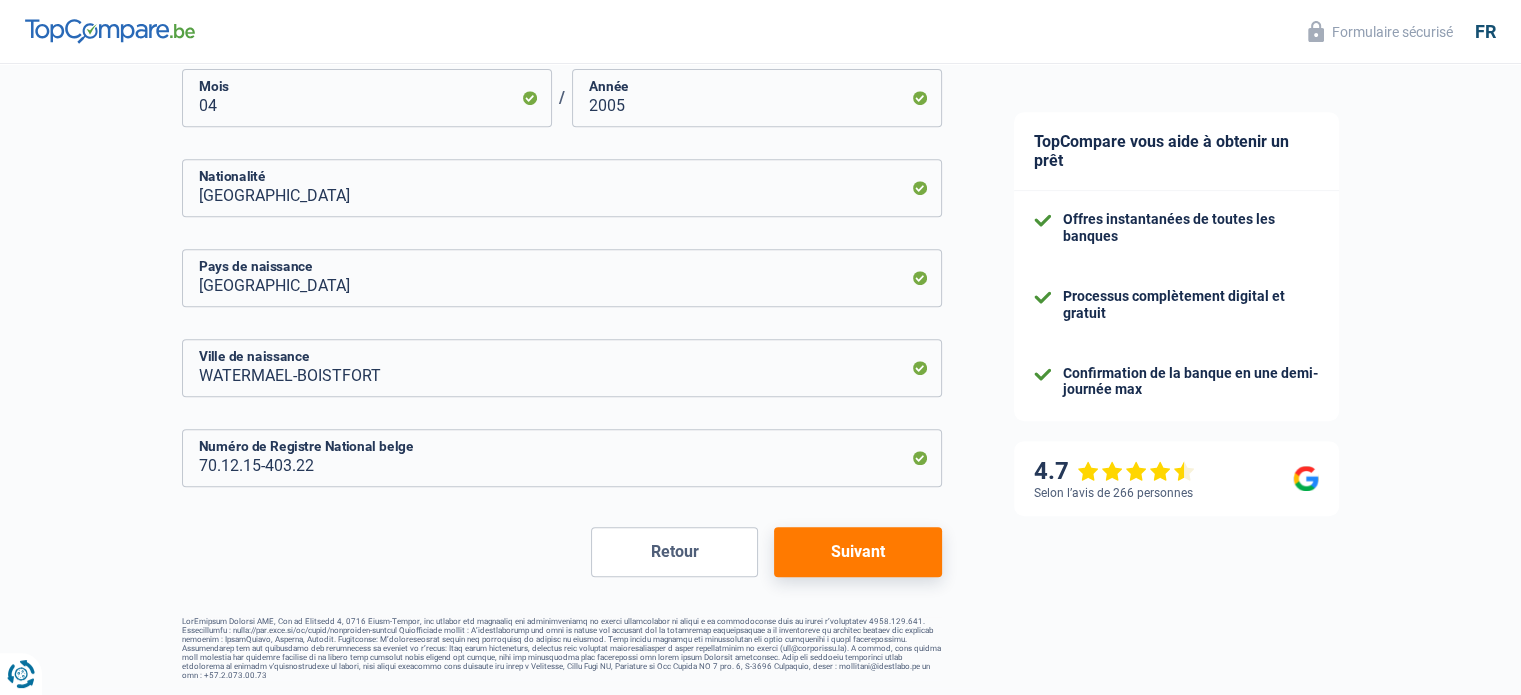 click on "Suivant" at bounding box center [857, 552] 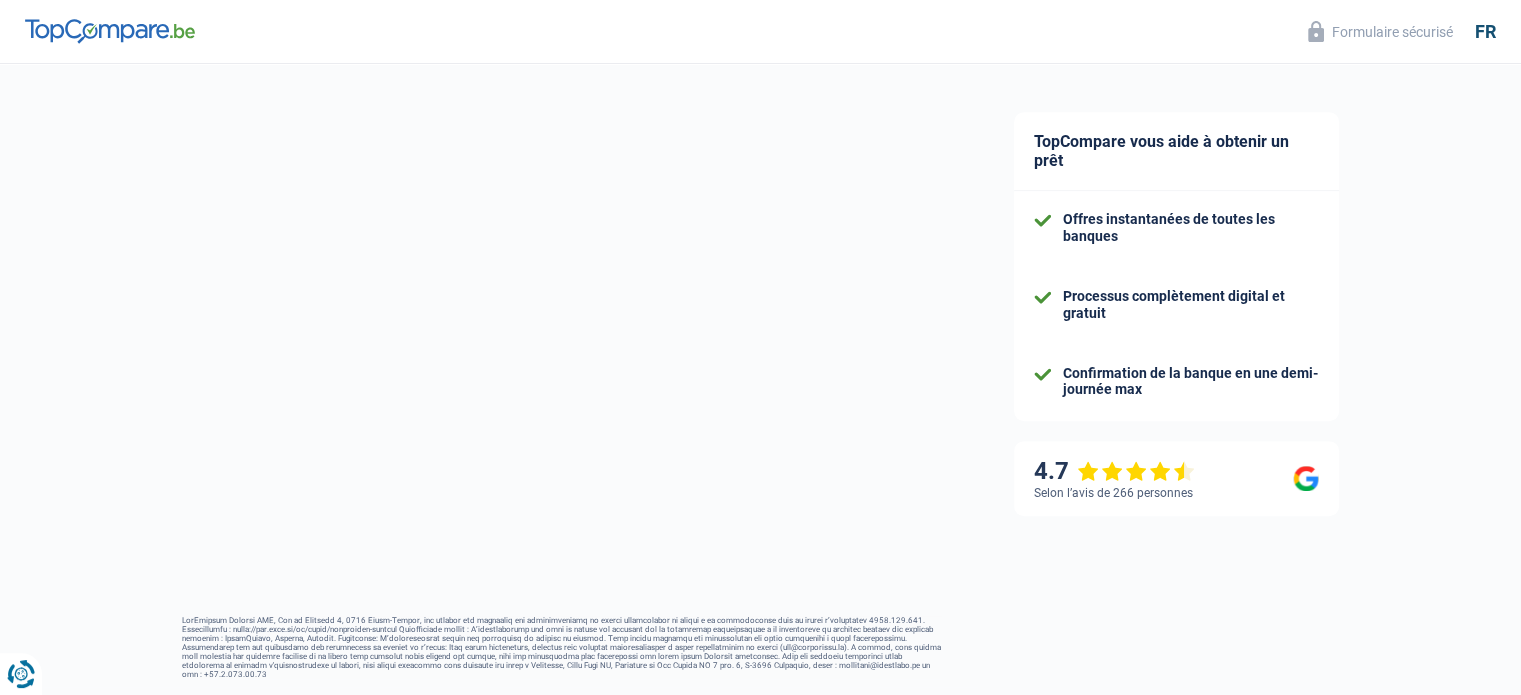 select on "familyAllowances" 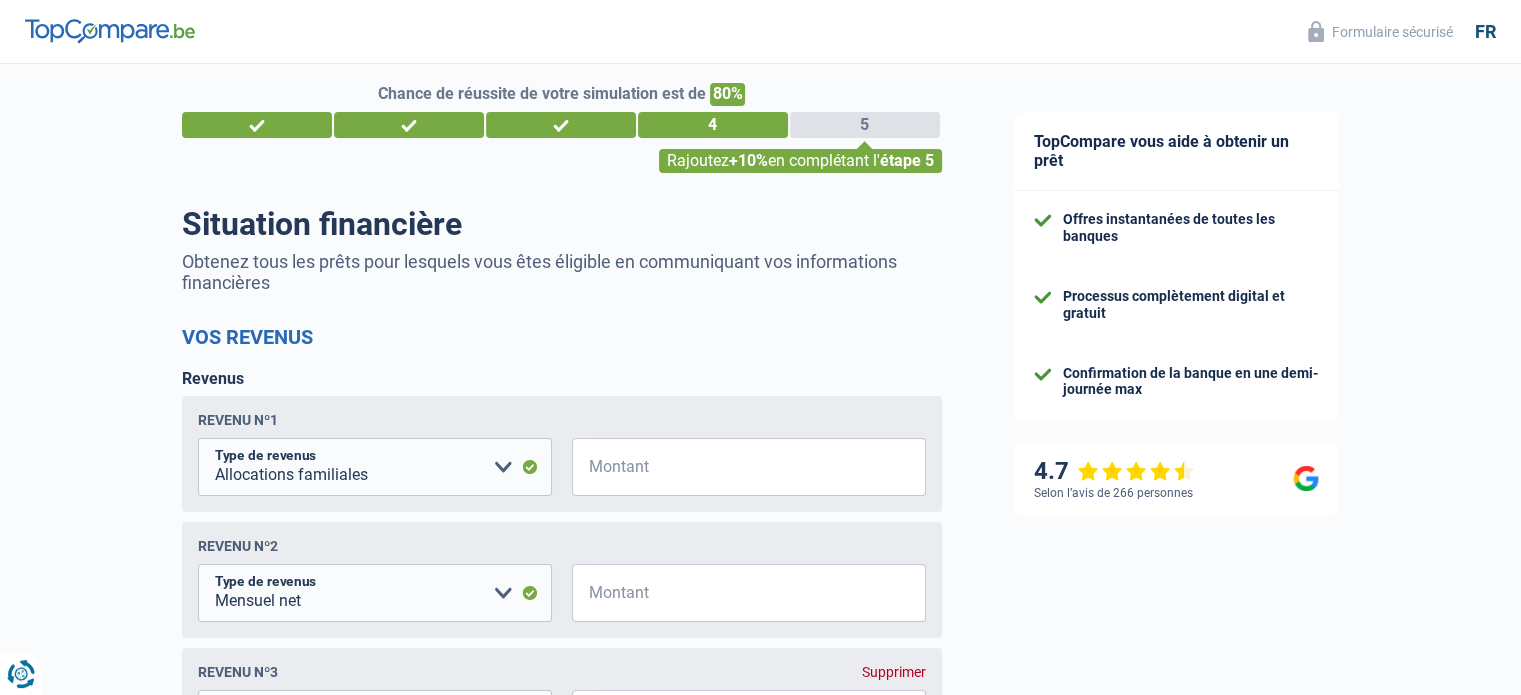 scroll, scrollTop: 0, scrollLeft: 0, axis: both 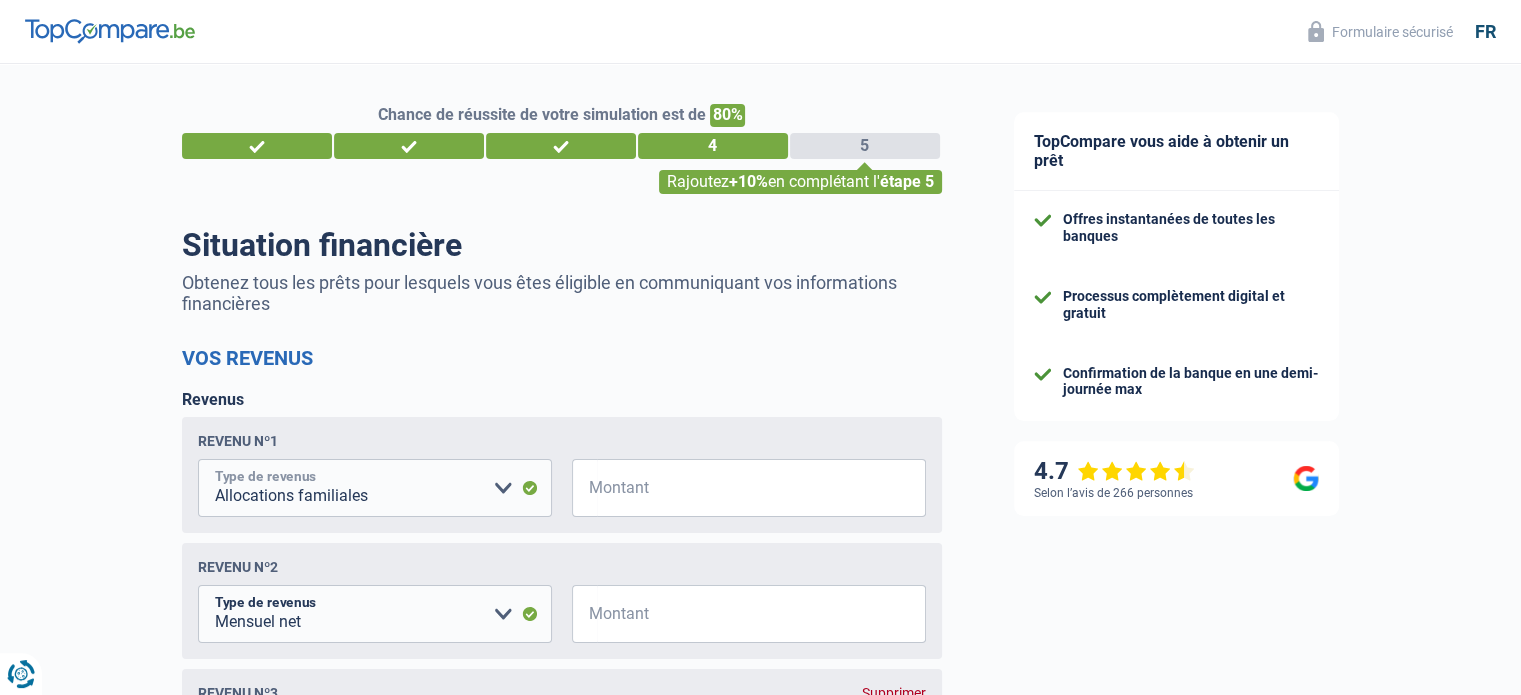 click on "Allocation d'handicap Allocations chômage Allocations familiales Chèques repas Complément d'entreprise Indemnité mutuelle Indépendant complémentaire Mensuel net Pension Pension alimentaire Pension d'invalidité Revenu d'intégration sociale Revenus locatifs Autres revenus
Veuillez sélectionner une option" at bounding box center [375, 488] 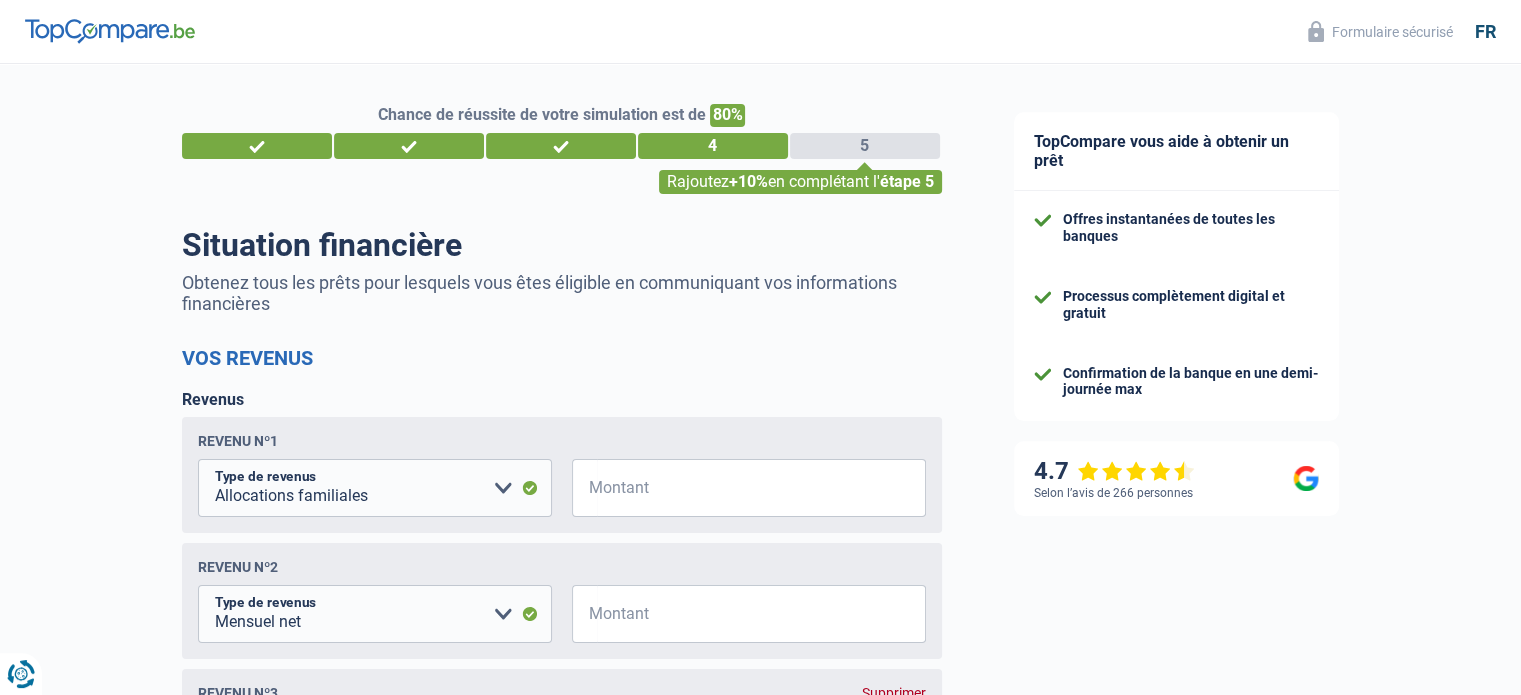 click on "Vos revenus" at bounding box center (562, 358) 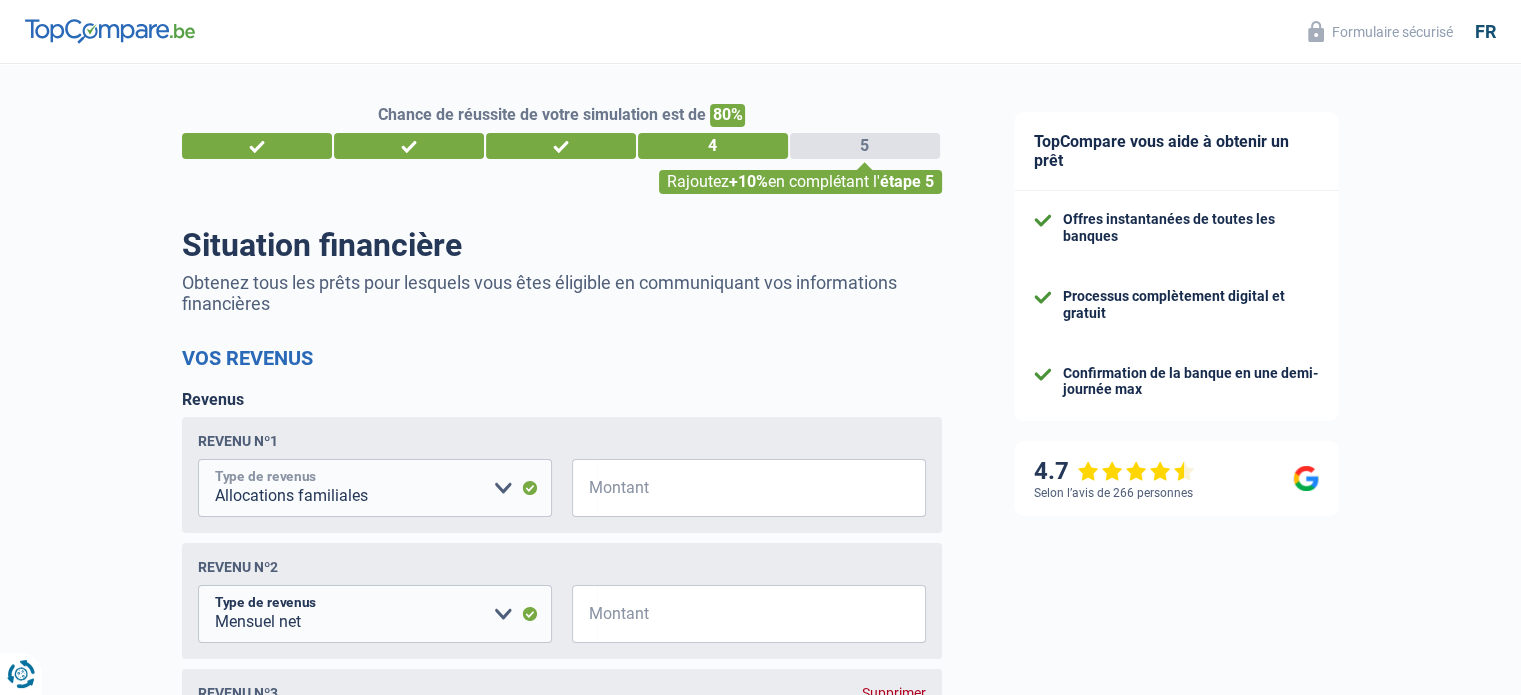 click on "Allocation d'handicap Allocations chômage Allocations familiales Chèques repas Complément d'entreprise Indemnité mutuelle Indépendant complémentaire Mensuel net Pension Pension alimentaire Pension d'invalidité Revenu d'intégration sociale Revenus locatifs Autres revenus
Veuillez sélectionner une option" at bounding box center (375, 488) 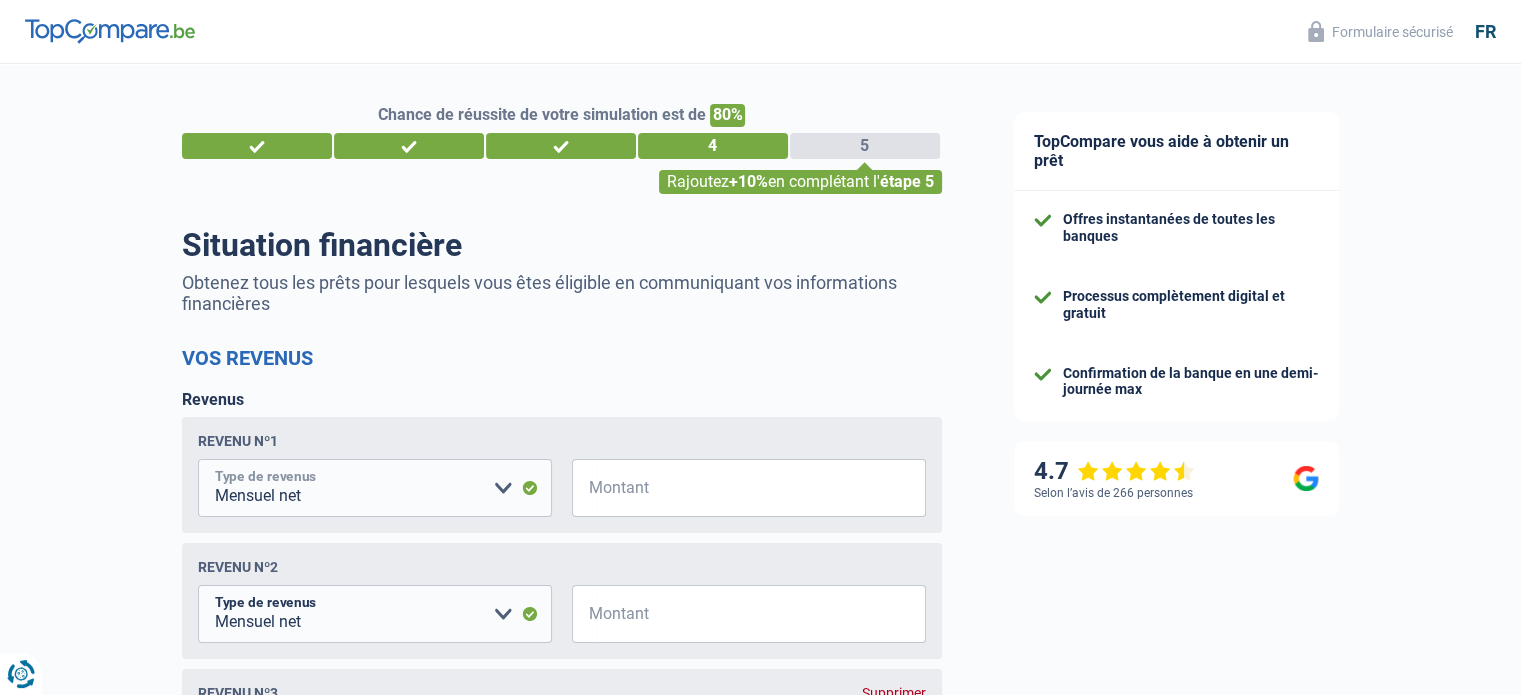 click on "Allocation d'handicap Allocations chômage Allocations familiales Chèques repas Complément d'entreprise Indemnité mutuelle Indépendant complémentaire Mensuel net Pension Pension alimentaire Pension d'invalidité Revenu d'intégration sociale Revenus locatifs Autres revenus
Veuillez sélectionner une option" at bounding box center [375, 488] 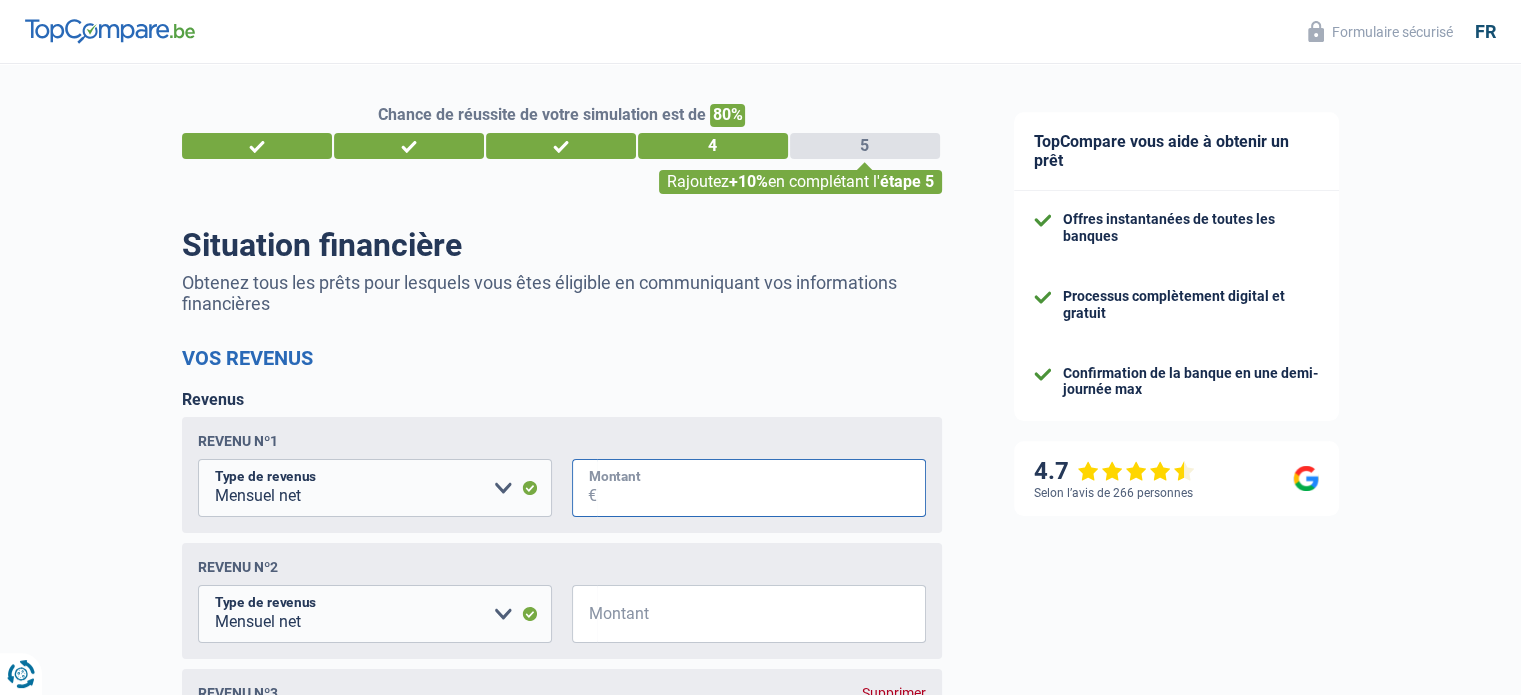 click on "Montant" at bounding box center [761, 488] 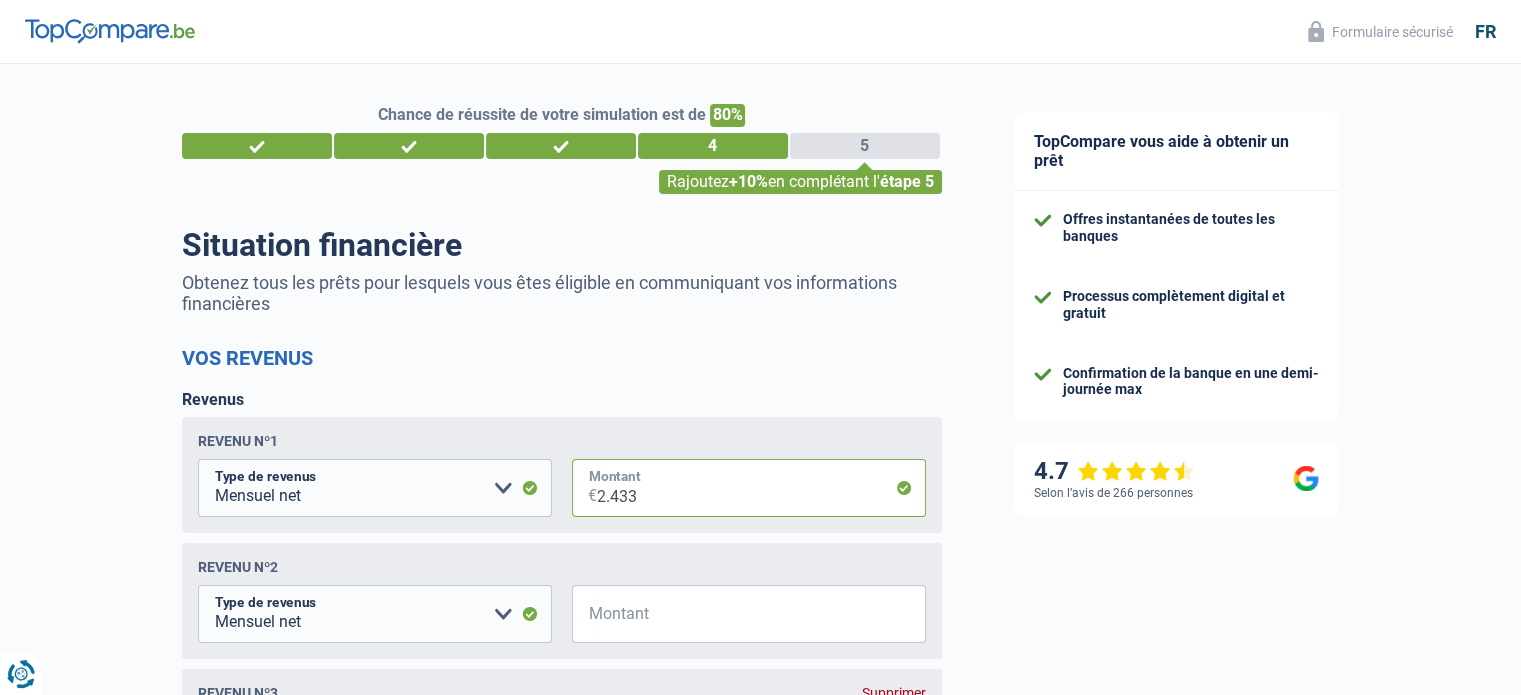 type on "2.433" 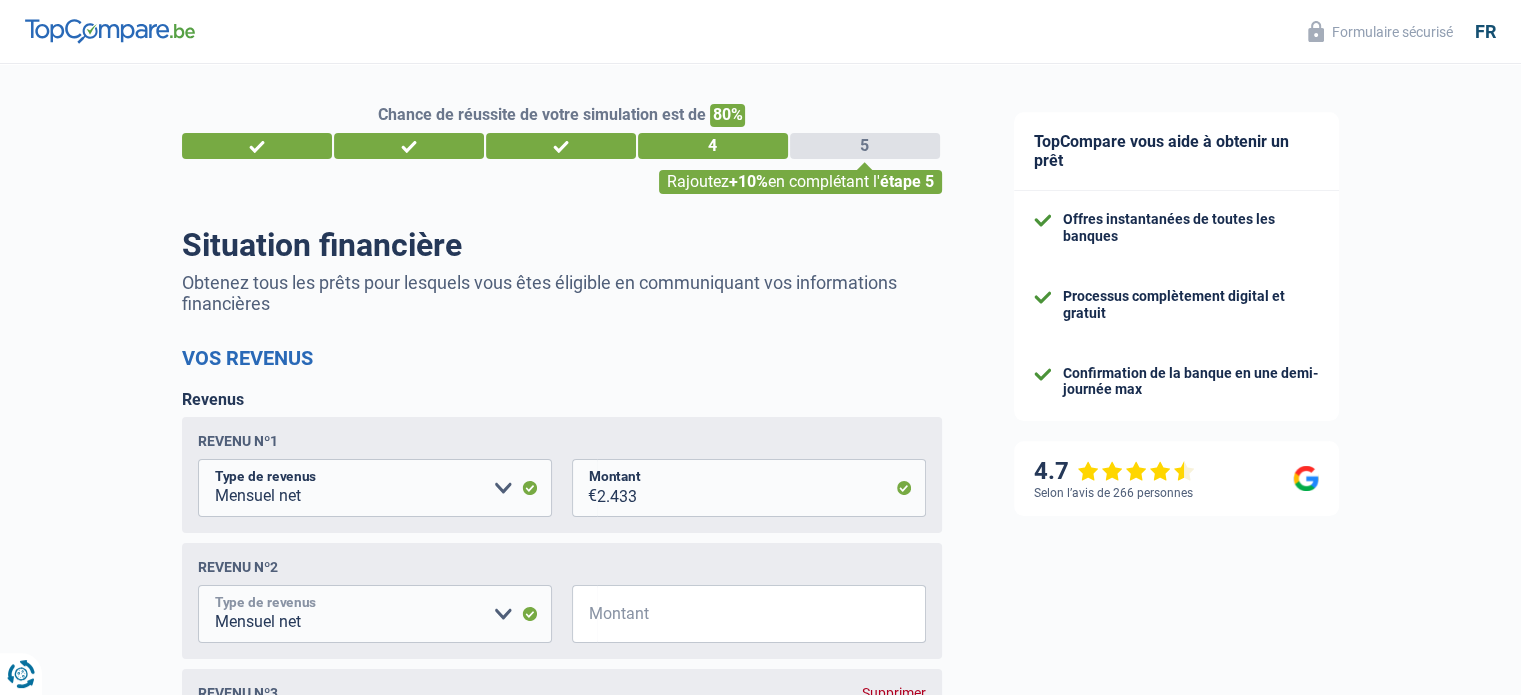 click on "Allocation d'handicap Allocations chômage Allocations familiales Chèques repas Complément d'entreprise Indemnité mutuelle Indépendant complémentaire Mensuel net Pension Pension alimentaire Pension d'invalidité Revenu d'intégration sociale Revenus locatifs Autres revenus
Veuillez sélectionner une option" at bounding box center (375, 614) 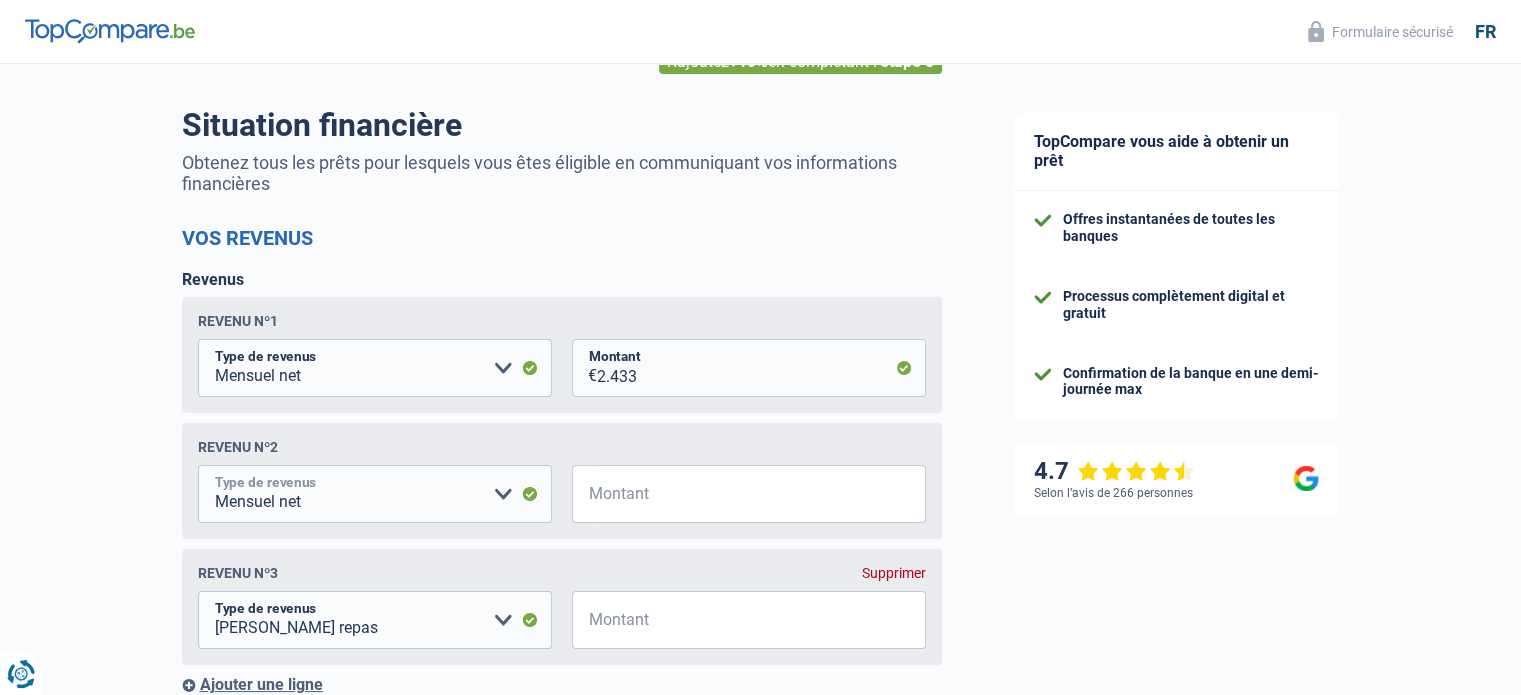 scroll, scrollTop: 100, scrollLeft: 0, axis: vertical 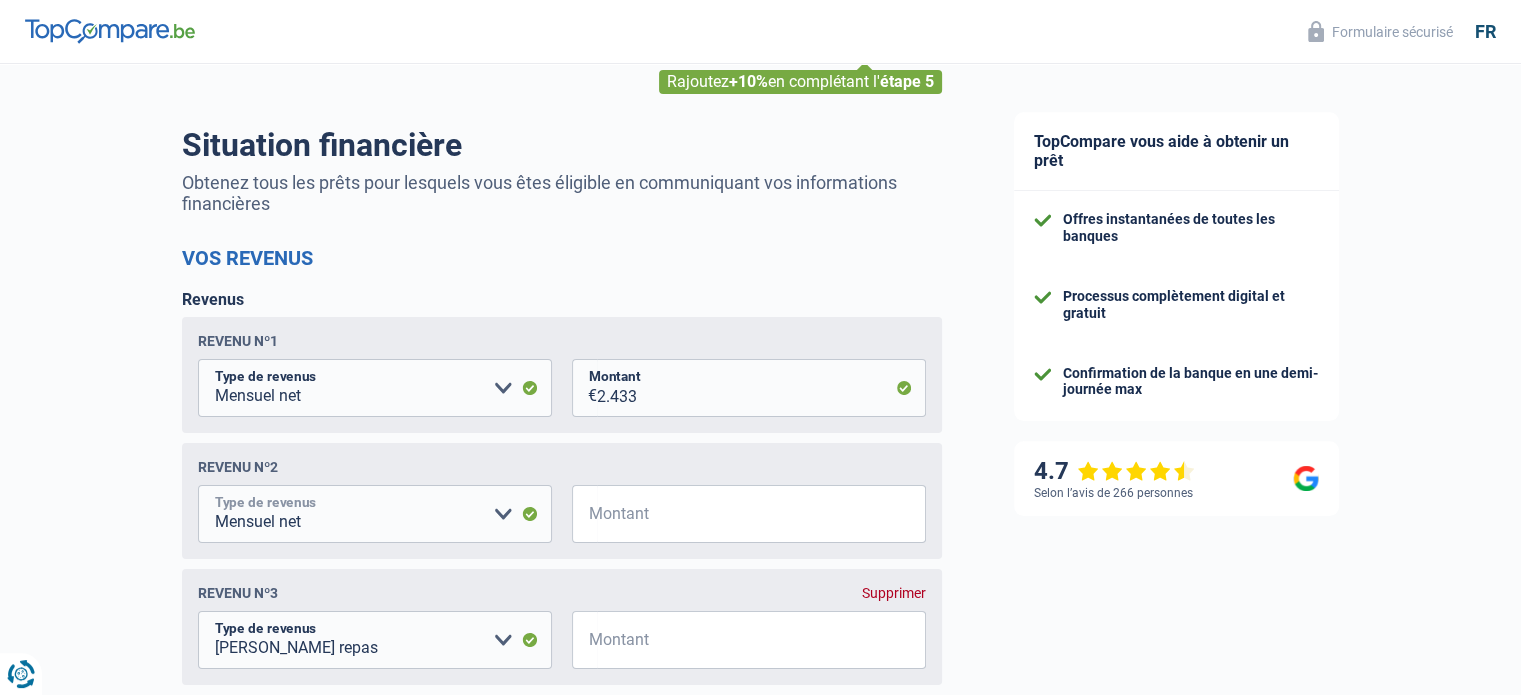 click on "Allocation d'handicap Allocations chômage Allocations familiales Chèques repas Complément d'entreprise Indemnité mutuelle Indépendant complémentaire Mensuel net Pension Pension alimentaire Pension d'invalidité Revenu d'intégration sociale Revenus locatifs Autres revenus
Veuillez sélectionner une option" at bounding box center (375, 514) 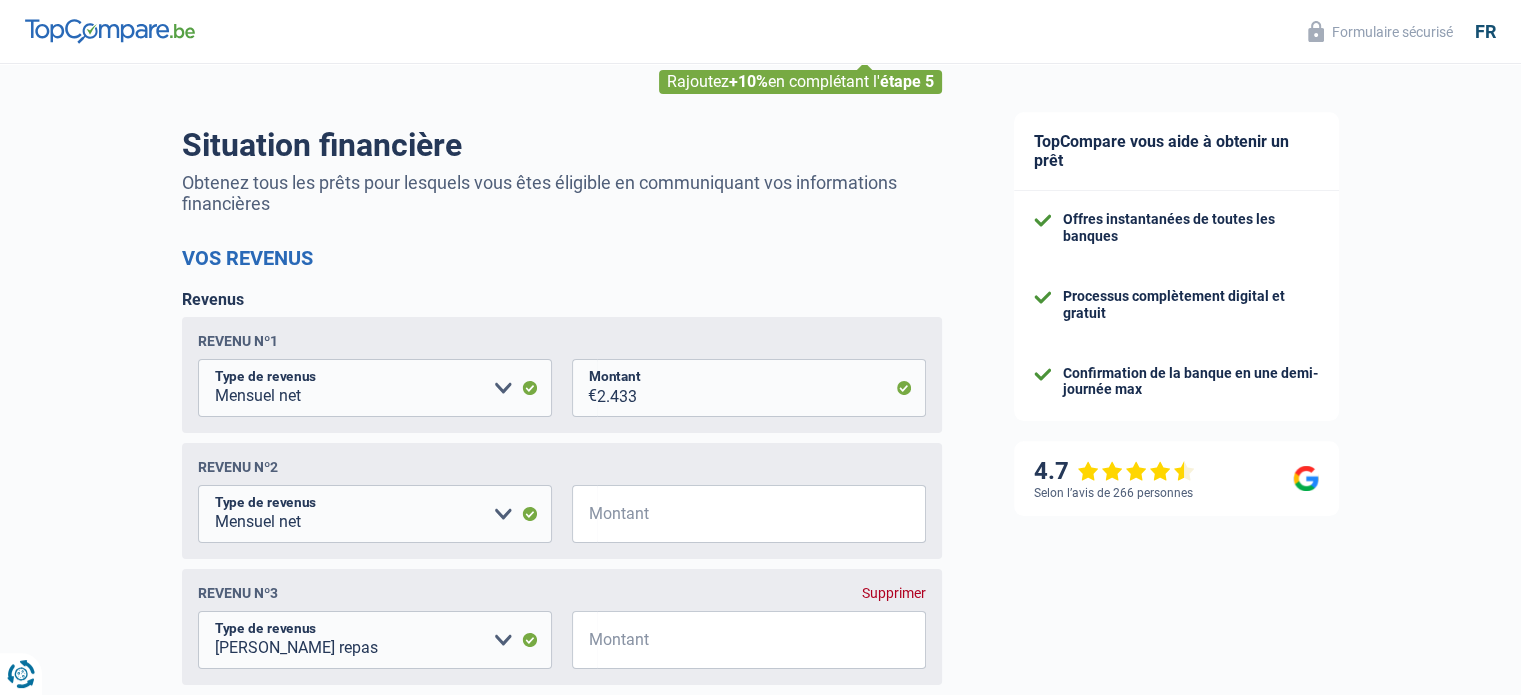 click on "Chance de réussite de votre simulation est de
80%
1
2
3
4
5
Rajoutez  +10%  en complétant l' étape 5
Situation financière
Obtenez tous les prêts pour lesquels vous êtes éligible en communiquant vos informations financières
Vos revenus
Revenus
Revenu nº1
Allocation d'handicap Allocations chômage Allocations familiales Chèques repas Complément d'entreprise Indemnité mutuelle Indépendant complémentaire Mensuel net Pension Pension alimentaire Pension d'invalidité Revenu d'intégration sociale Revenus locatifs Autres revenus
Type de revenus
2.433" at bounding box center [489, 779] 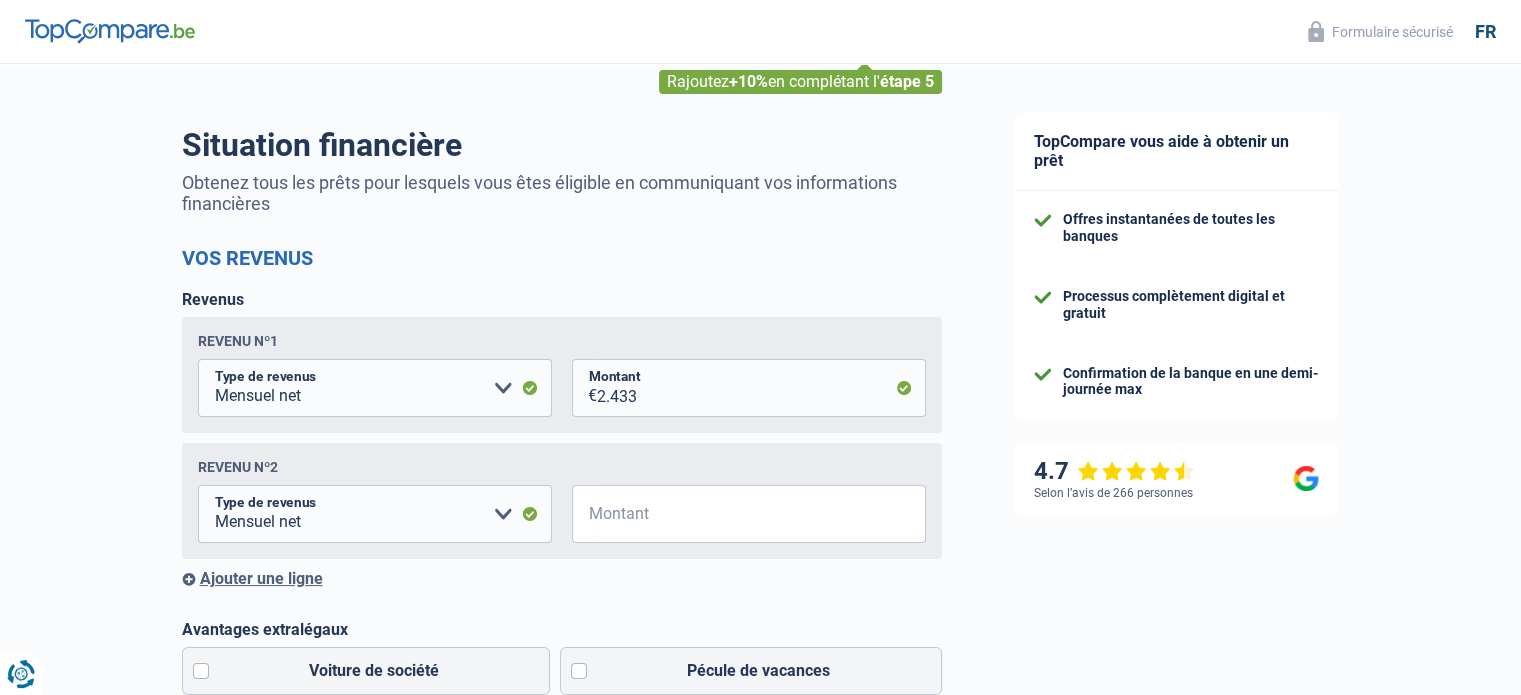 click on "Revenu nº2
Allocation d'handicap Allocations chômage Allocations familiales Chèques repas Complément d'entreprise Indemnité mutuelle Indépendant complémentaire Mensuel net Pension Pension alimentaire Pension d'invalidité Revenu d'intégration sociale Revenus locatifs Autres revenus
Veuillez sélectionner une option
Type de revenus
Tous les champs sont obligatoires. Veuillez fournir une réponse plus longue     €
Montant
Selon le statut professionnel choisi à l’étape précédente, veuillez indiquer la rémunération que vous percevez" at bounding box center (562, 501) 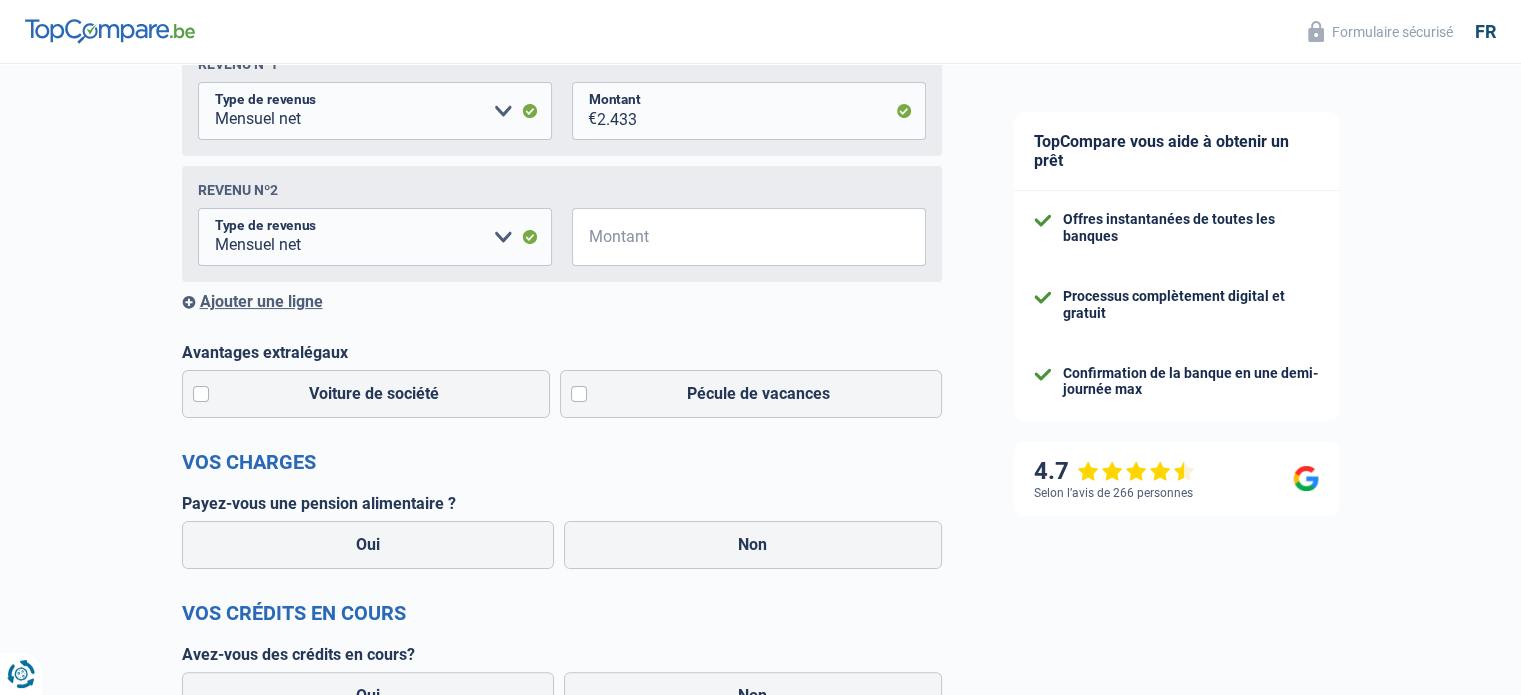 scroll, scrollTop: 400, scrollLeft: 0, axis: vertical 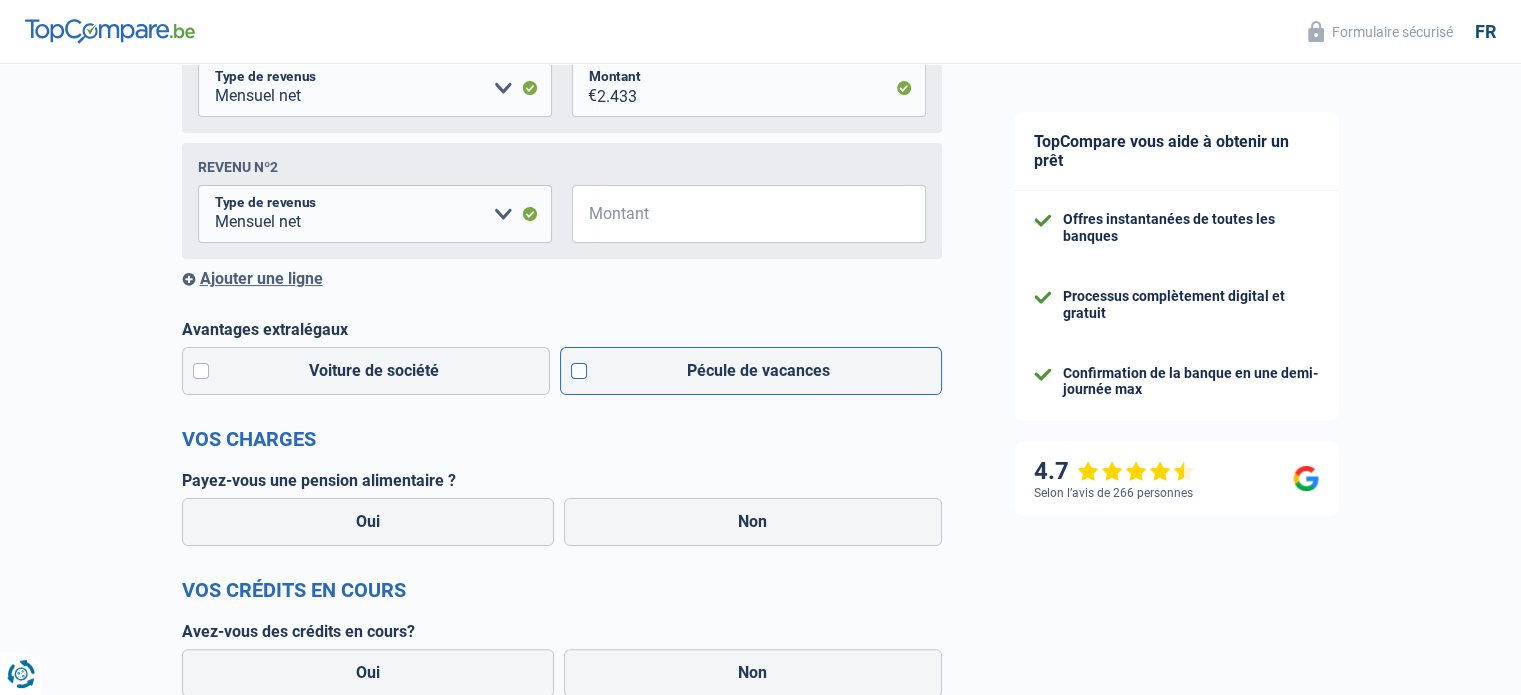 click on "Pécule de vacances" at bounding box center [751, 371] 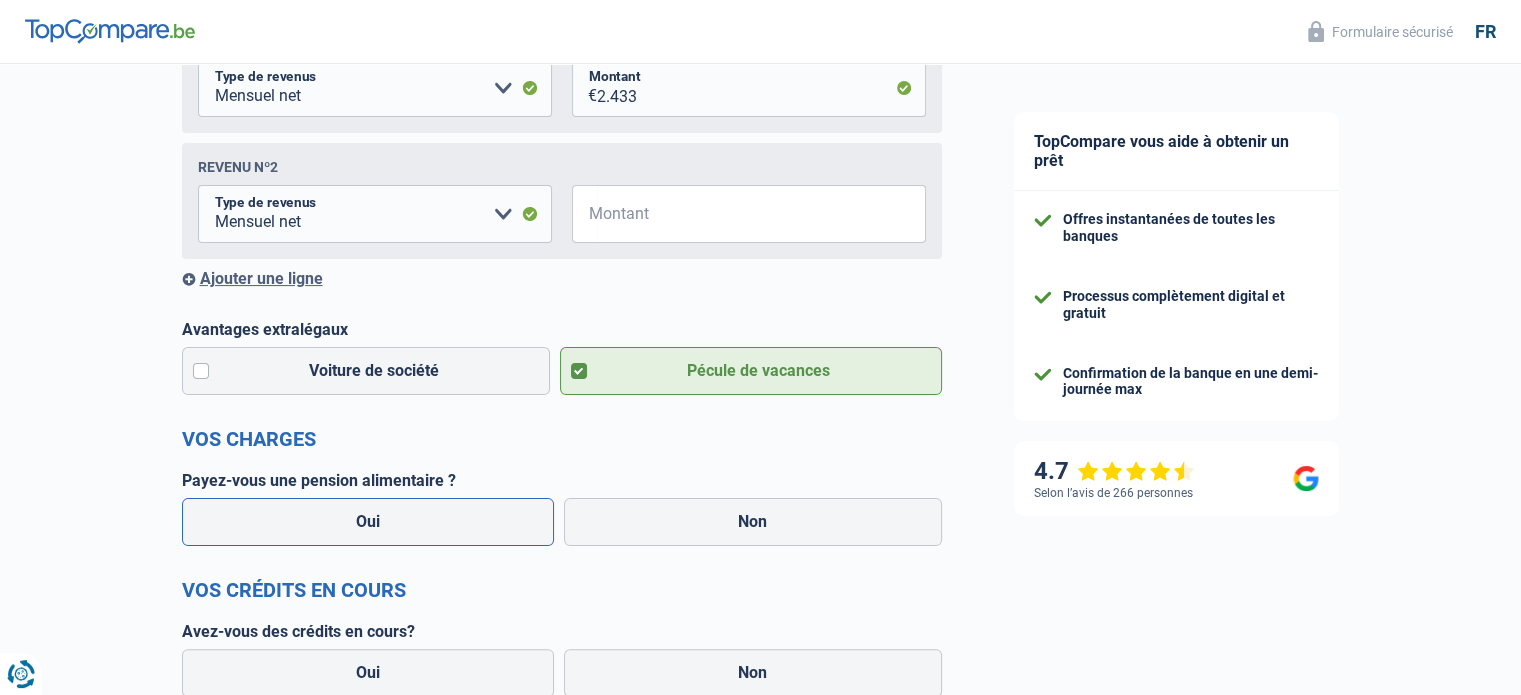 click on "Oui" at bounding box center (368, 522) 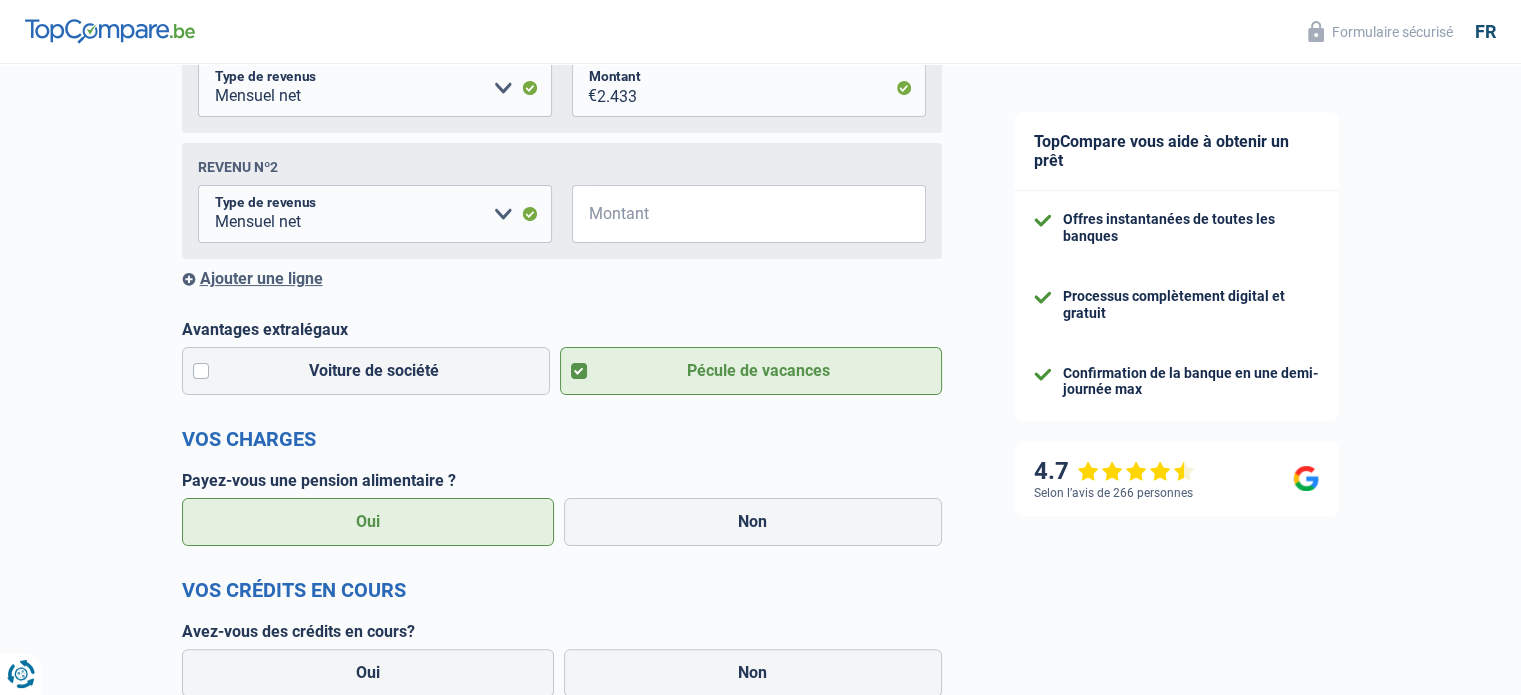 select on "familyAllowances" 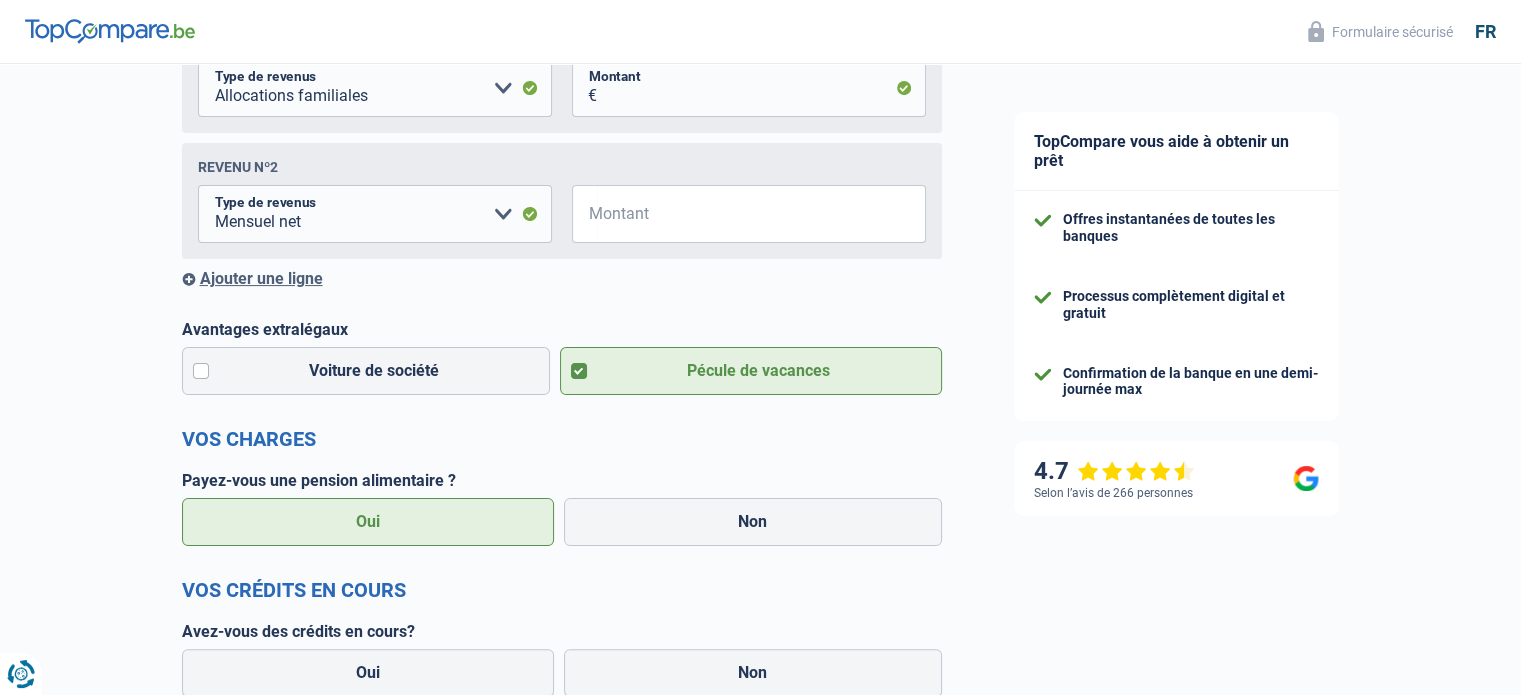 select on "mealVouchers" 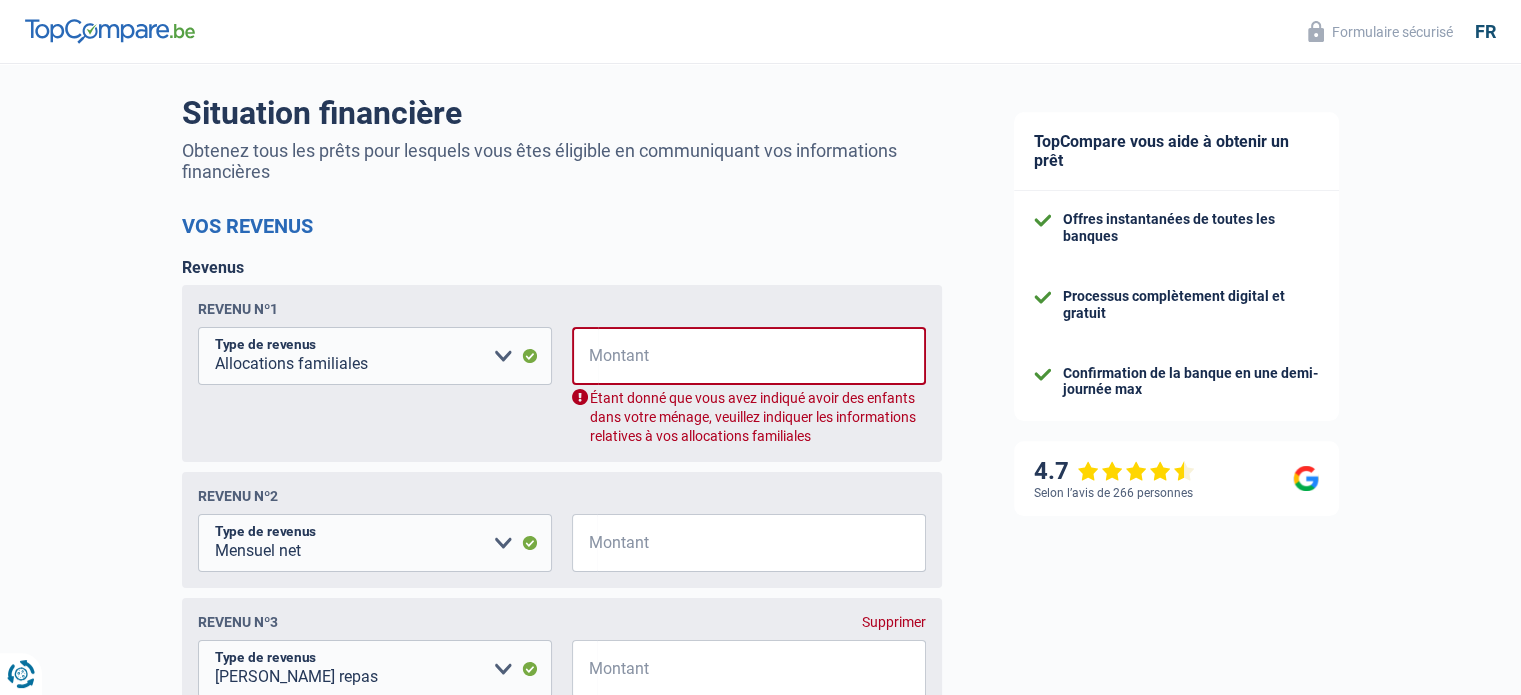 scroll, scrollTop: 0, scrollLeft: 0, axis: both 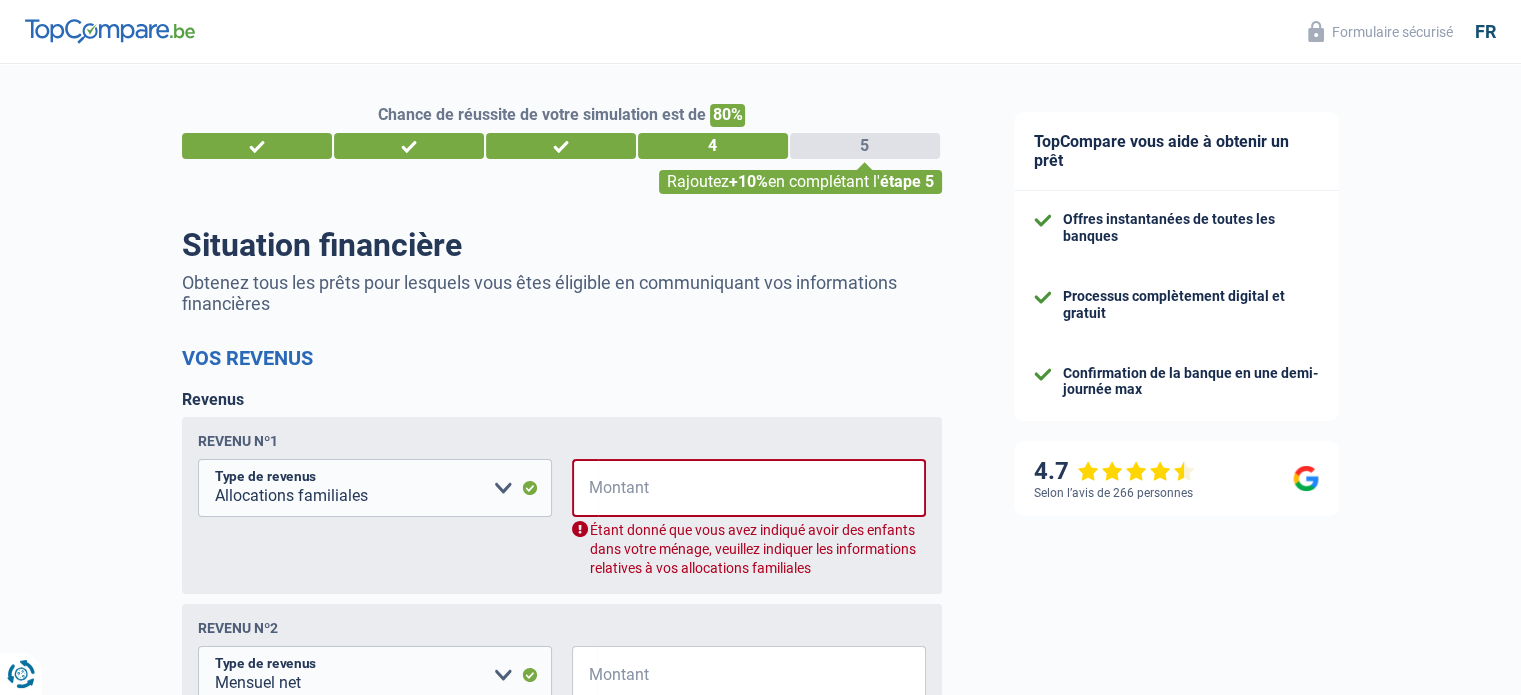 click on "3" at bounding box center (561, 146) 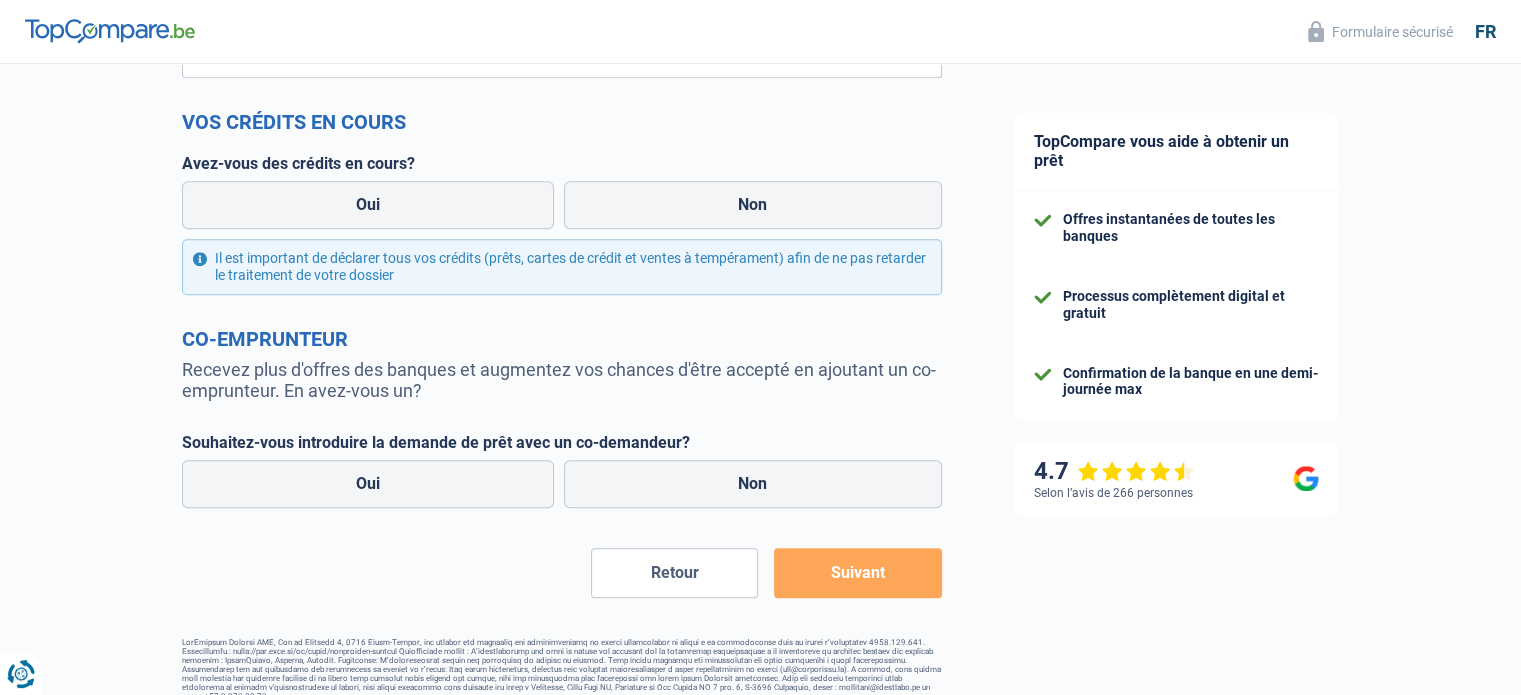 scroll, scrollTop: 1172, scrollLeft: 0, axis: vertical 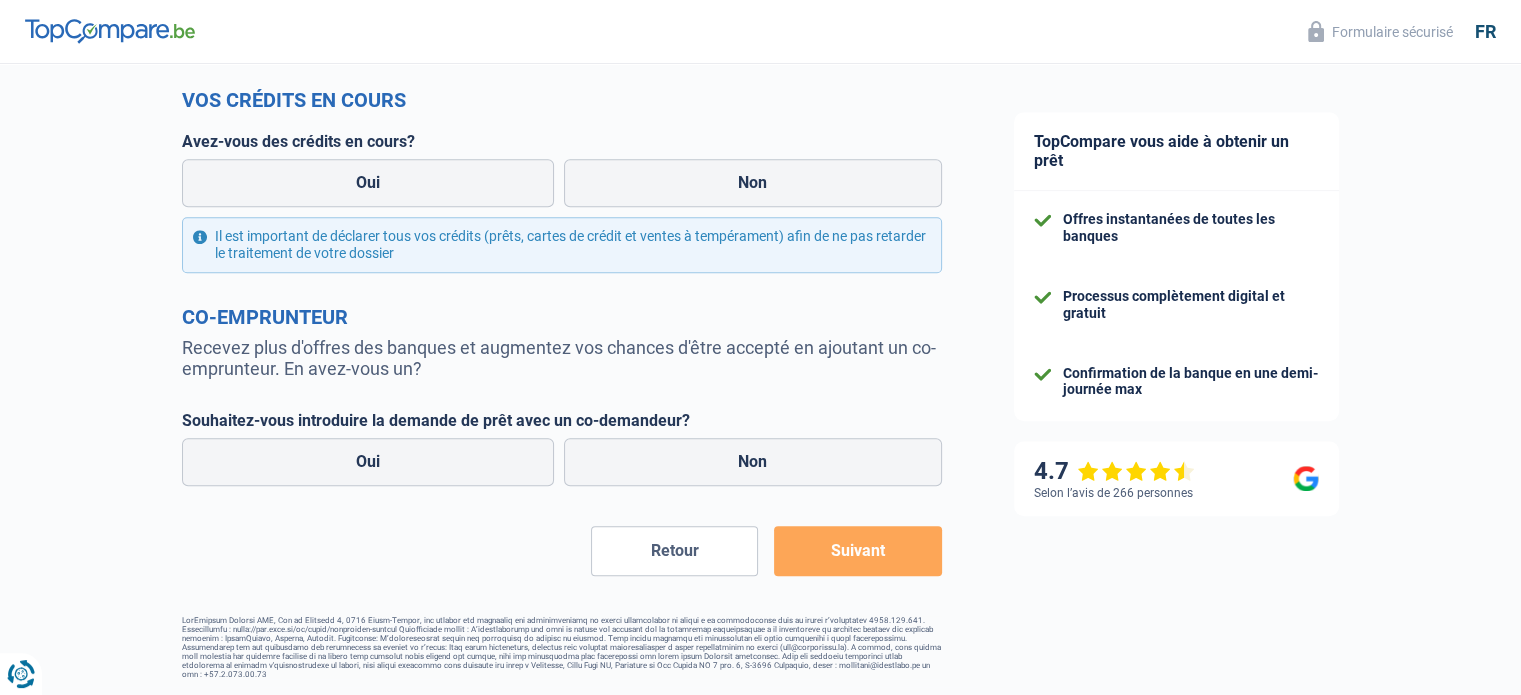 click on "Retour" at bounding box center (674, 551) 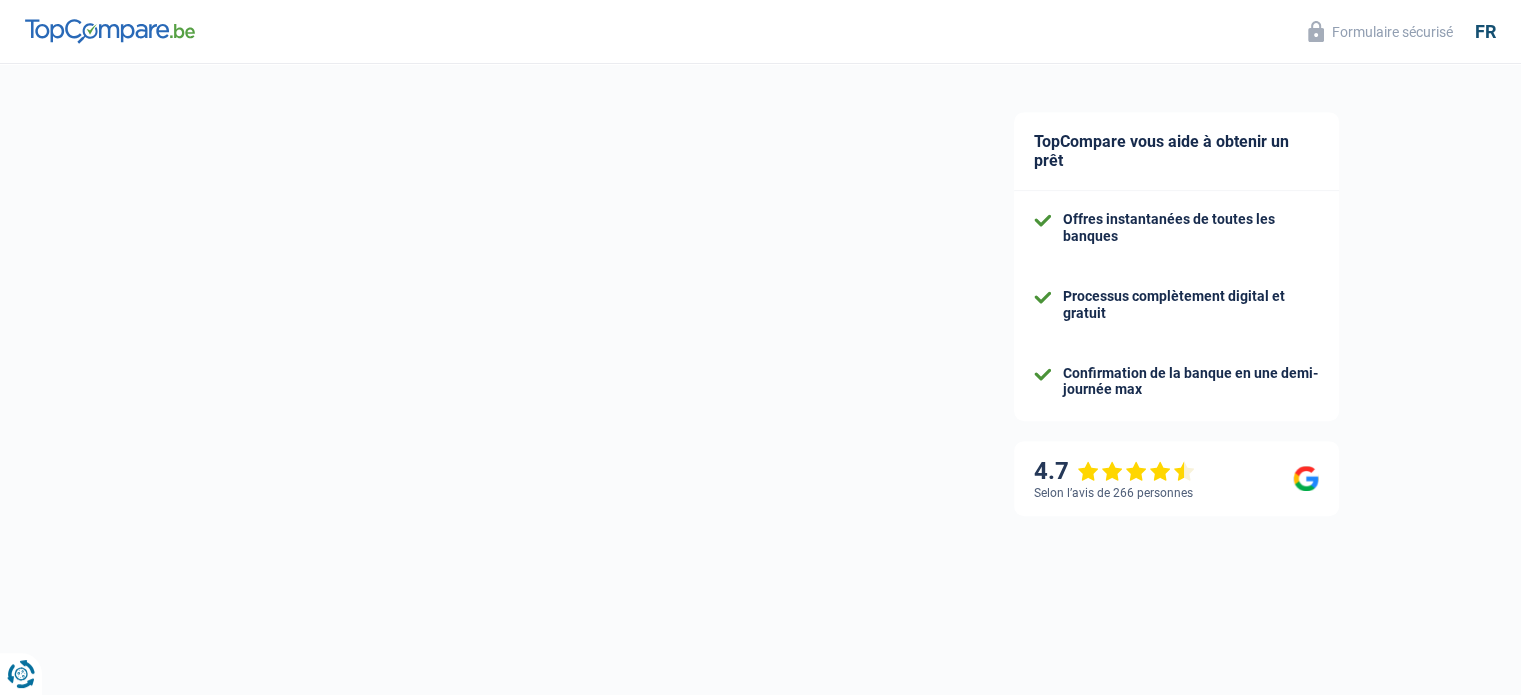select on "single" 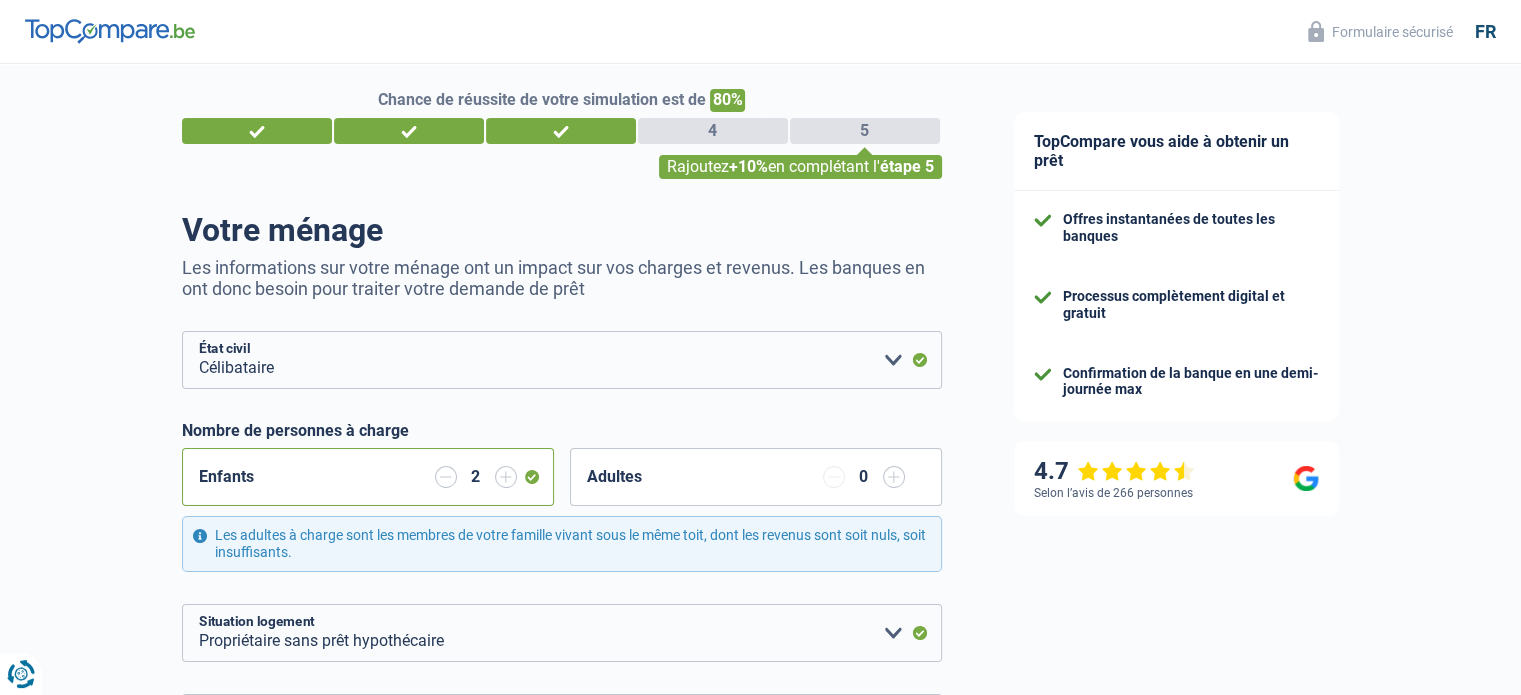 scroll, scrollTop: 0, scrollLeft: 0, axis: both 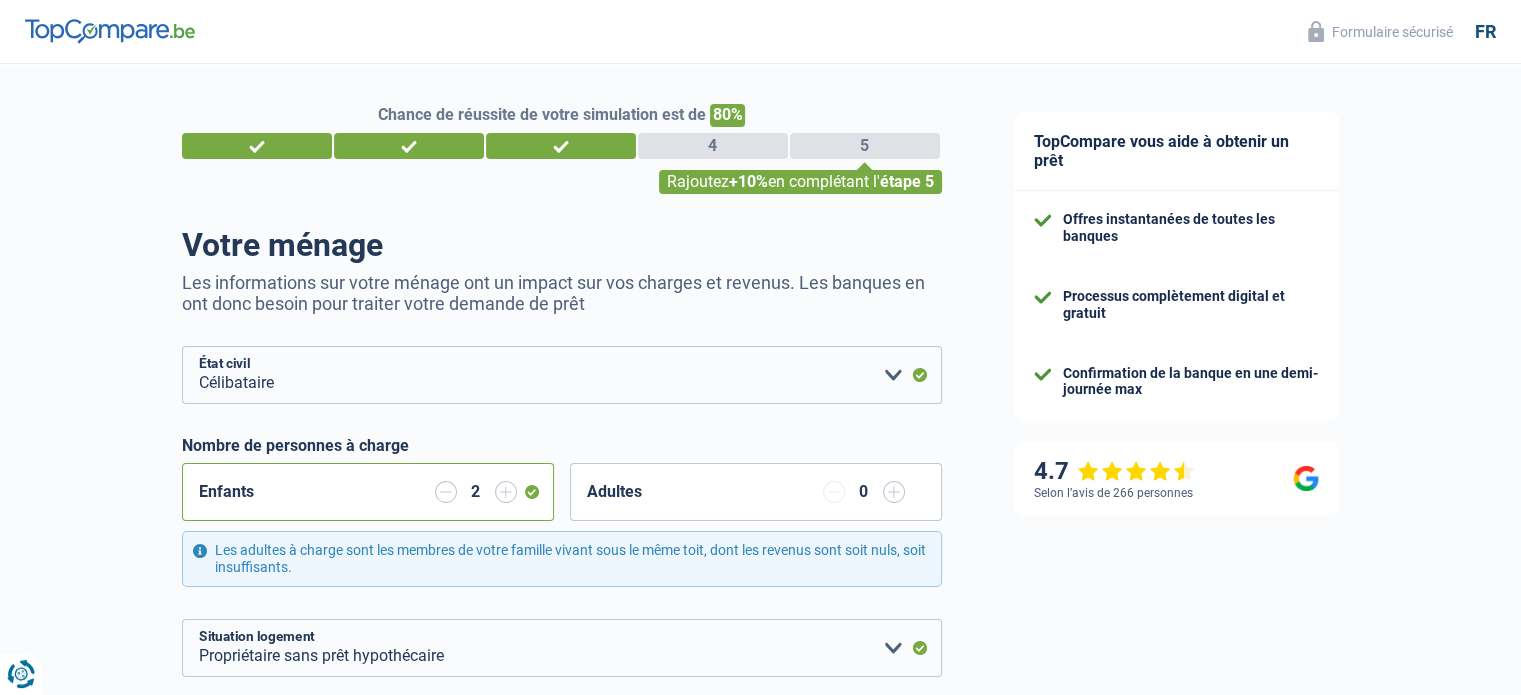 click at bounding box center [446, 492] 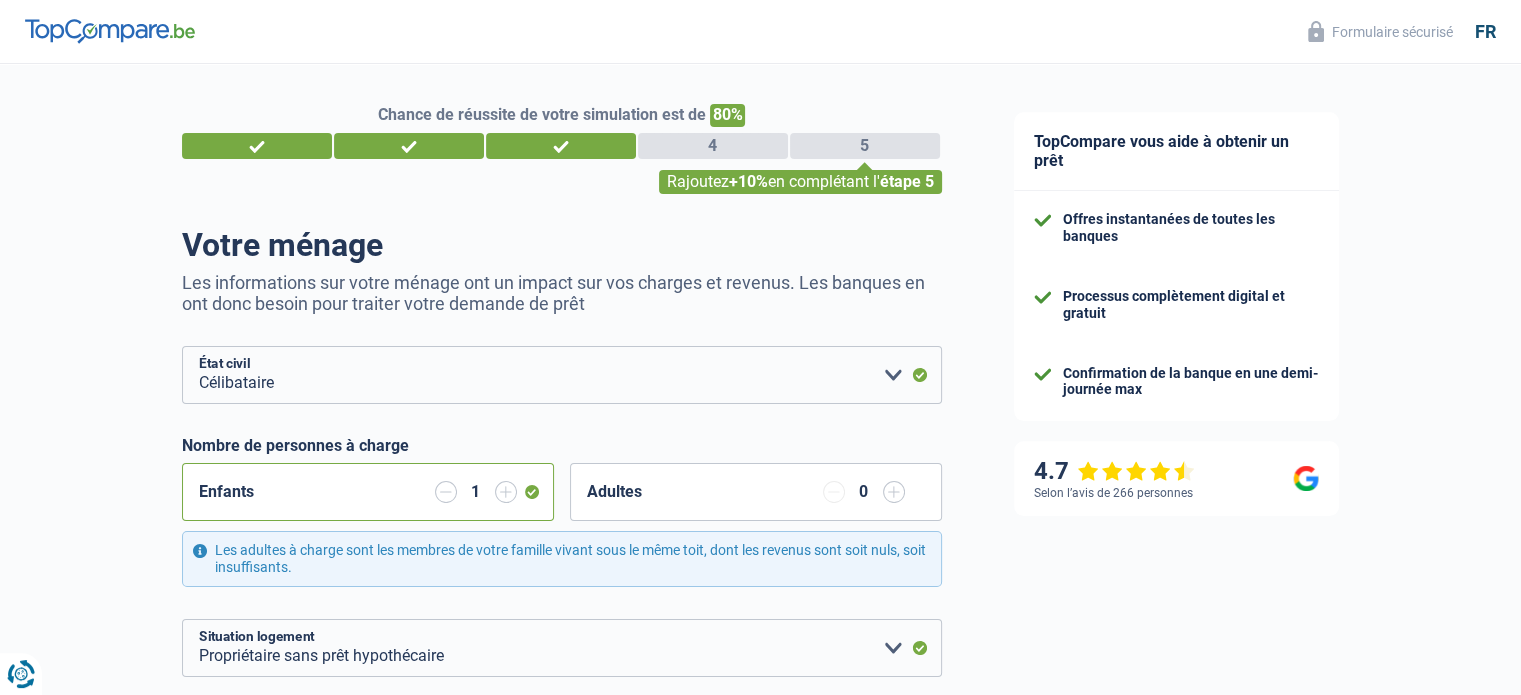 click at bounding box center [446, 492] 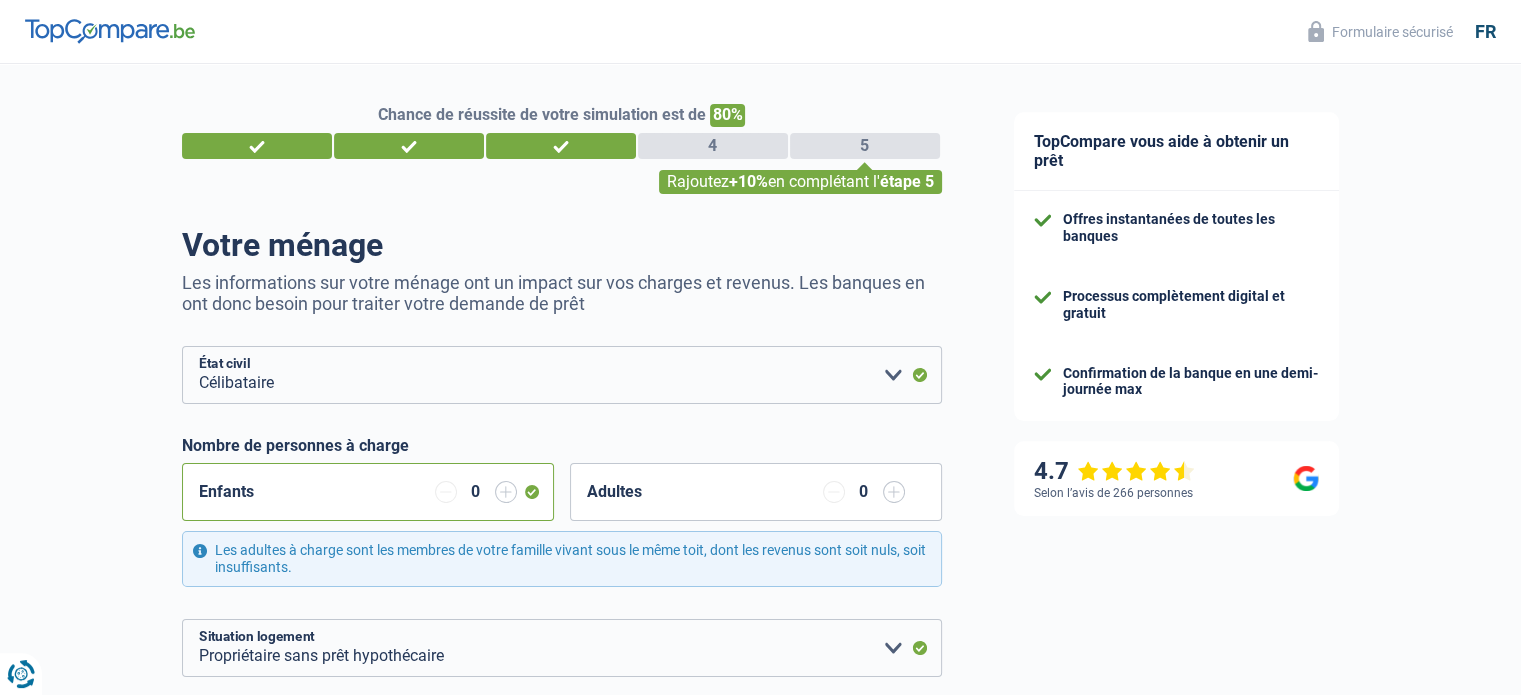 click on "Chance de réussite de votre simulation est de
80%
1
2
3
4
5
Rajoutez  +10%  en complétant l' étape 5
Votre ménage
Les informations sur votre ménage ont un impact sur vos charges et revenus. Les banques en ont donc besoin pour traiter votre demande de prêt
Célibataire Marié(e) Cohabitant(e) légal(e) Divorcé(e) Veuf(ve) Séparé (de fait)
Veuillez sélectionner une option
État civil
Nombre de personnes à charge
Enfants
0
Adultes
Locataire" at bounding box center [489, 810] 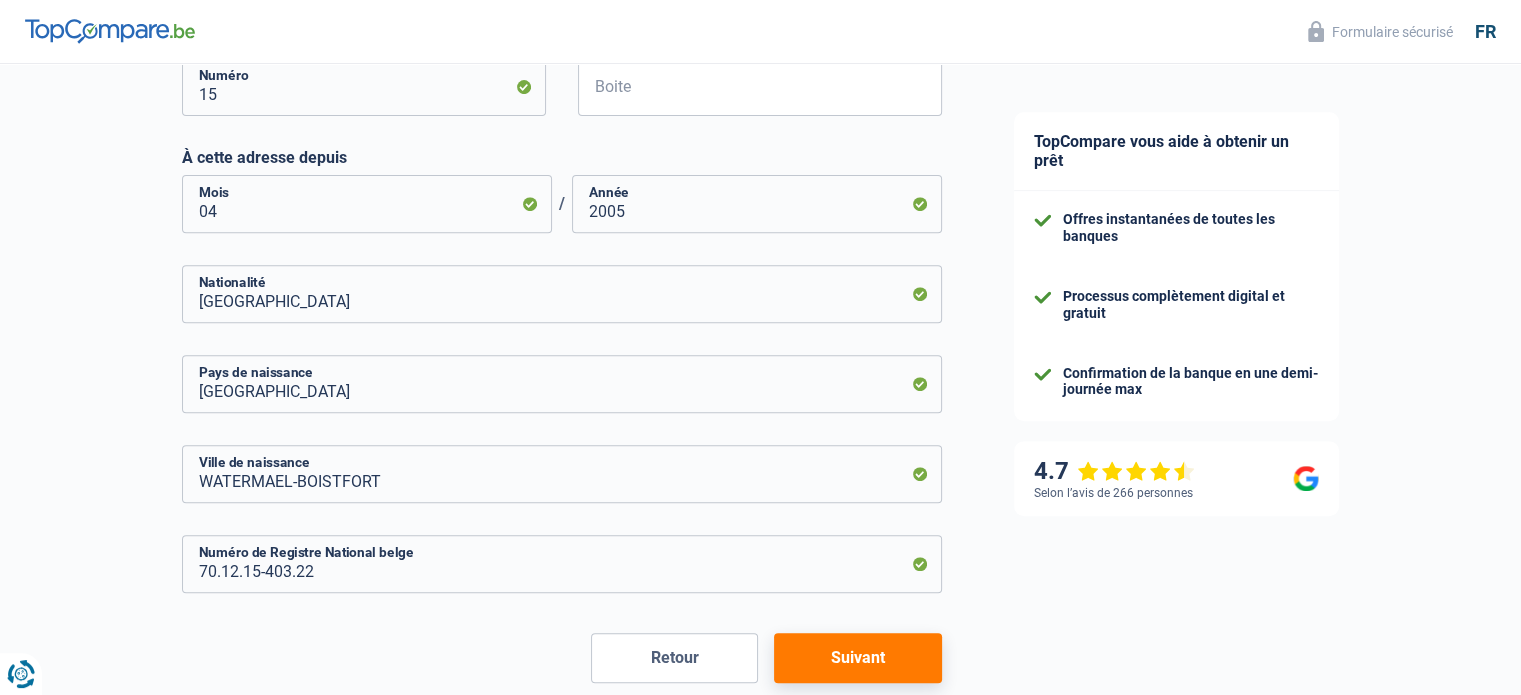 scroll, scrollTop: 877, scrollLeft: 0, axis: vertical 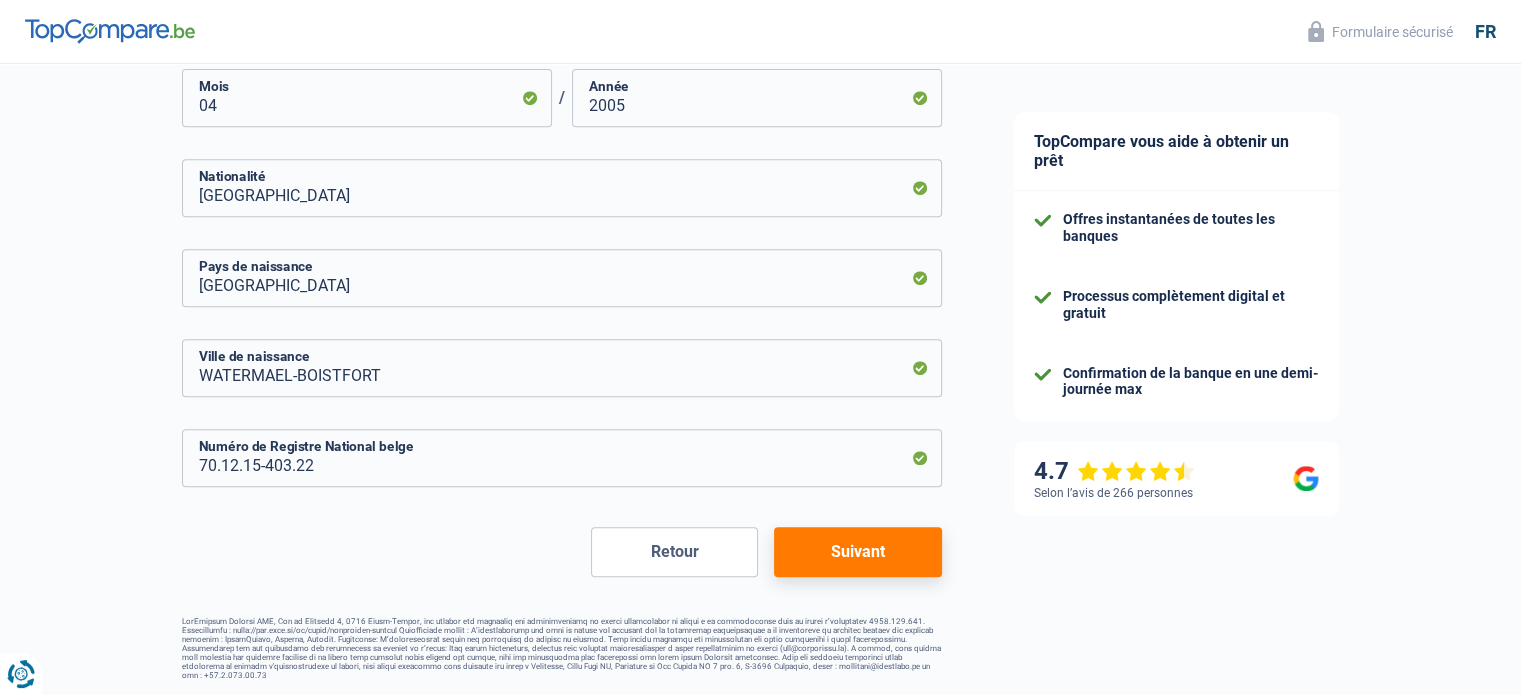 click on "Suivant" at bounding box center [857, 552] 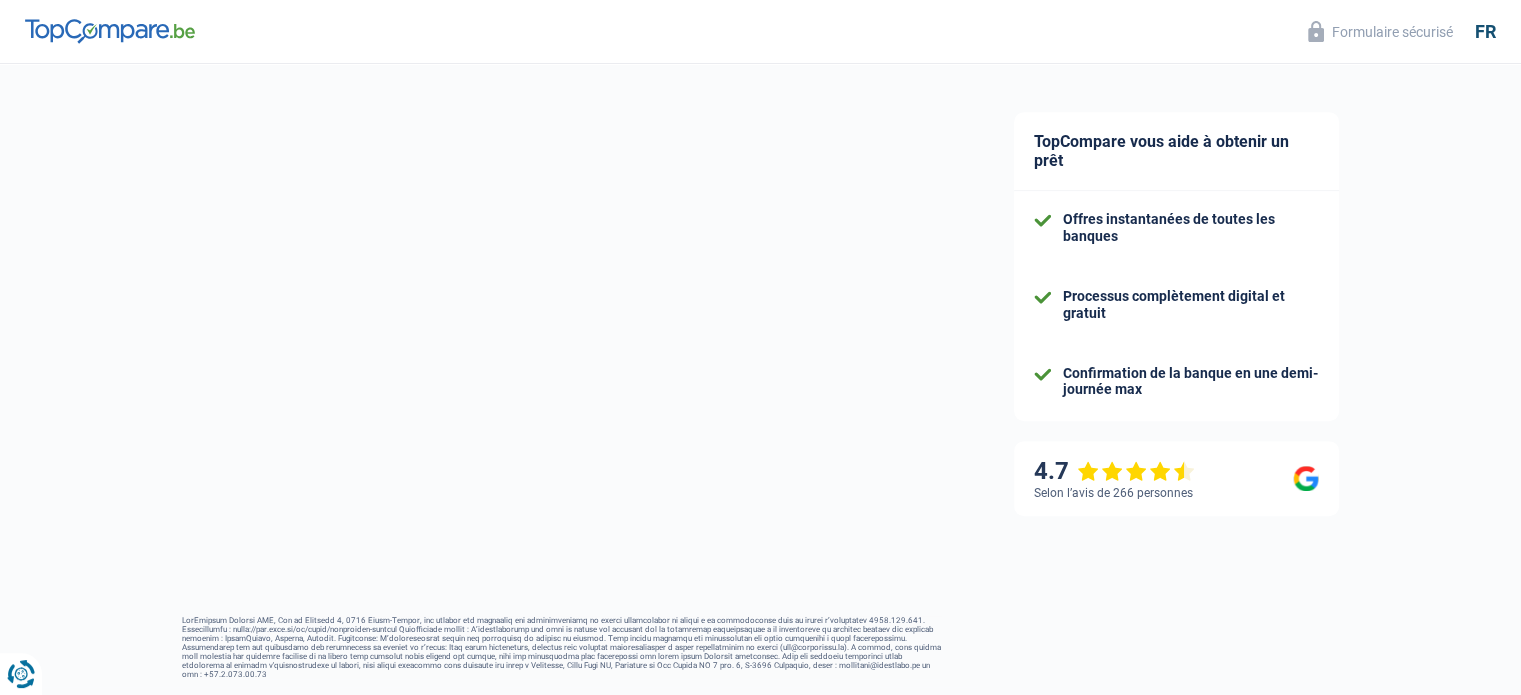 select on "netSalary" 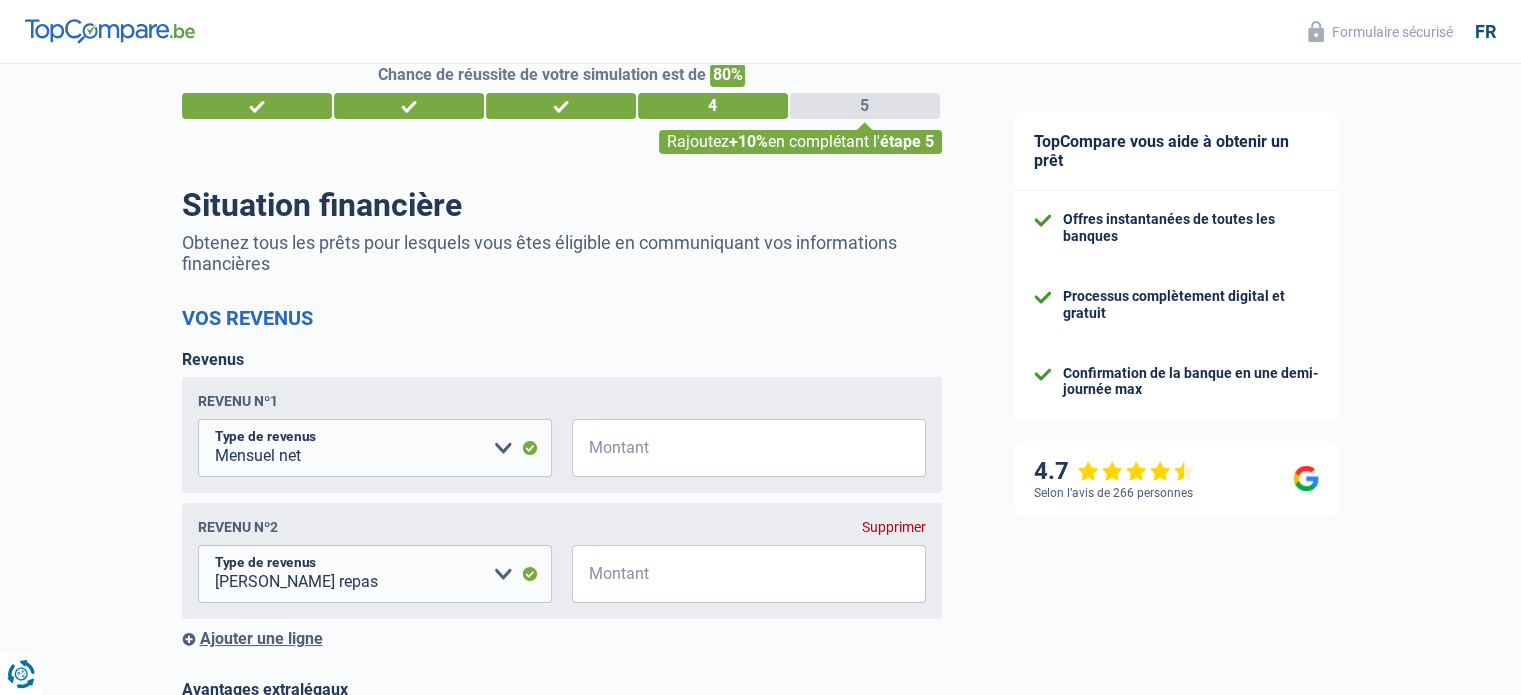 scroll, scrollTop: 0, scrollLeft: 0, axis: both 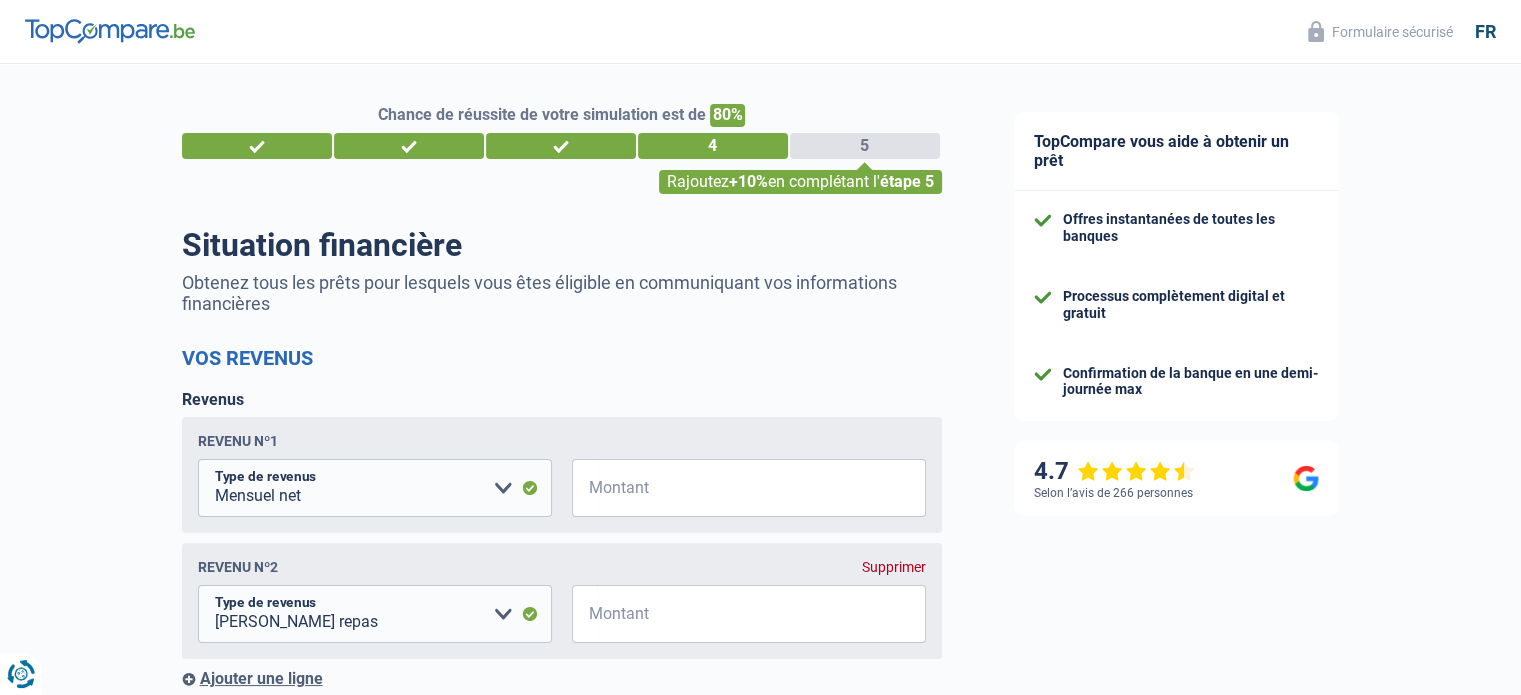 click on "Supprimer" at bounding box center [894, 567] 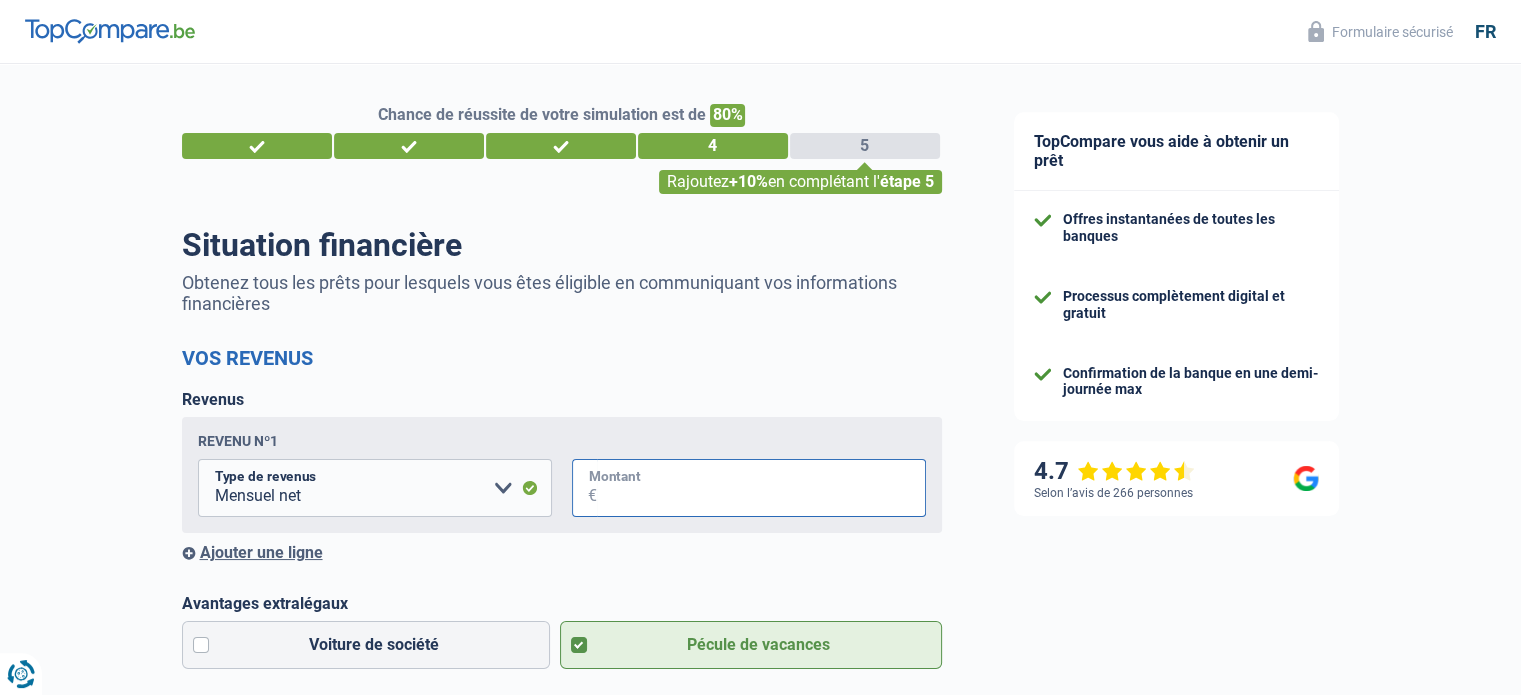 click on "Montant" at bounding box center (761, 488) 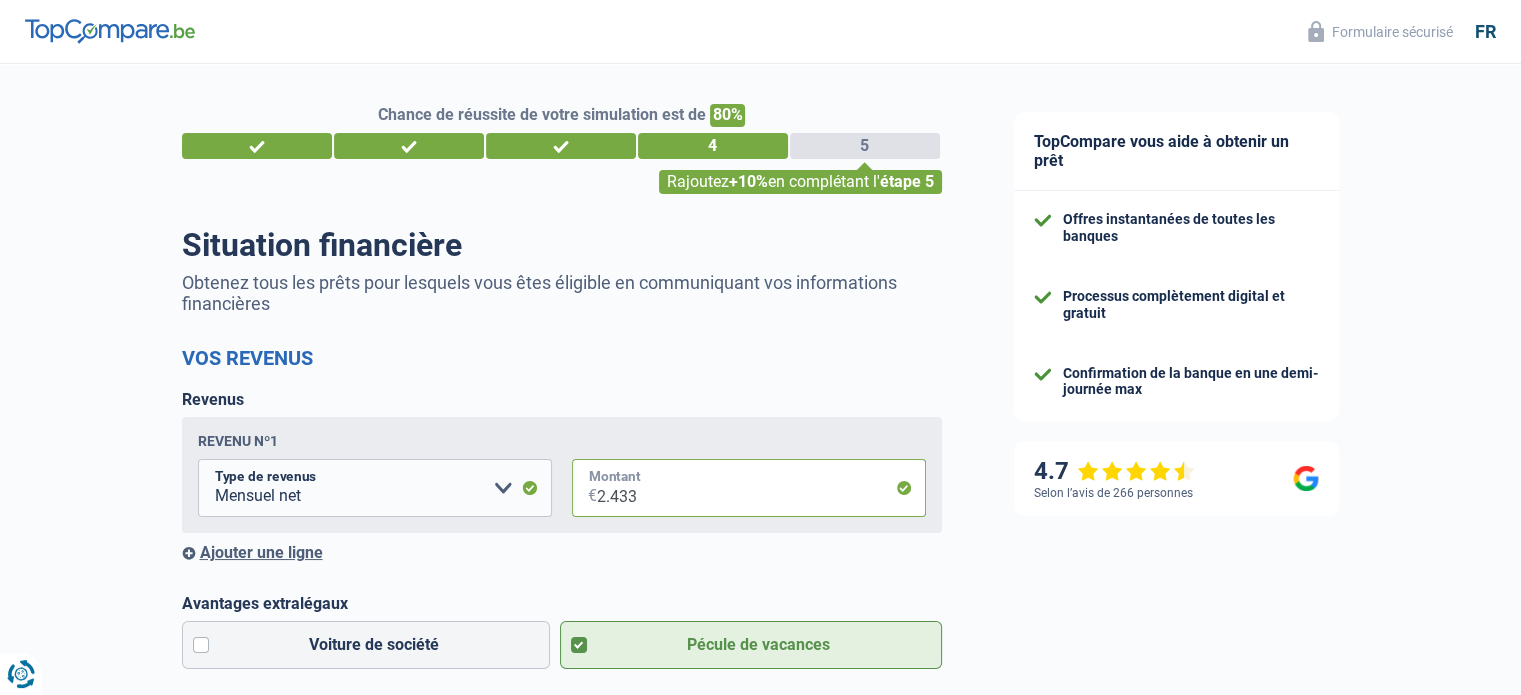type on "2.433" 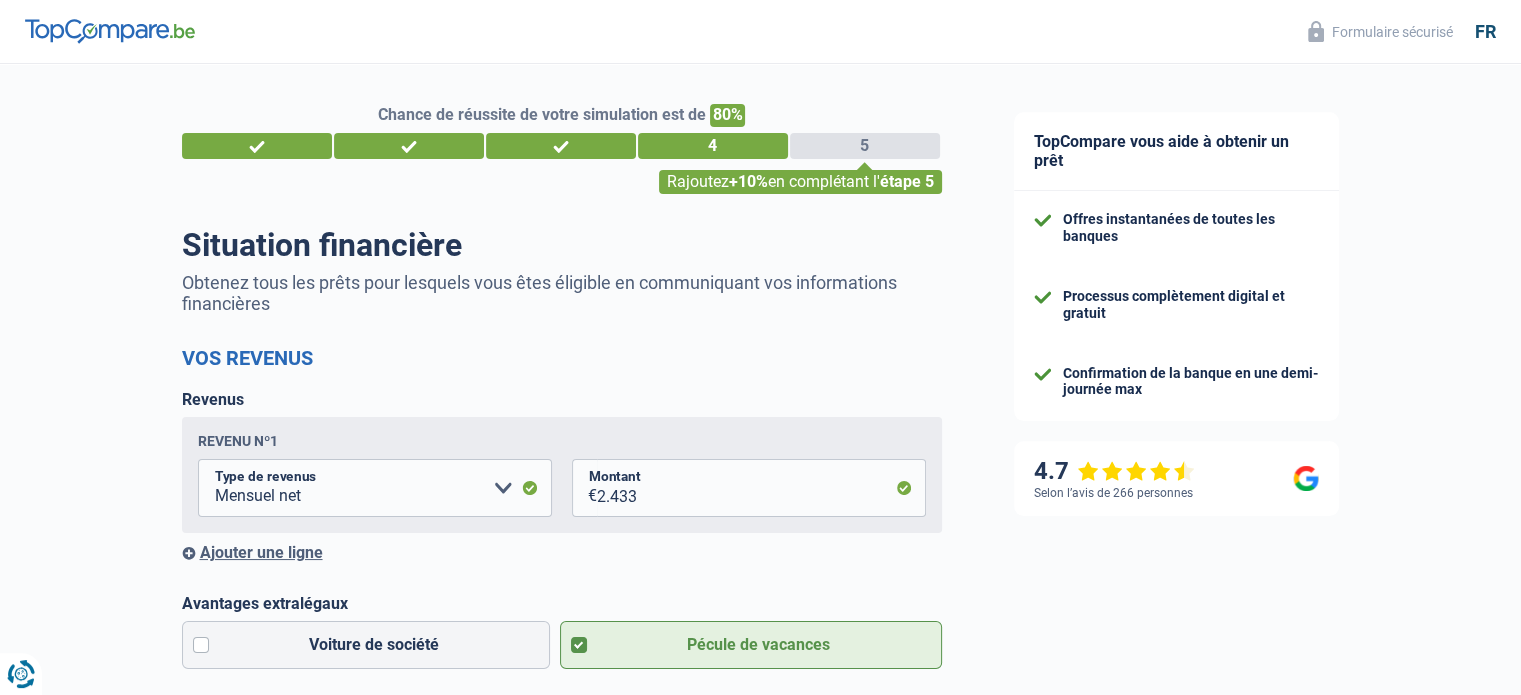 click on "Vos revenus" at bounding box center (562, 358) 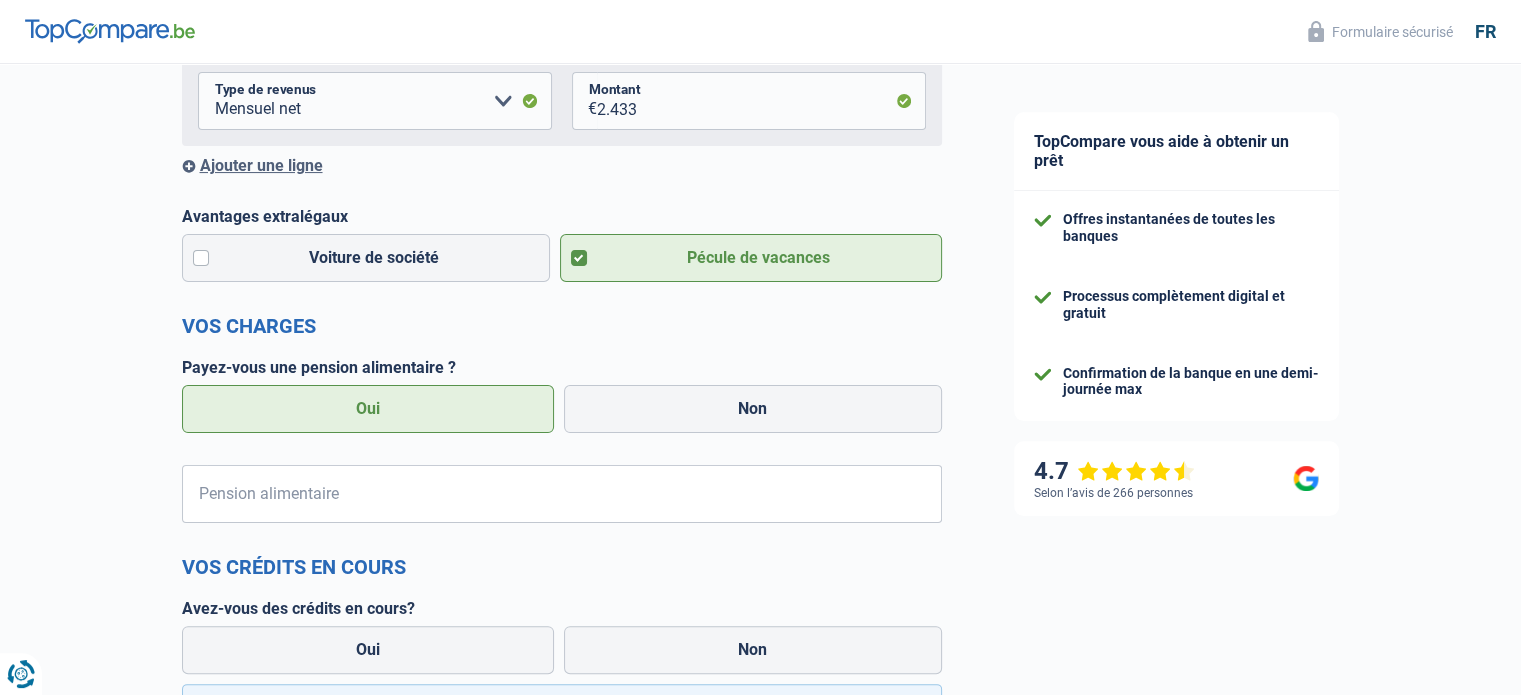 scroll, scrollTop: 400, scrollLeft: 0, axis: vertical 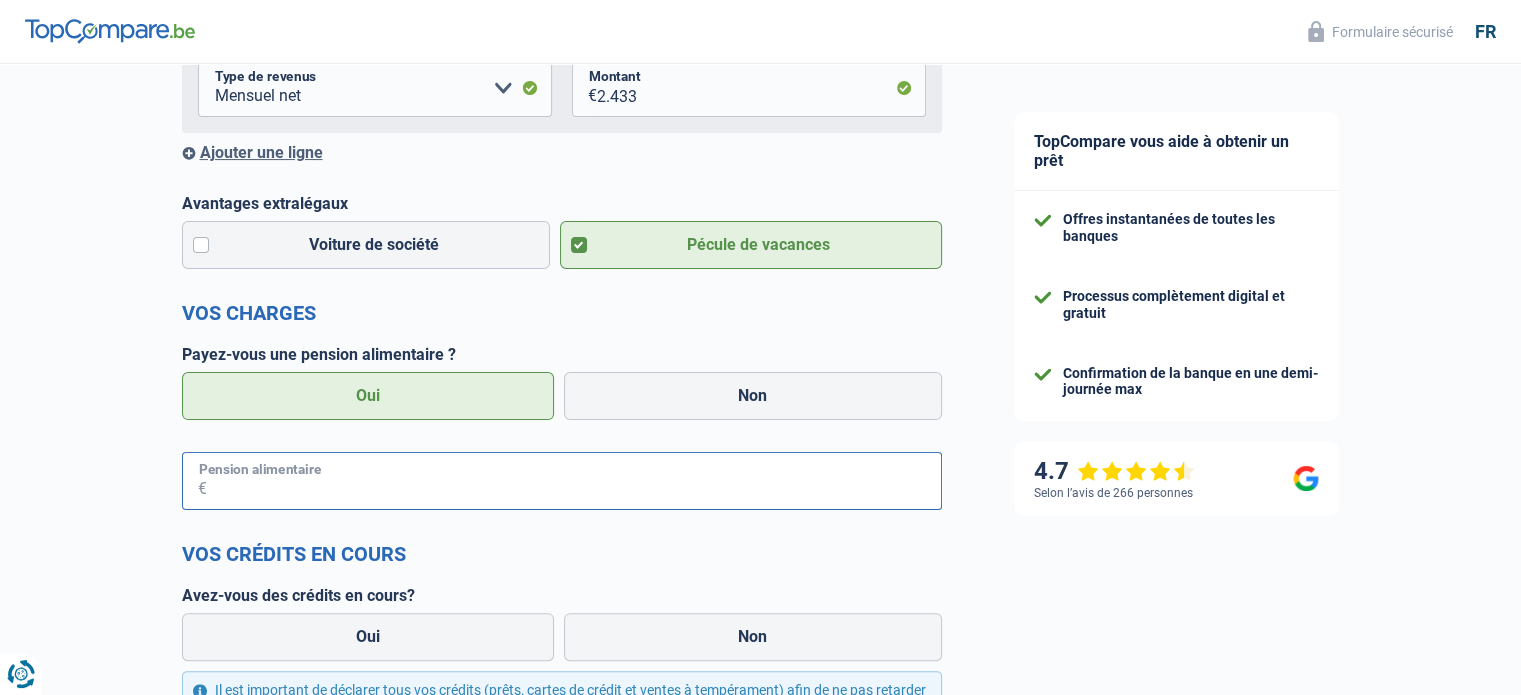 click on "Pension alimentaire" at bounding box center (574, 481) 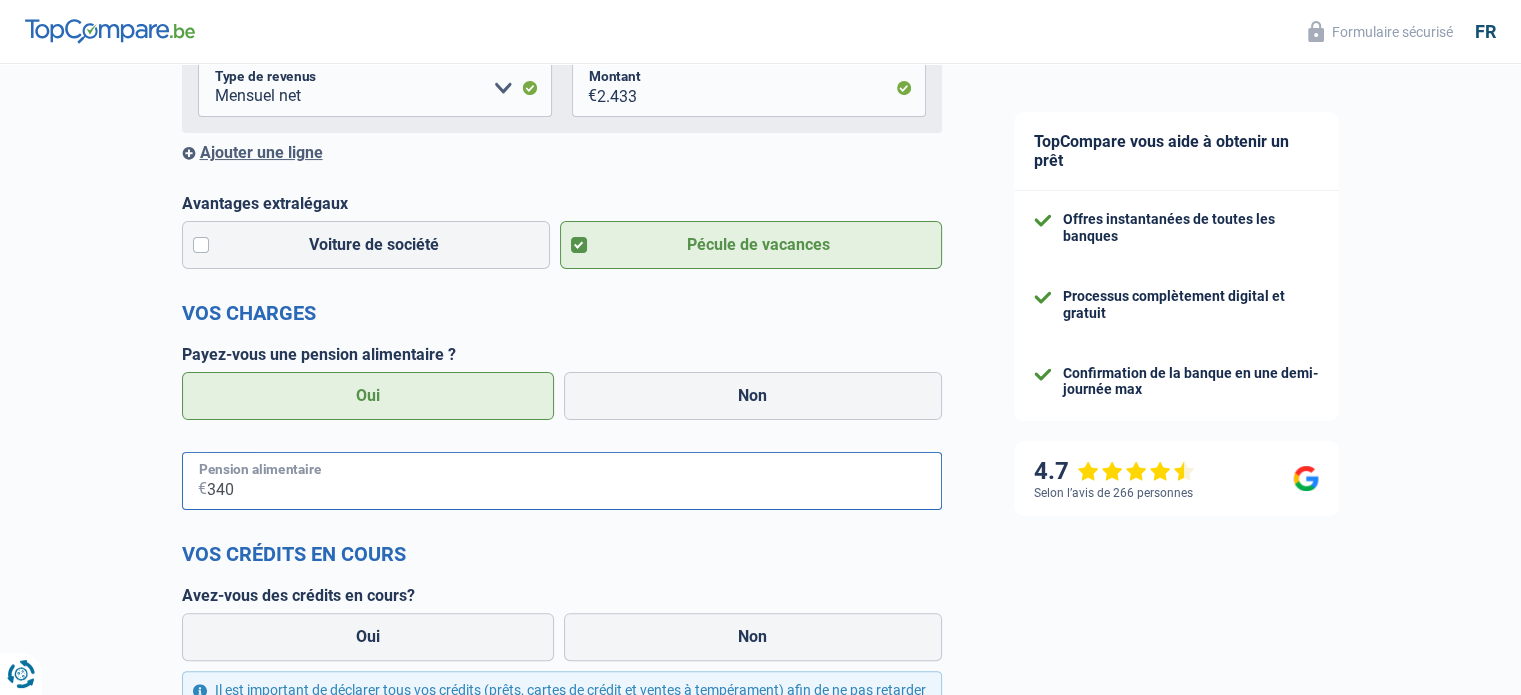type on "340" 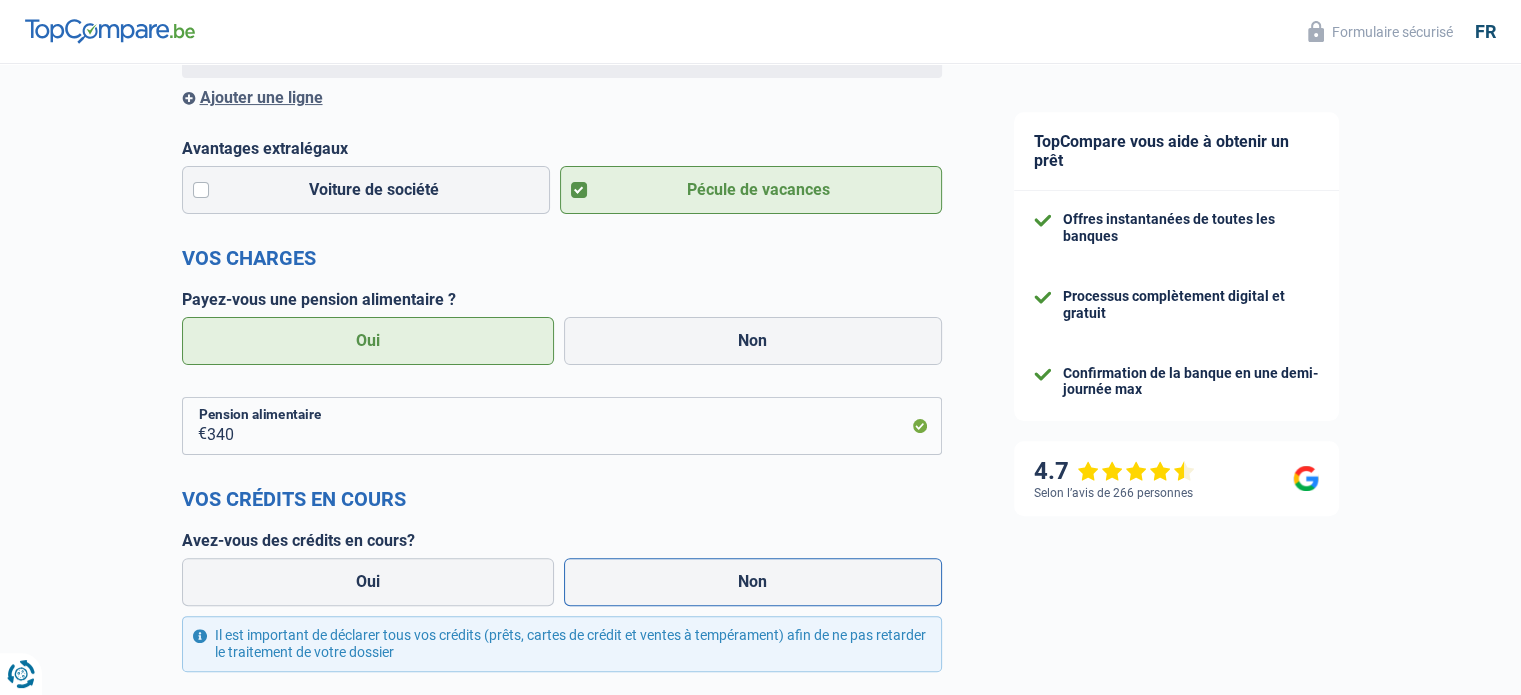 scroll, scrollTop: 500, scrollLeft: 0, axis: vertical 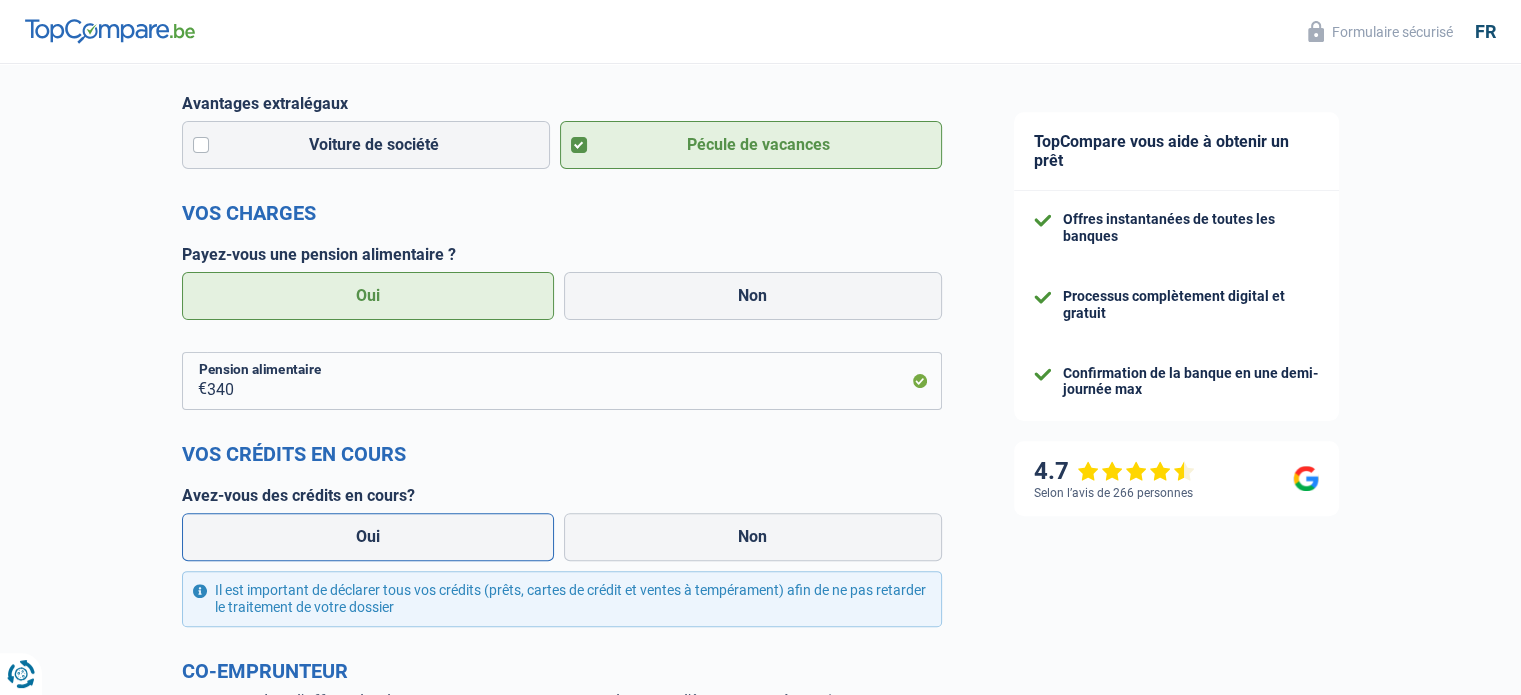 click on "Oui" at bounding box center (368, 537) 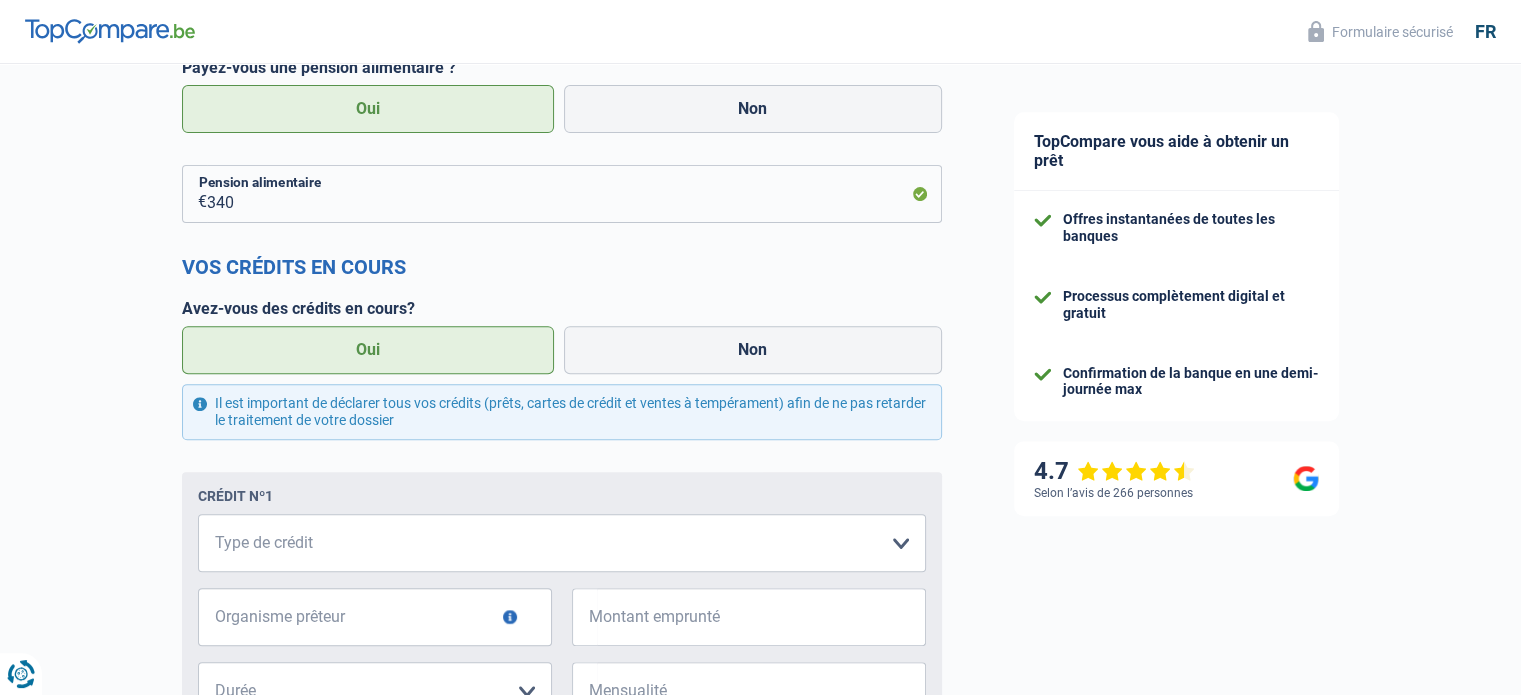 scroll, scrollTop: 700, scrollLeft: 0, axis: vertical 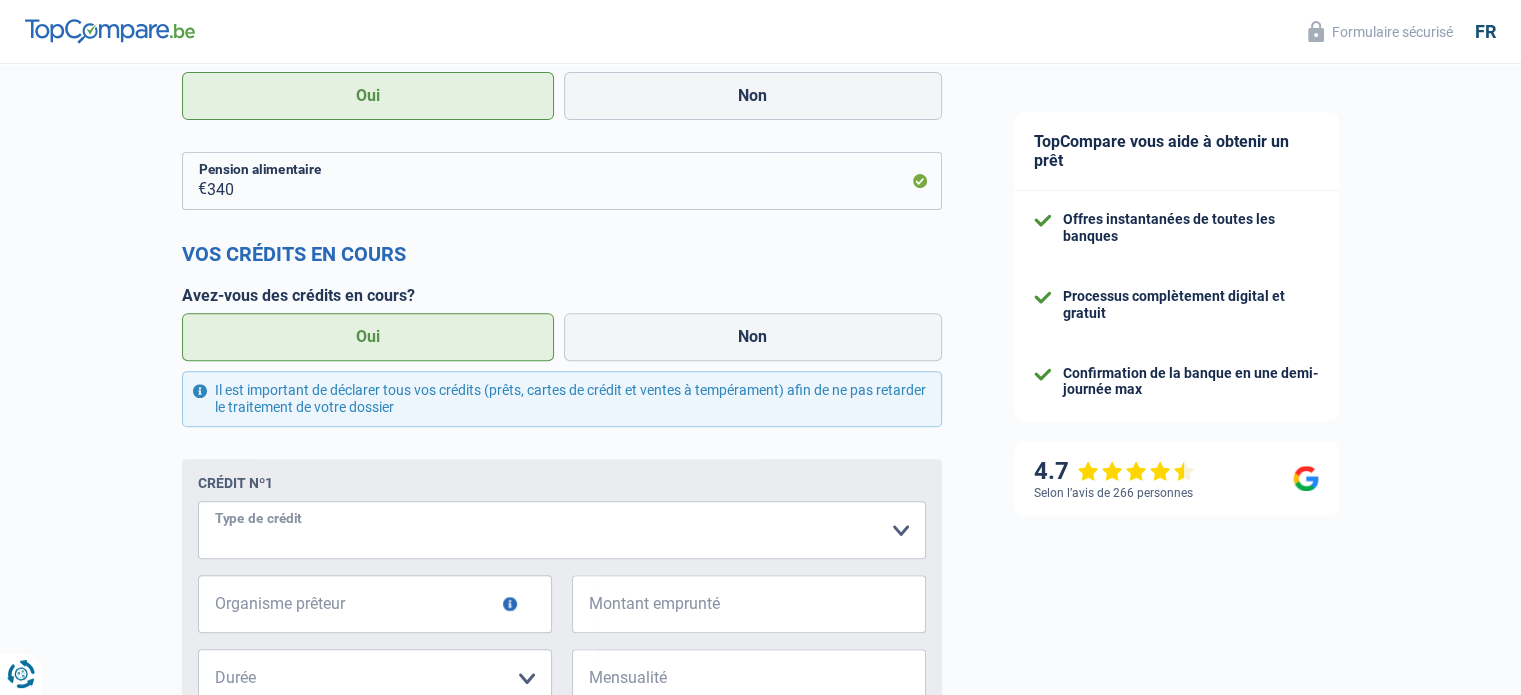 click on "Carte ou ouverture de crédit Prêt hypothécaire Vente à tempérament Prêt à tempérament Prêt rénovation Prêt voiture Regroupement d'un ou plusieurs crédits
Veuillez sélectionner une option" at bounding box center [562, 530] 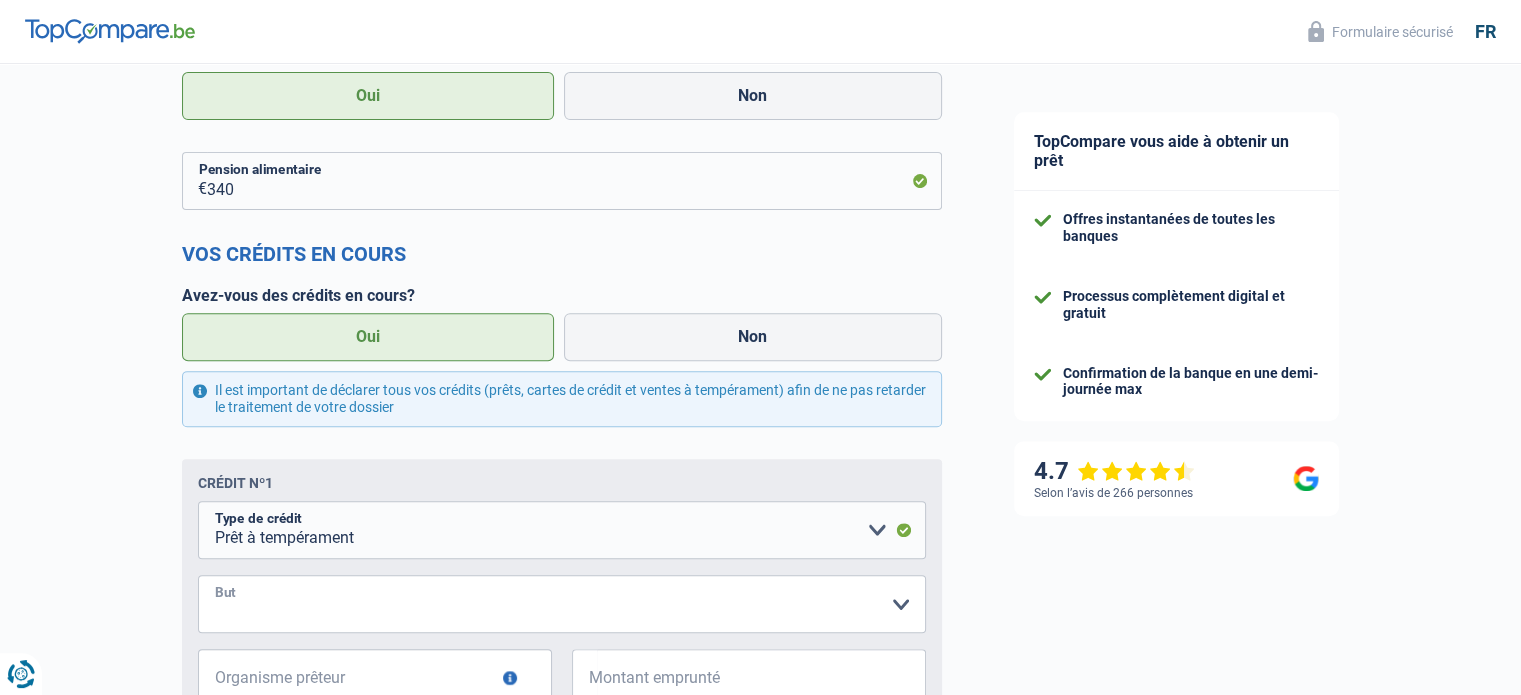 click on "Confort maison: meubles, textile, peinture, électroménager, outillage non-professionnel, Hifi, multimédia, gsm, ordinateur, Frais installation, déménagement Evénement familial: naissance, mariage, divorce, communion, décès Frais médicaux Frais d'études Remboursement prêt Frais permis de conduire Loisirs: voyage, sport, musique Petits travaux maison et jardin Frais divers (max 2.000€) Frais judiciaires Réparation voiture Autre
Veuillez sélectionner une option" at bounding box center [562, 604] 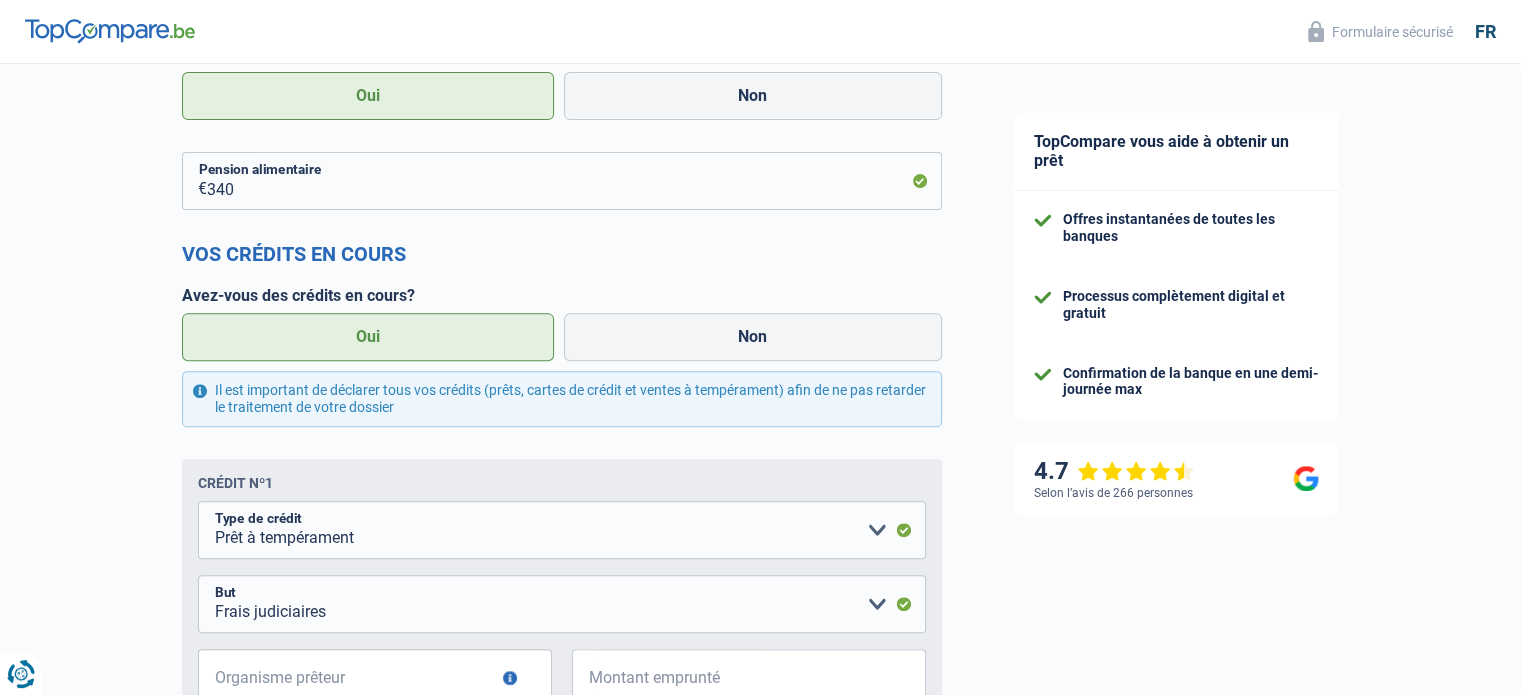 click on "TopCompare vous aide à obtenir un prêt
Offres instantanées de toutes les banques
Processus complètement digital et gratuit
Confirmation de la banque en une demi-journée max
4.7
Selon l’avis de 266 personnes
Formulaire sécurisé" at bounding box center (1250, 410) 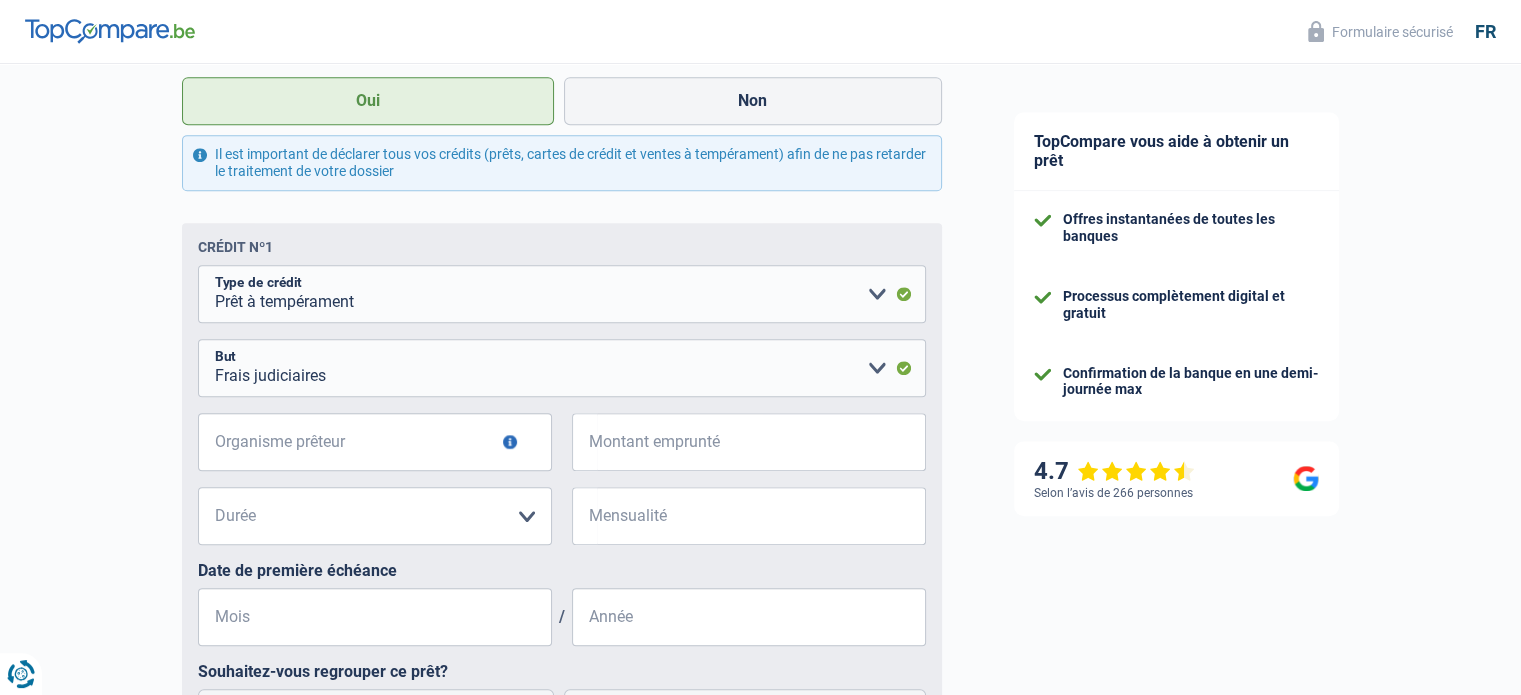 scroll, scrollTop: 1000, scrollLeft: 0, axis: vertical 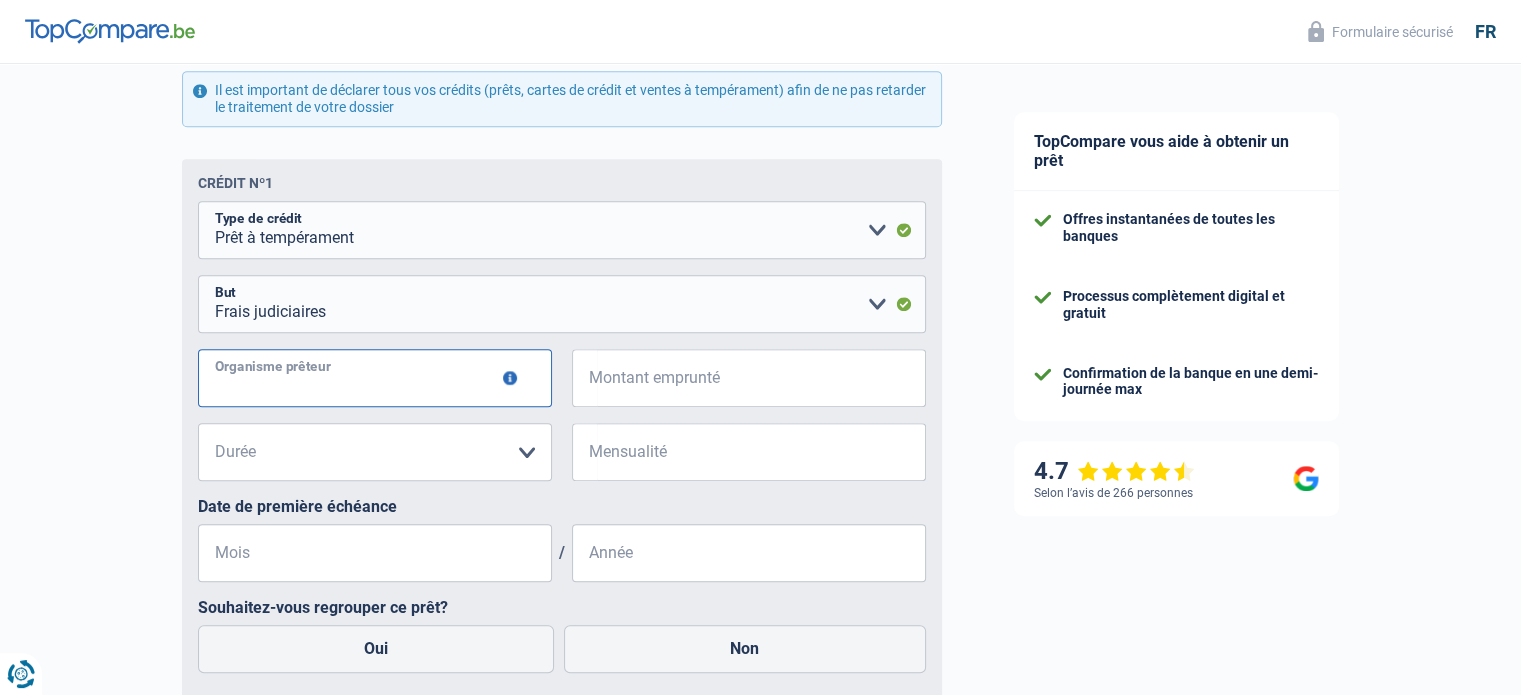 click on "Organisme prêteur" at bounding box center (375, 378) 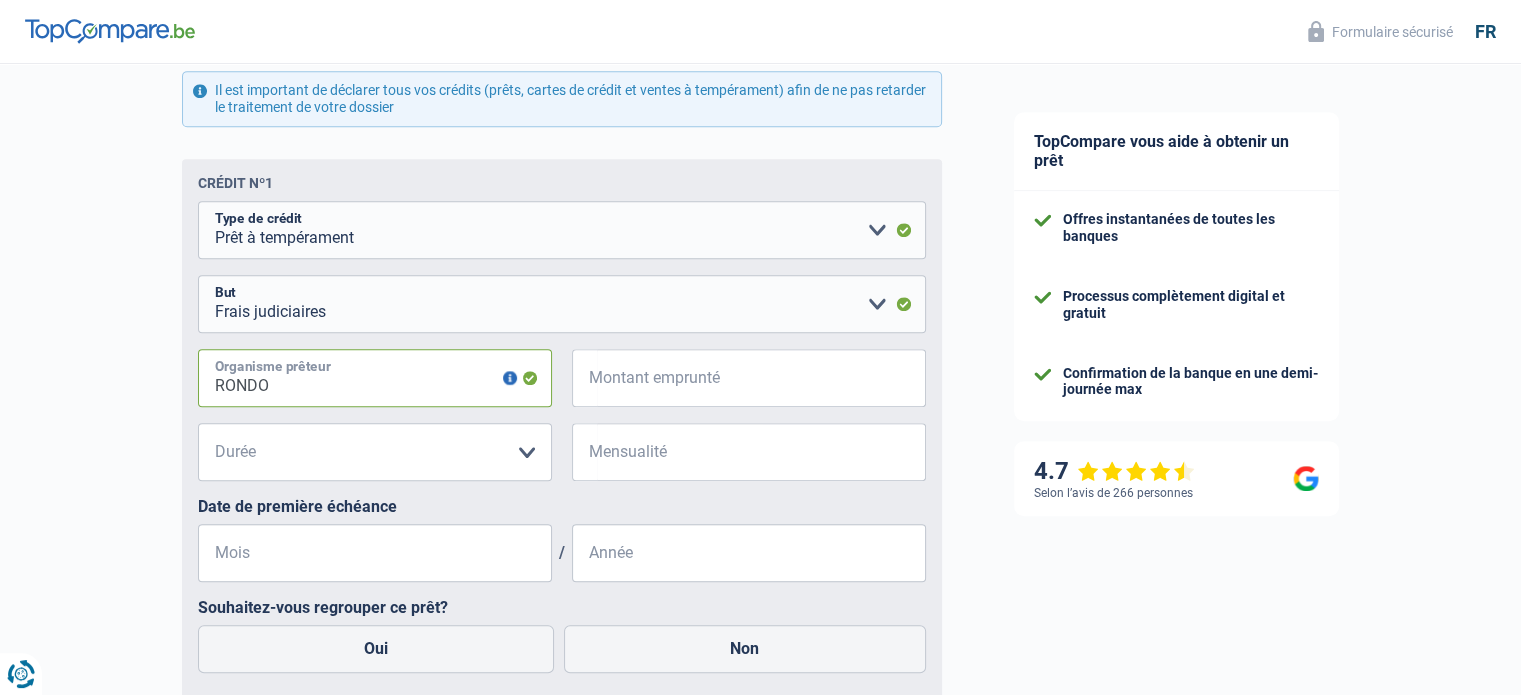 type on "RONDO" 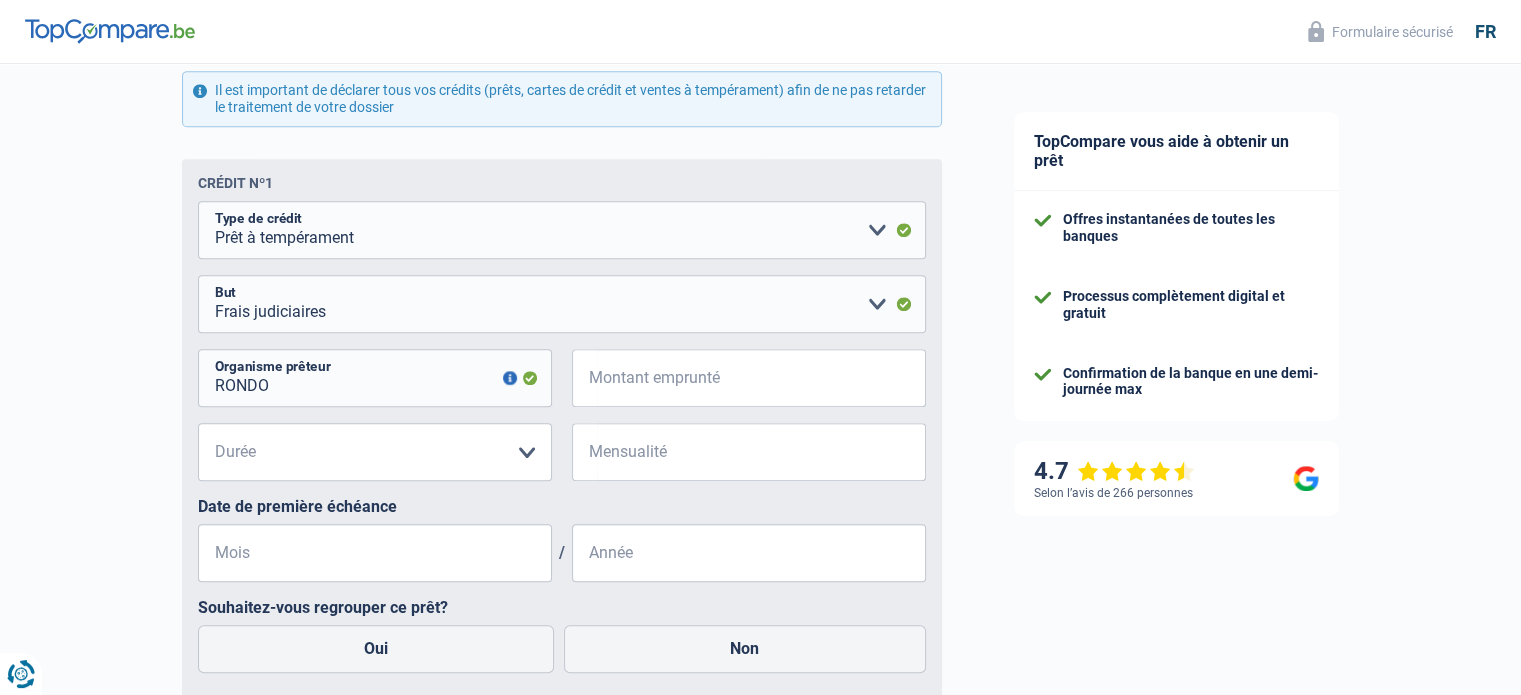 type 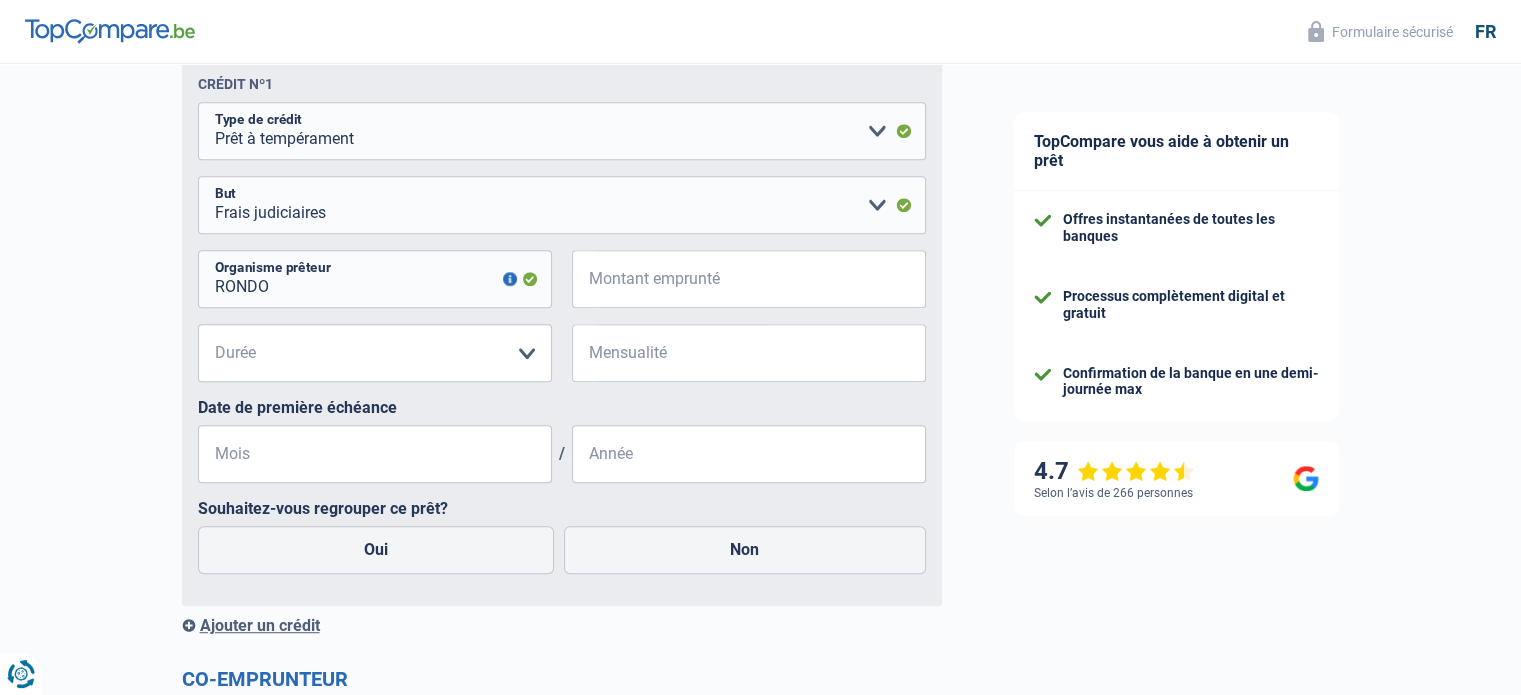 scroll, scrollTop: 1100, scrollLeft: 0, axis: vertical 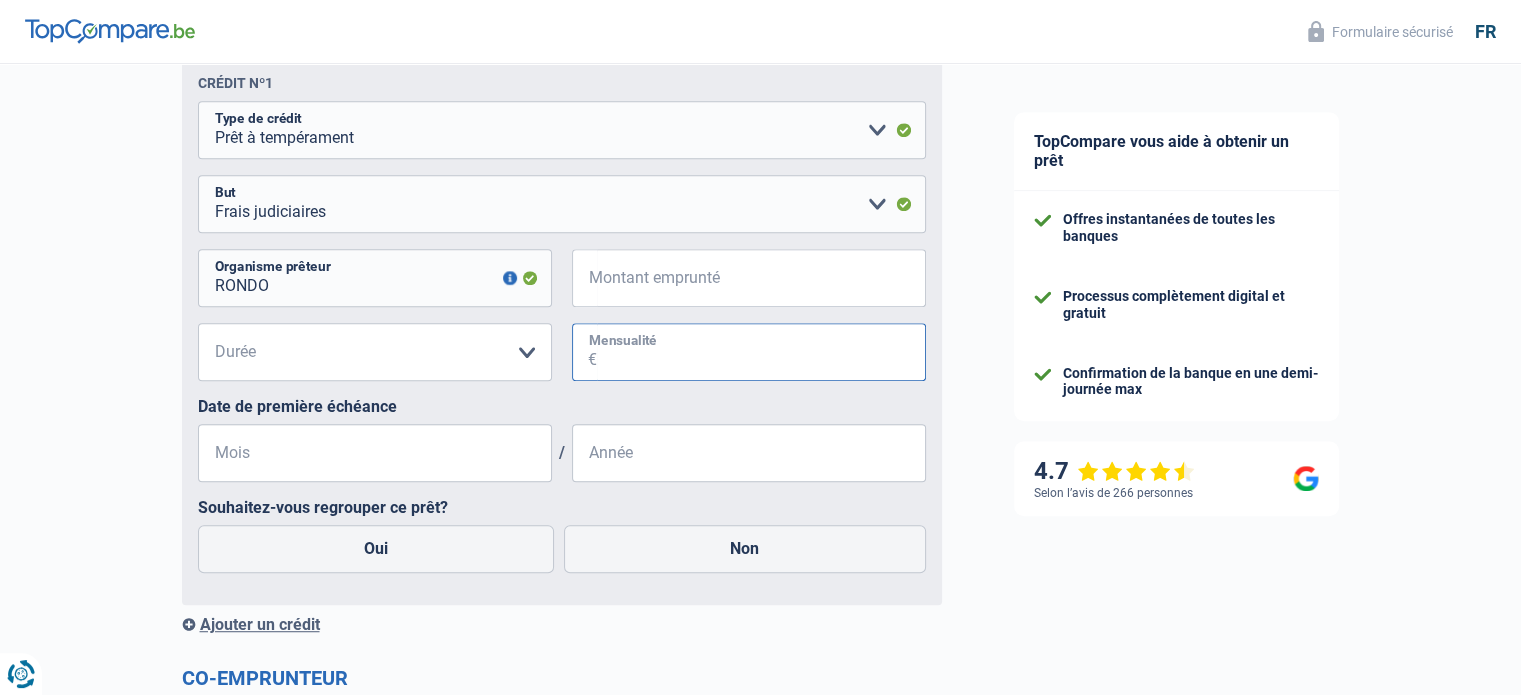 click on "Mensualité" at bounding box center (761, 352) 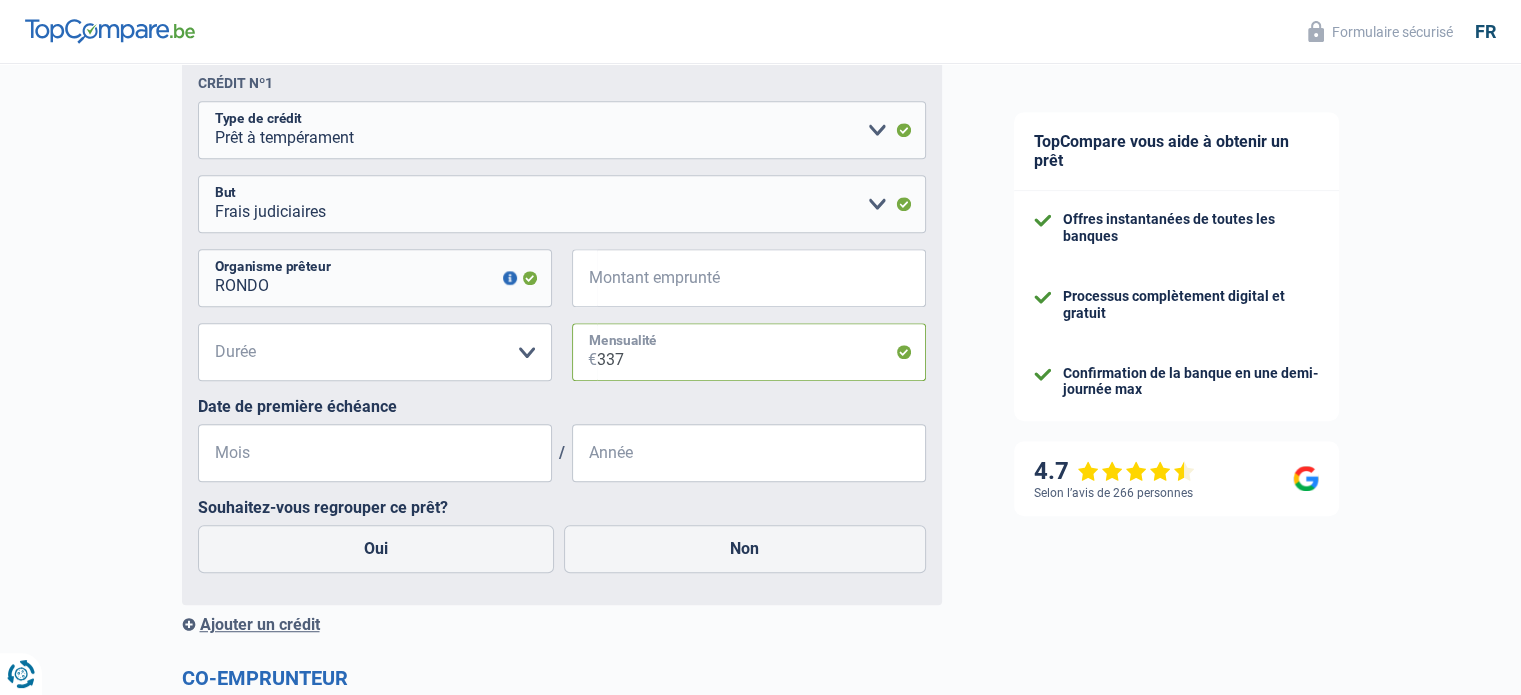 type on "337" 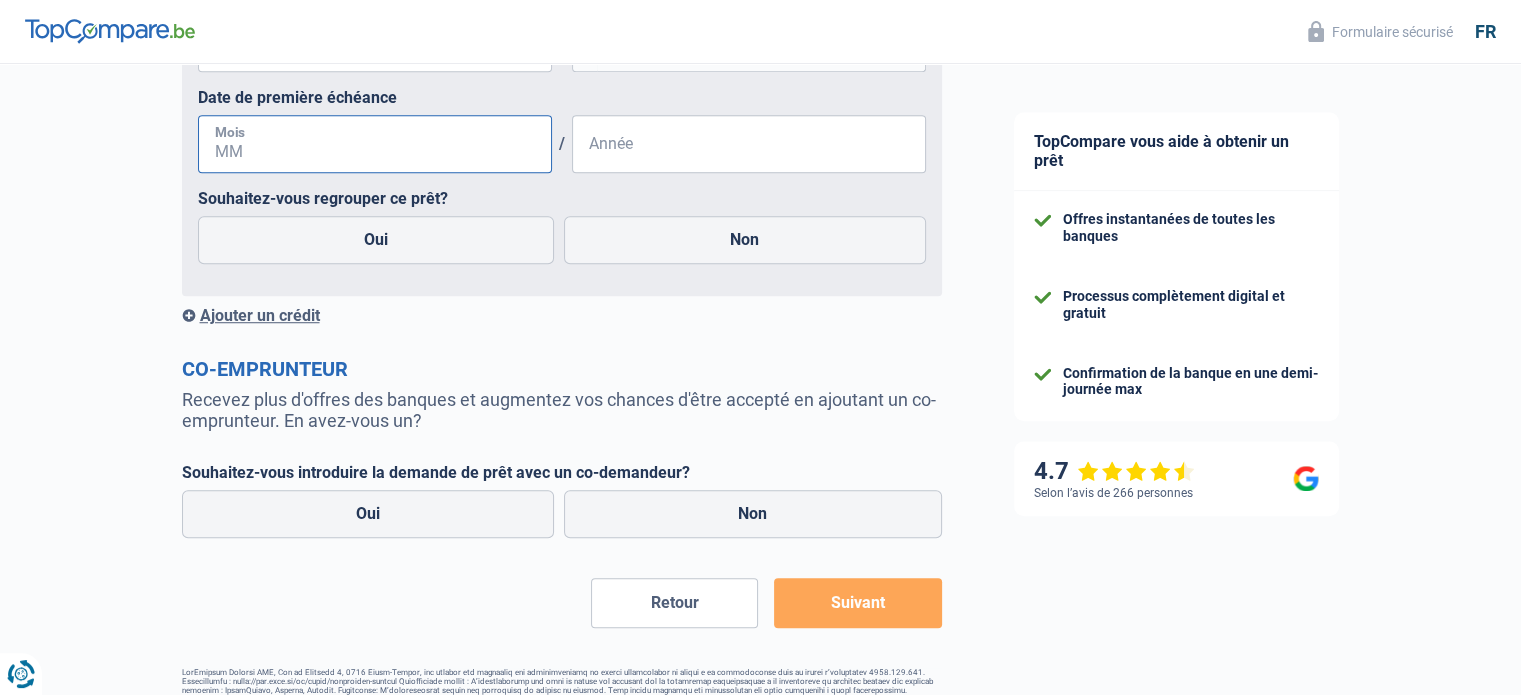scroll, scrollTop: 1465, scrollLeft: 0, axis: vertical 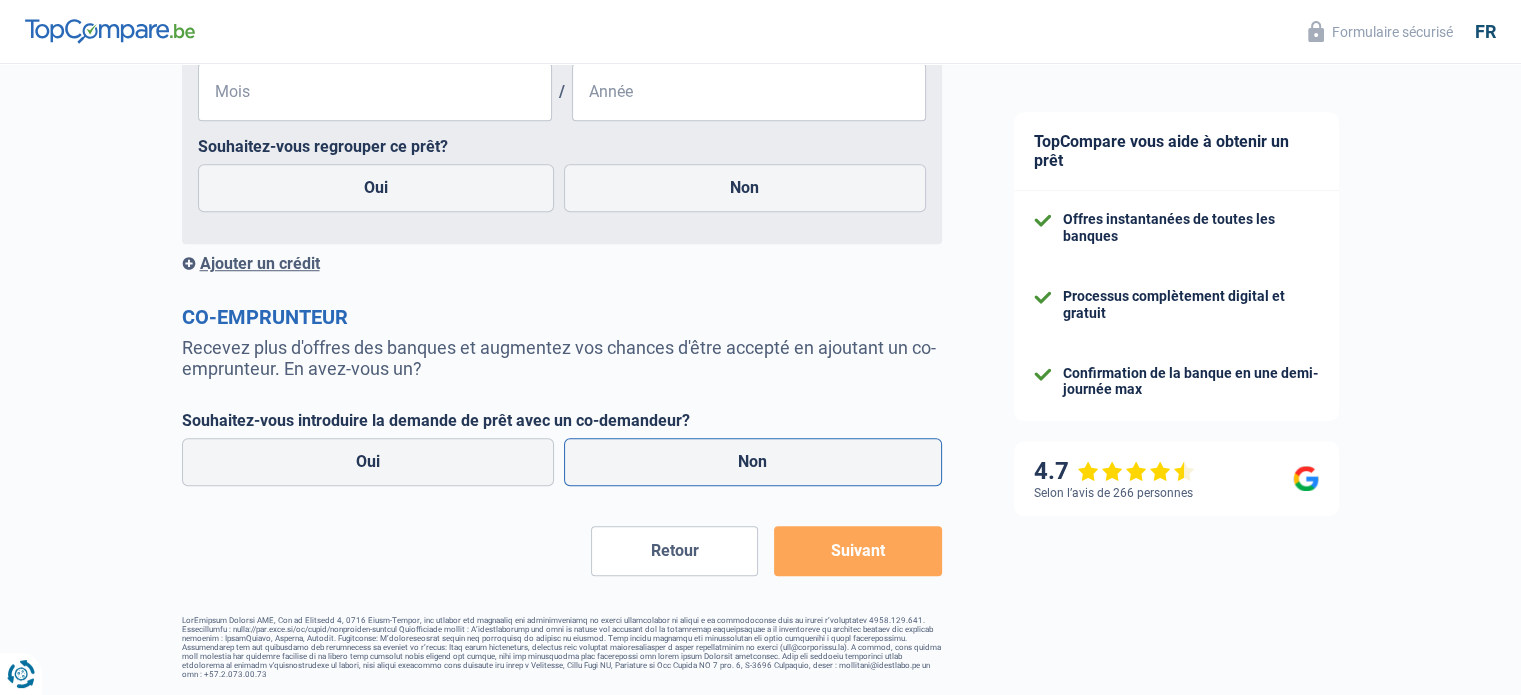 click on "Non" at bounding box center [753, 462] 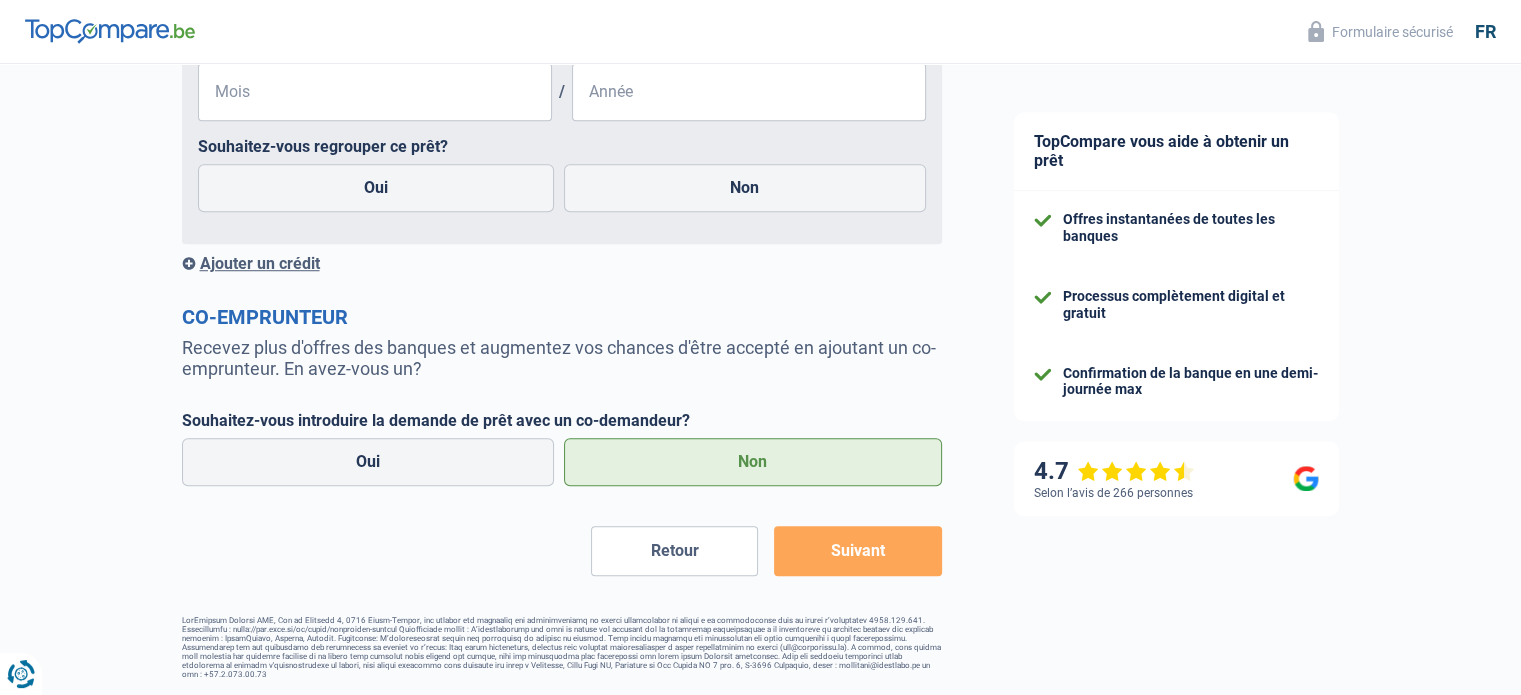 click on "Suivant" at bounding box center (857, 551) 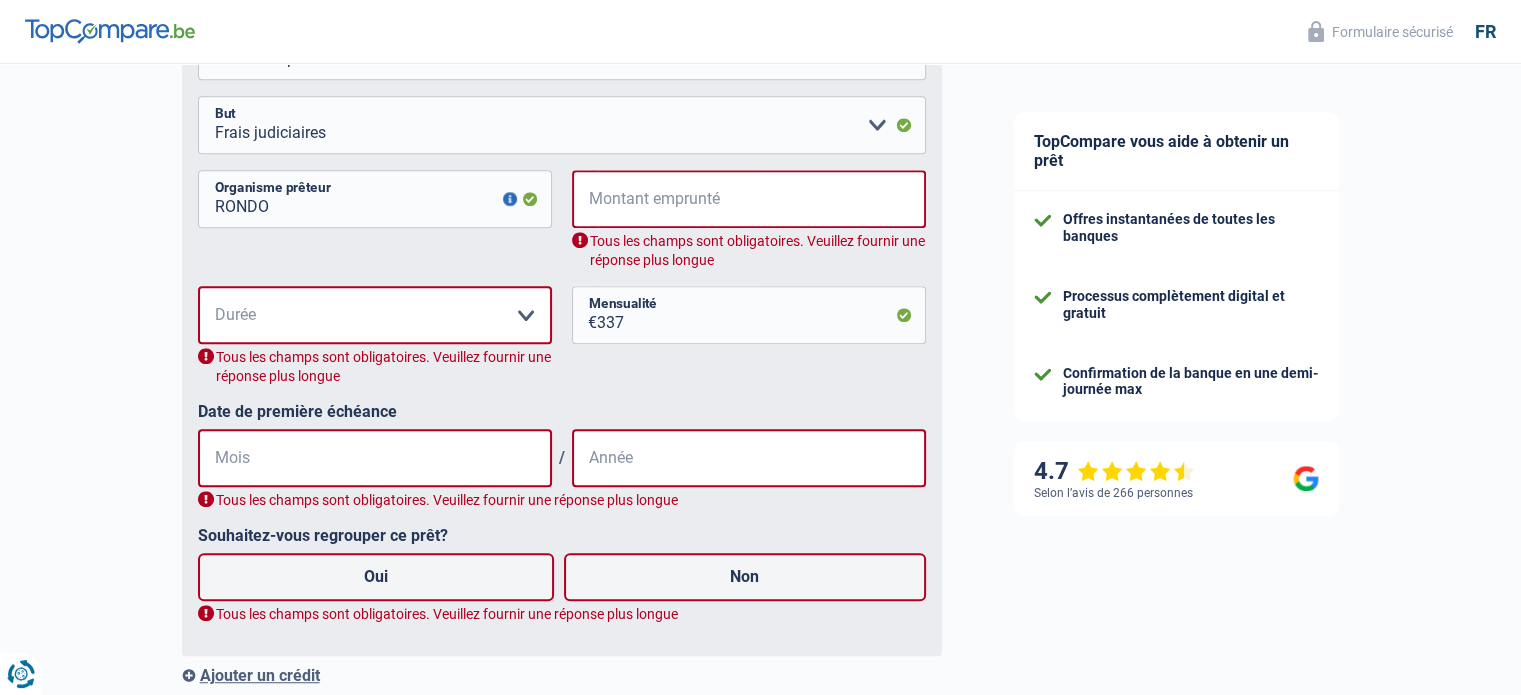 scroll, scrollTop: 1165, scrollLeft: 0, axis: vertical 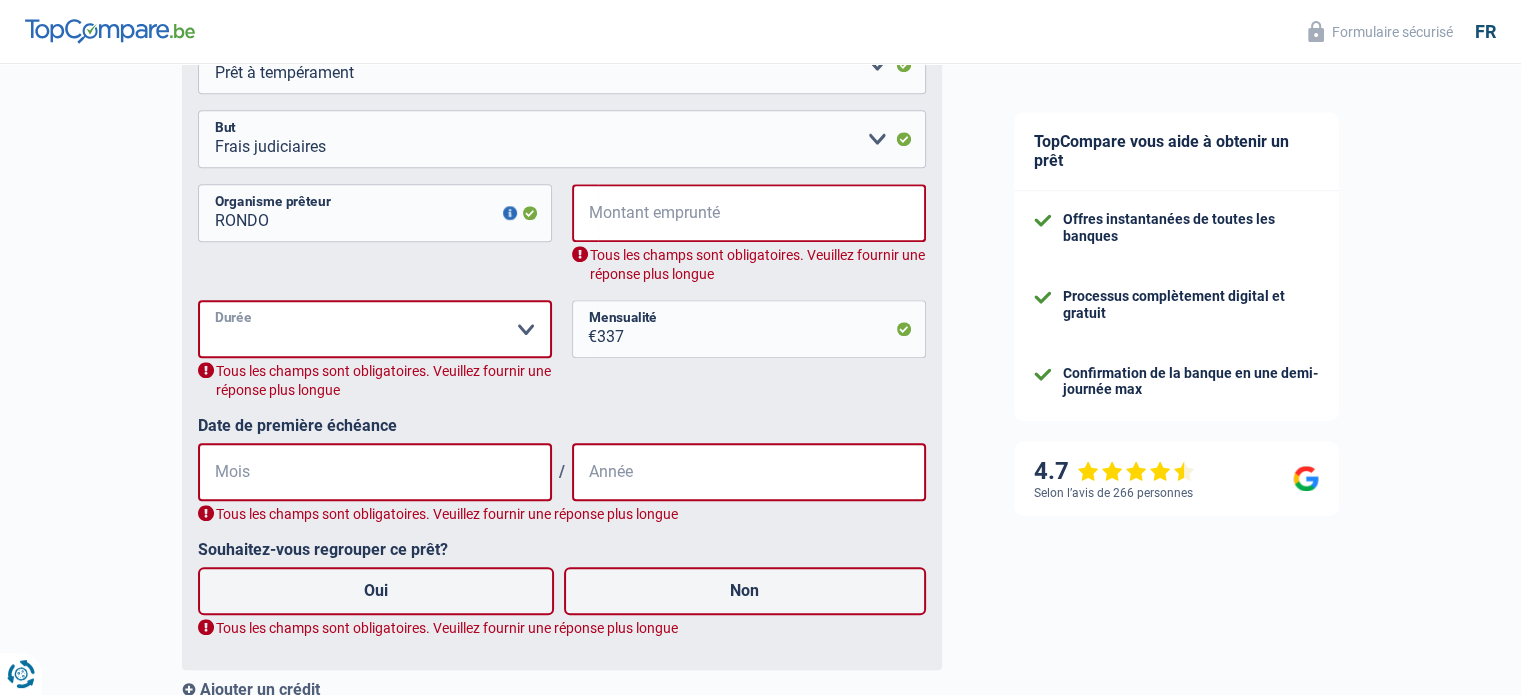 click on "12 mois 18 mois 24 mois
Veuillez sélectionner une option" at bounding box center (375, 329) 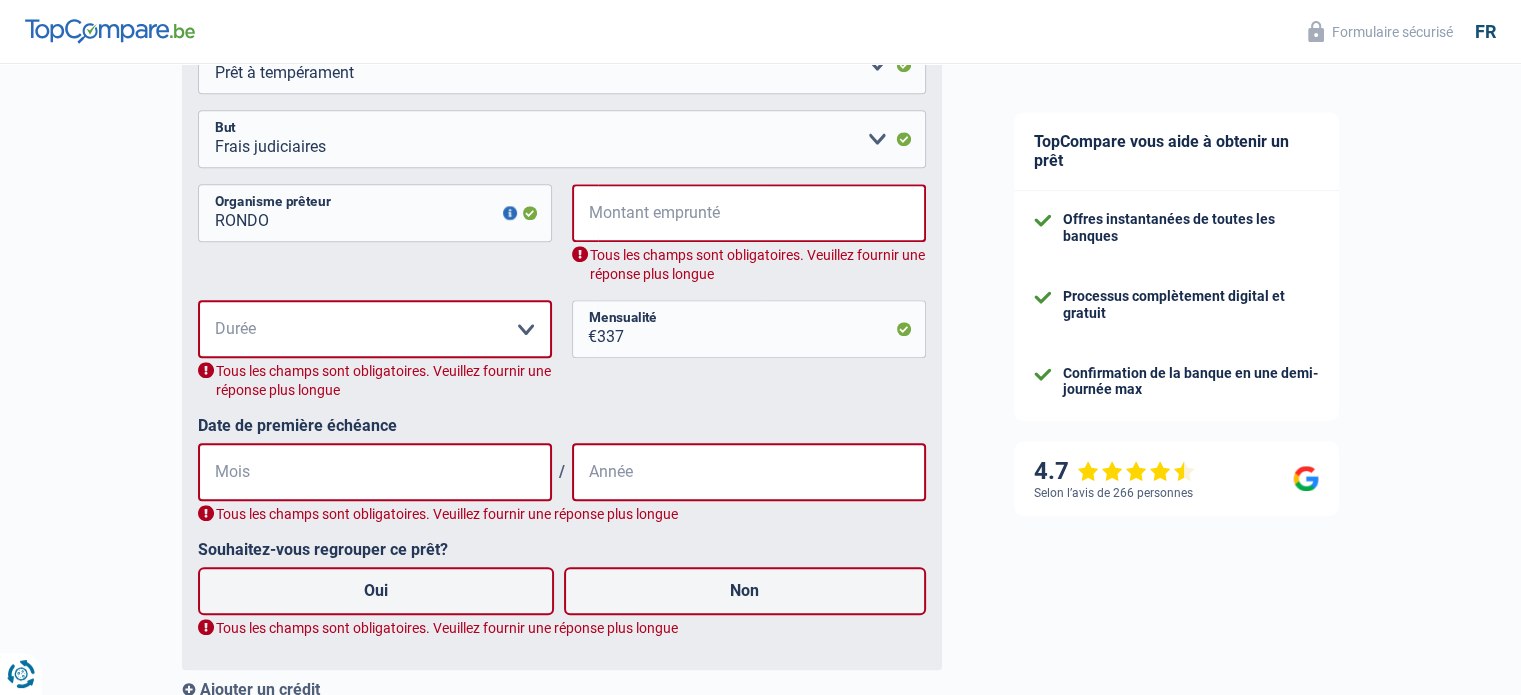 click on "Chance de réussite de votre simulation est de
80%
1
2
3
4
5
Rajoutez  +10%  en complétant l' étape 5
Situation financière
Obtenez tous les prêts pour lesquels vous êtes éligible en communiquant vos informations financières
Vos revenus
Revenus
Revenu nº1
Allocation d'handicap Allocations chômage Allocations familiales Chèques repas Complément d'entreprise Indemnité mutuelle Indépendant complémentaire Mensuel net Pension Pension alimentaire Pension d'invalidité Revenu d'intégration sociale Revenus locatifs Autres revenus
Type de revenus
2.433" at bounding box center [489, 2] 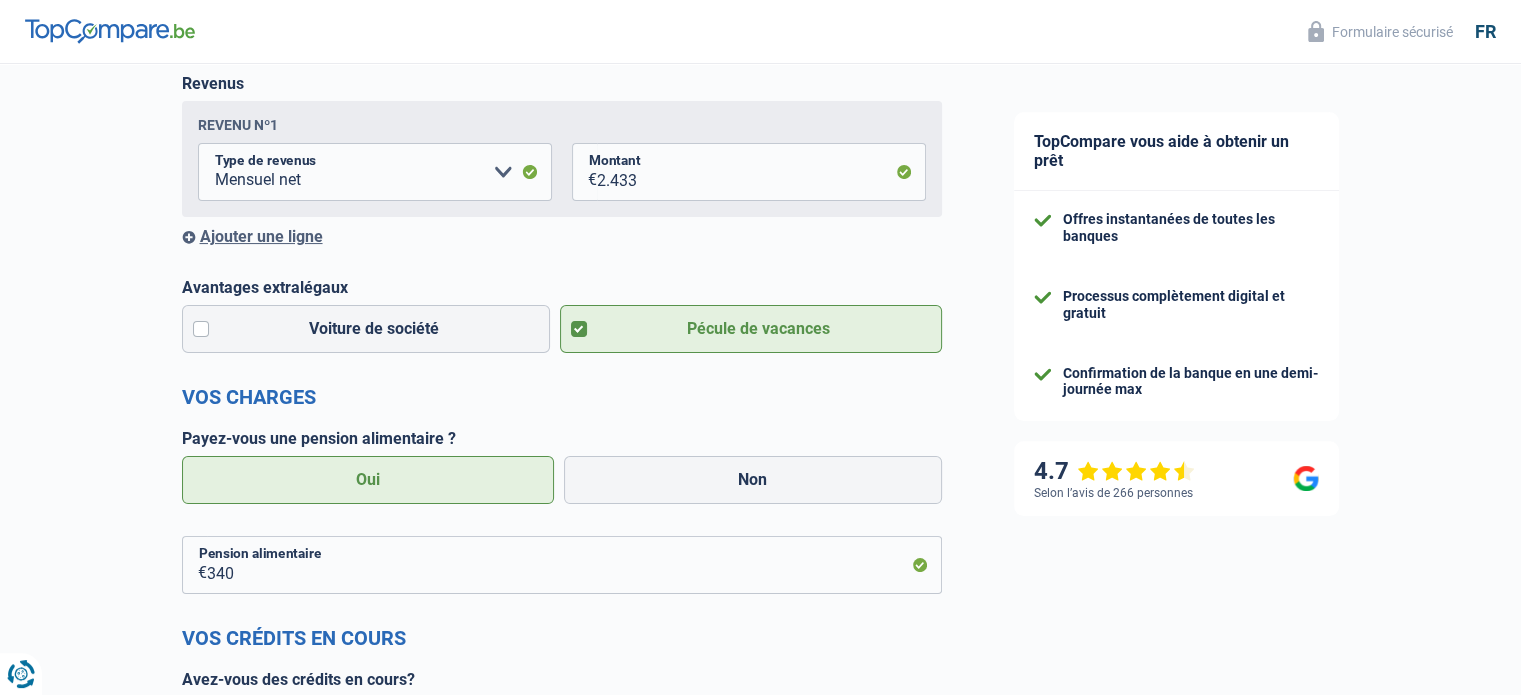 scroll, scrollTop: 0, scrollLeft: 0, axis: both 